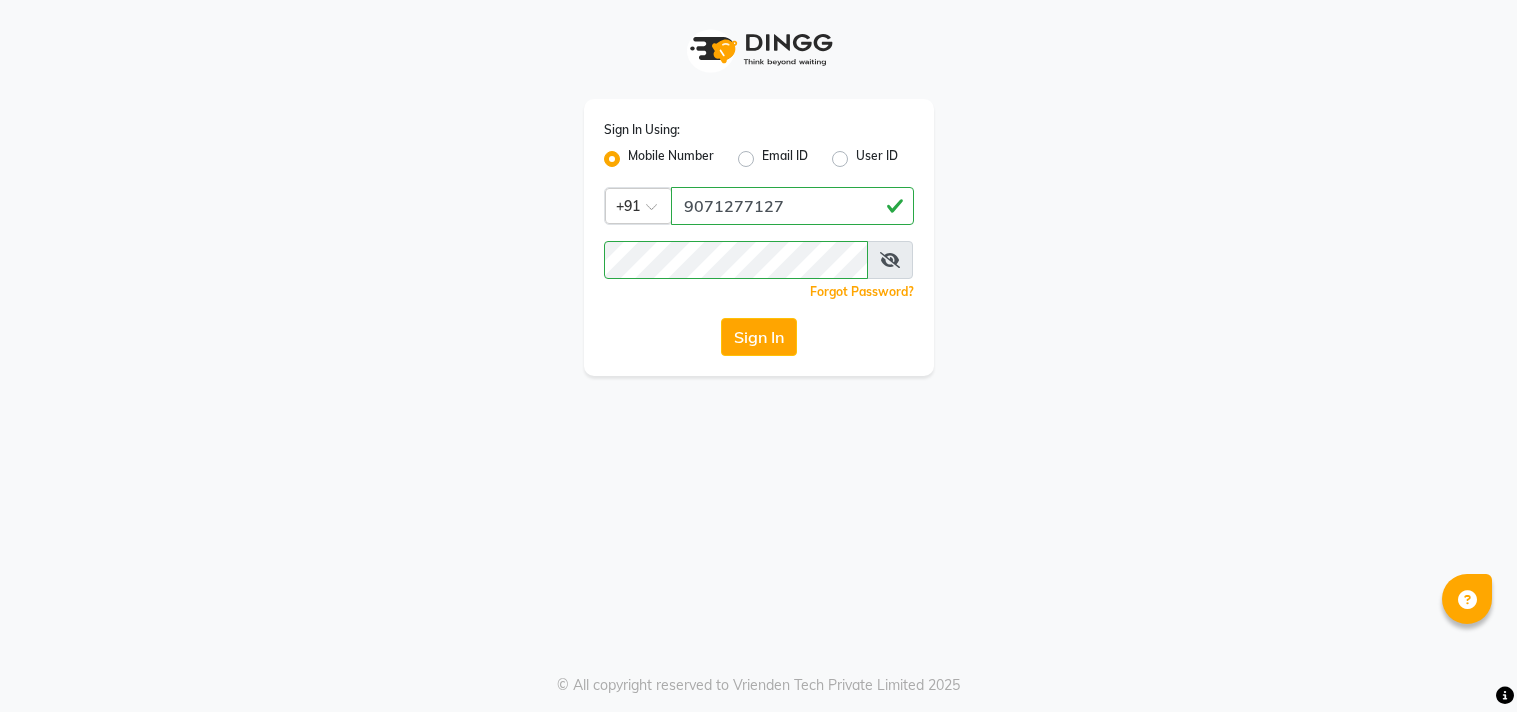 scroll, scrollTop: 0, scrollLeft: 0, axis: both 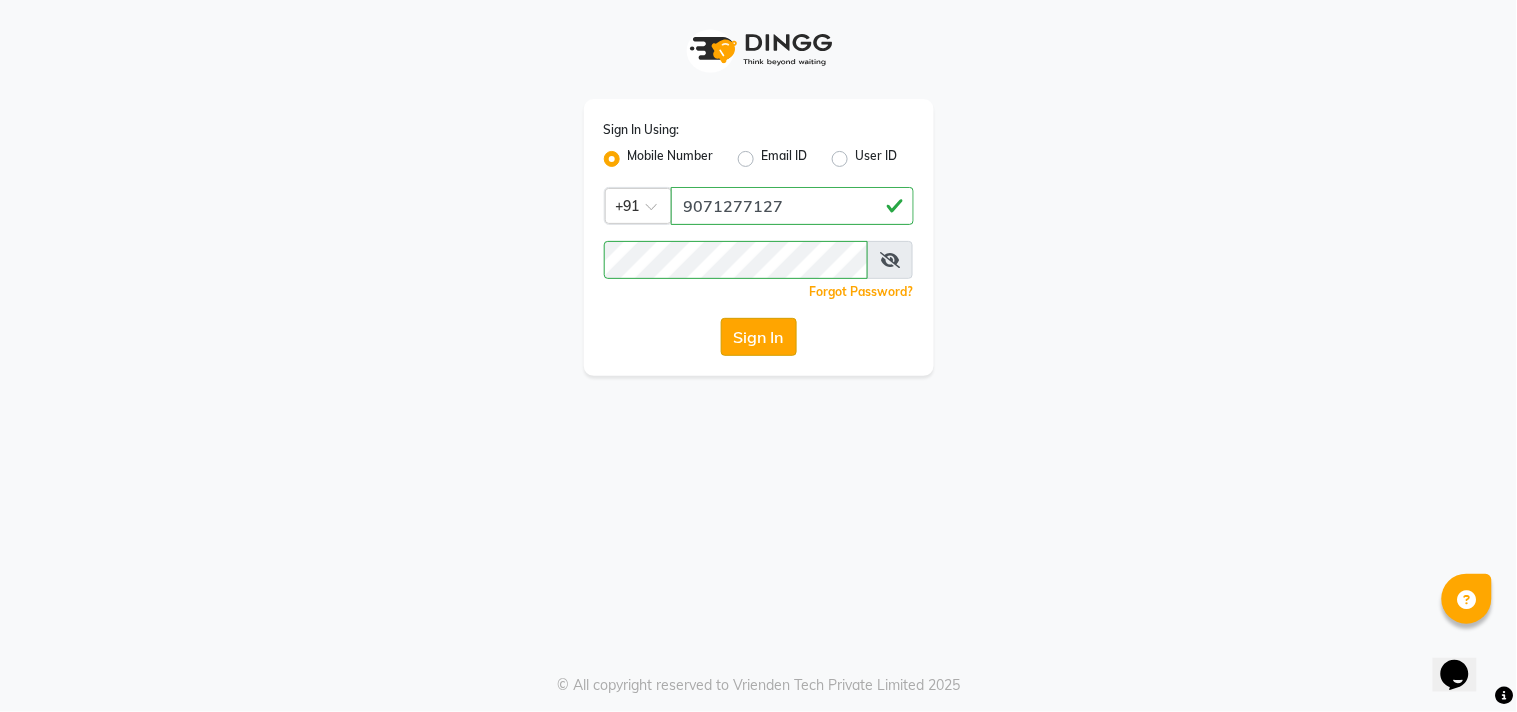 click on "Sign In" 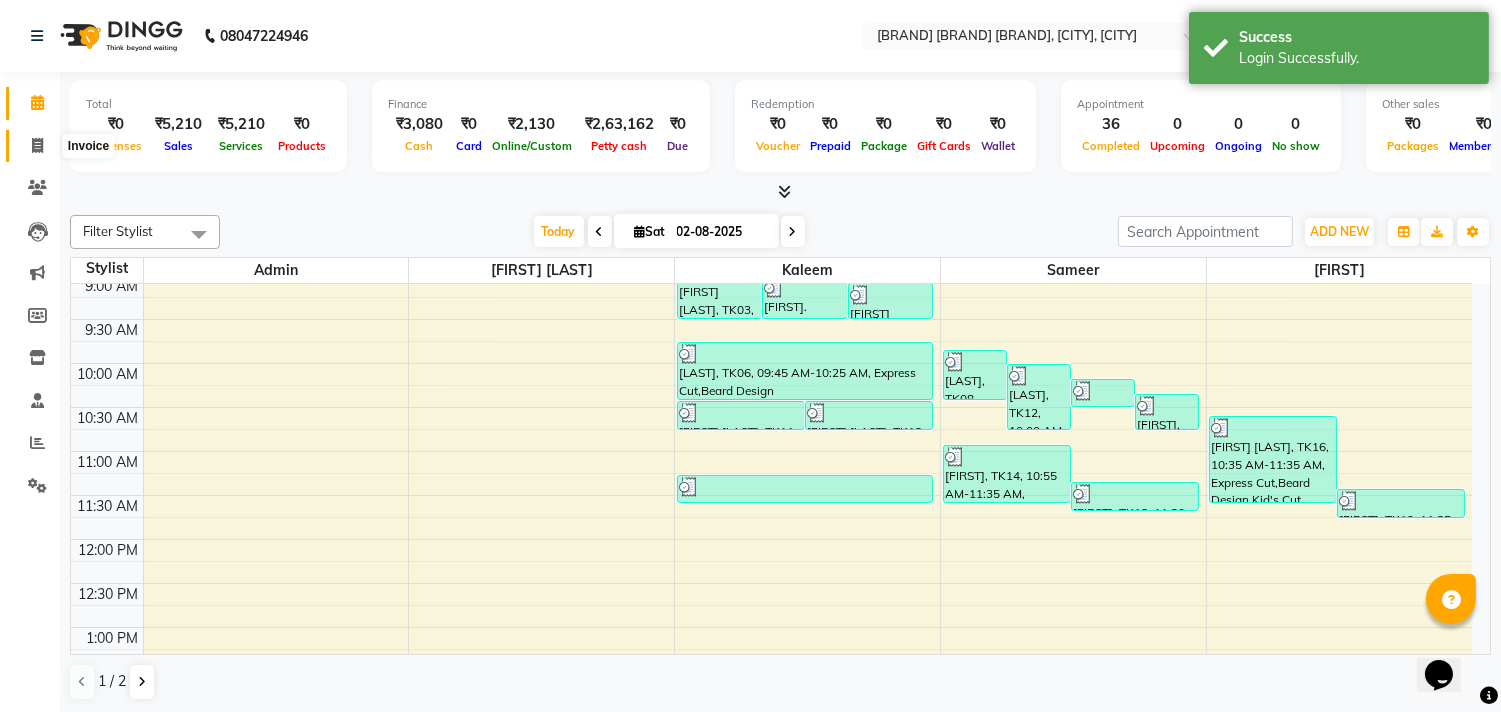 click 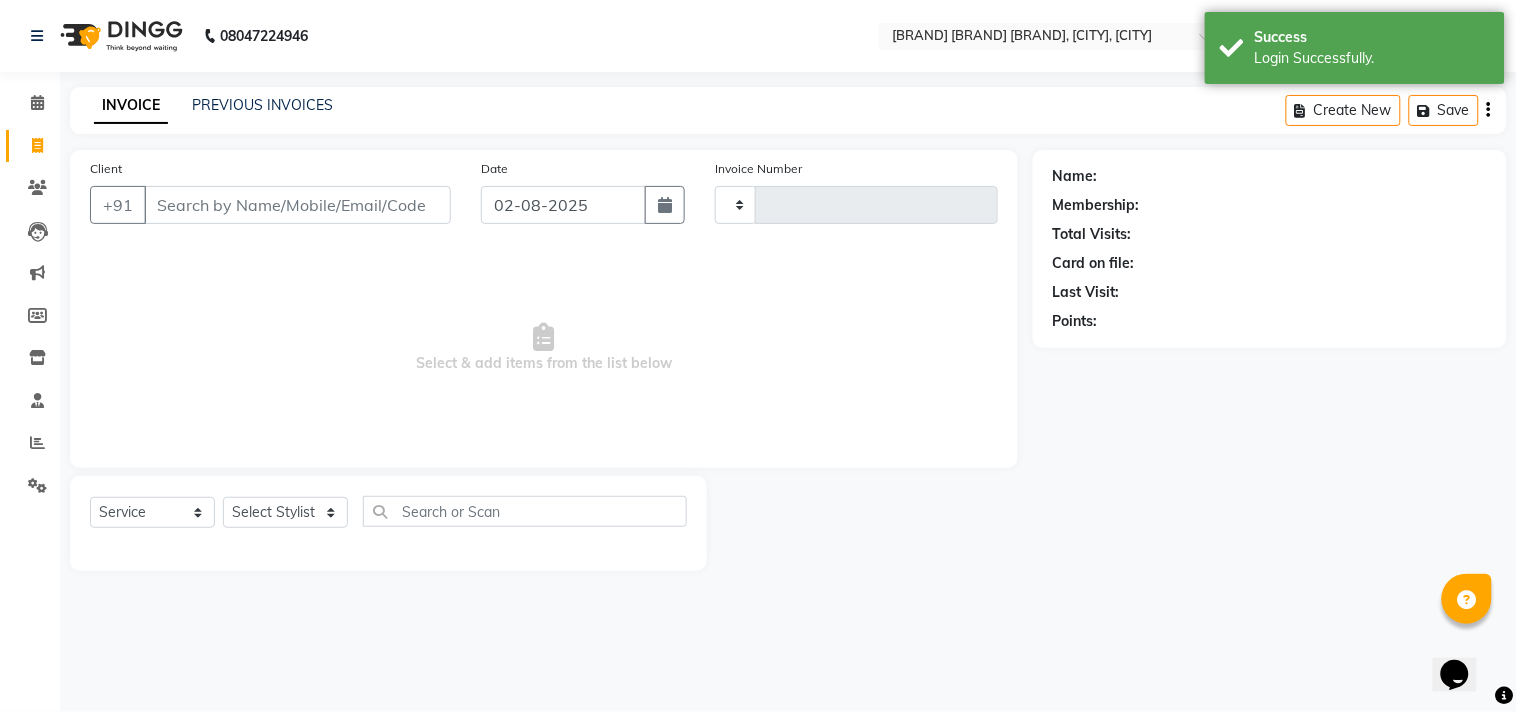type on "2624" 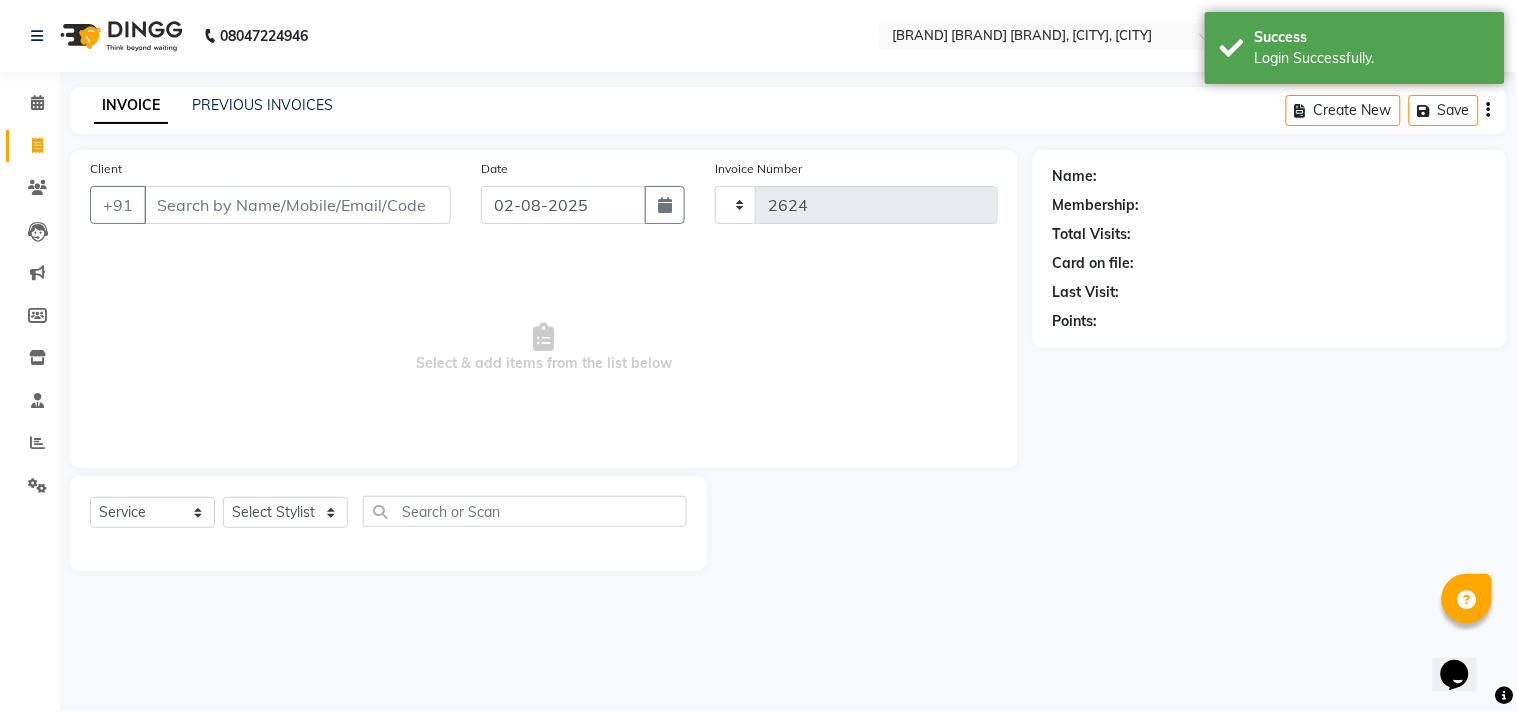 select on "8329" 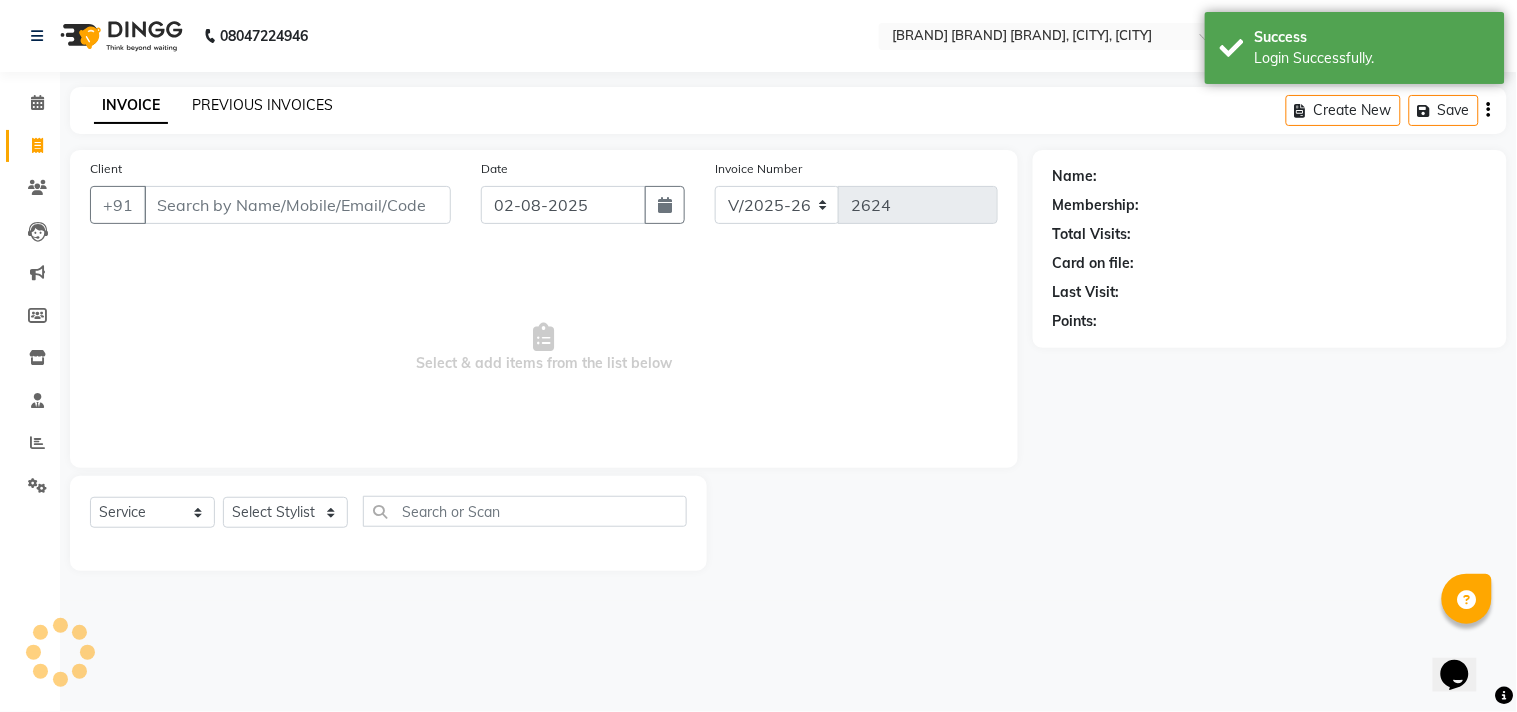 click on "PREVIOUS INVOICES" 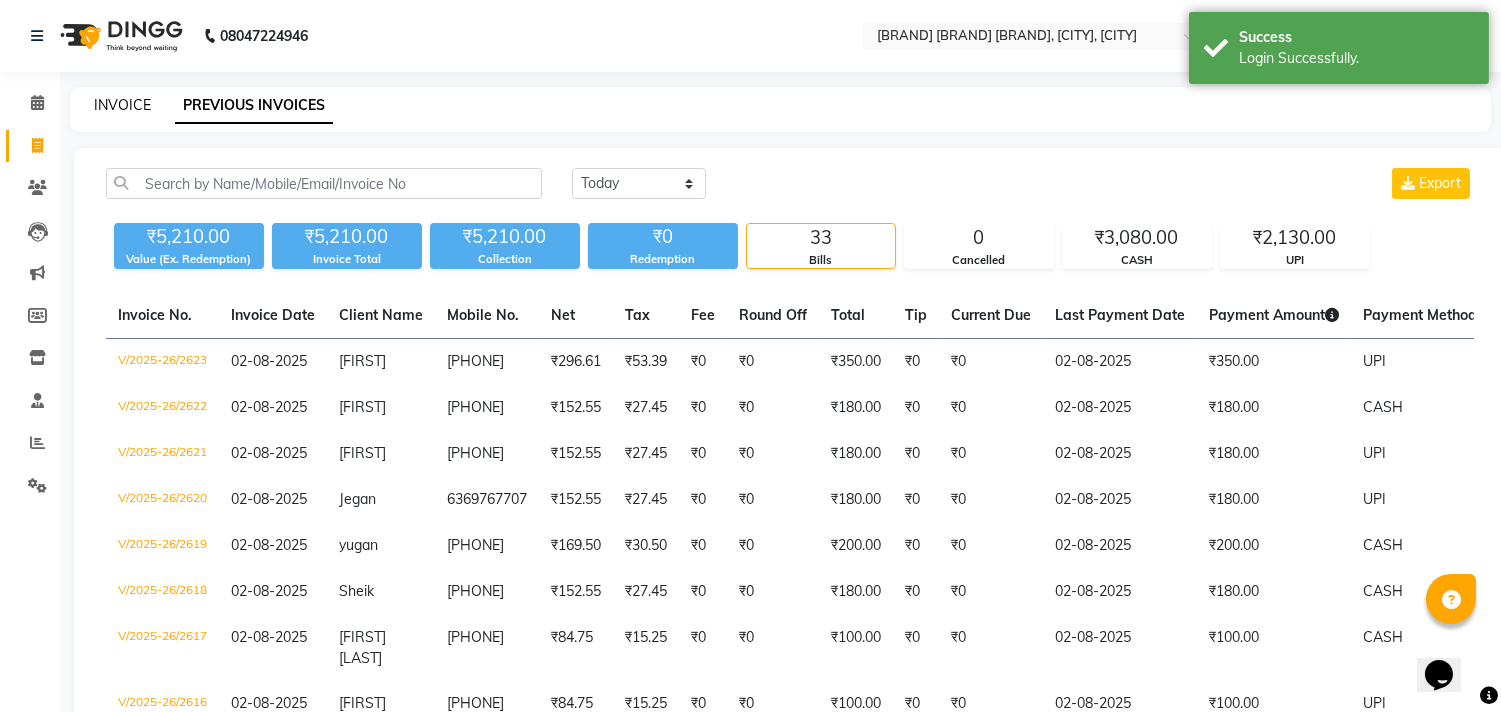 click on "INVOICE" 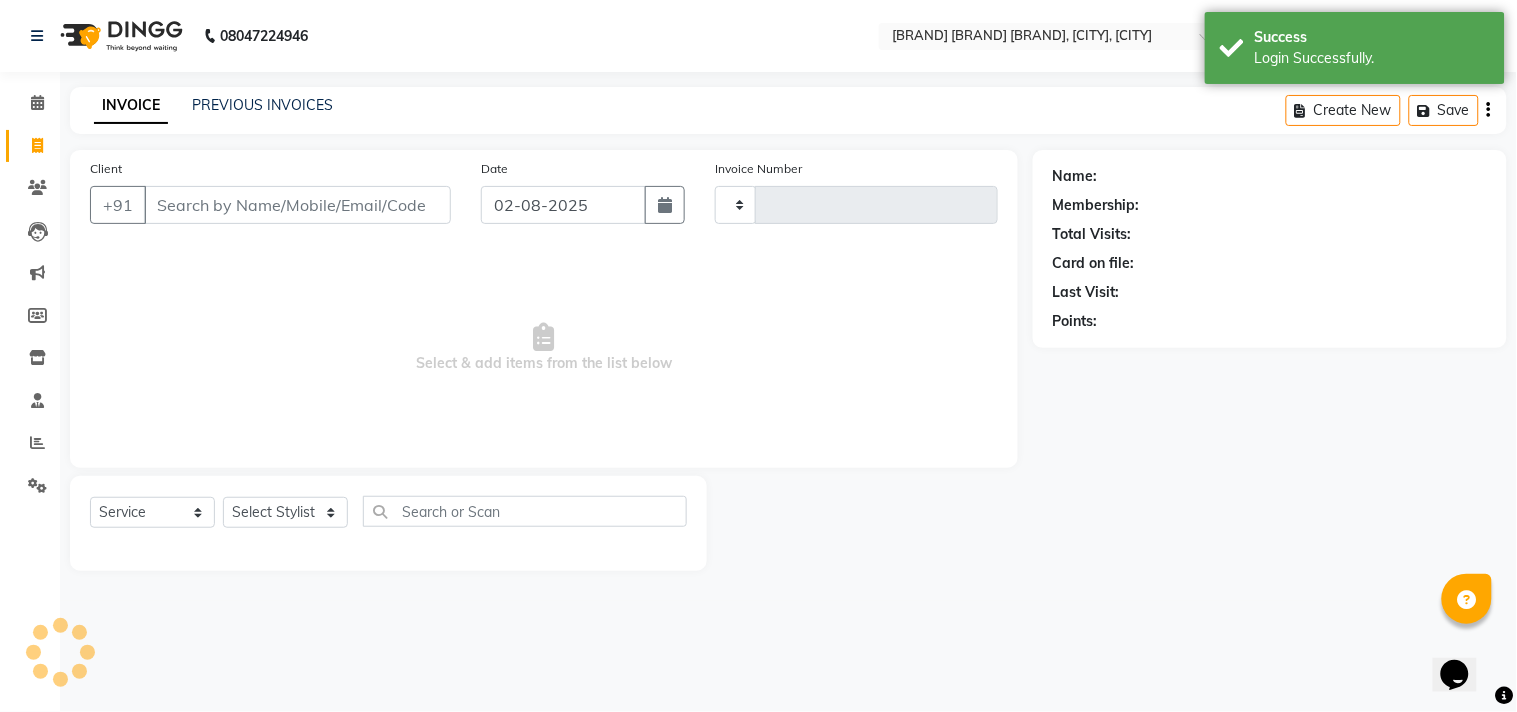 type on "2624" 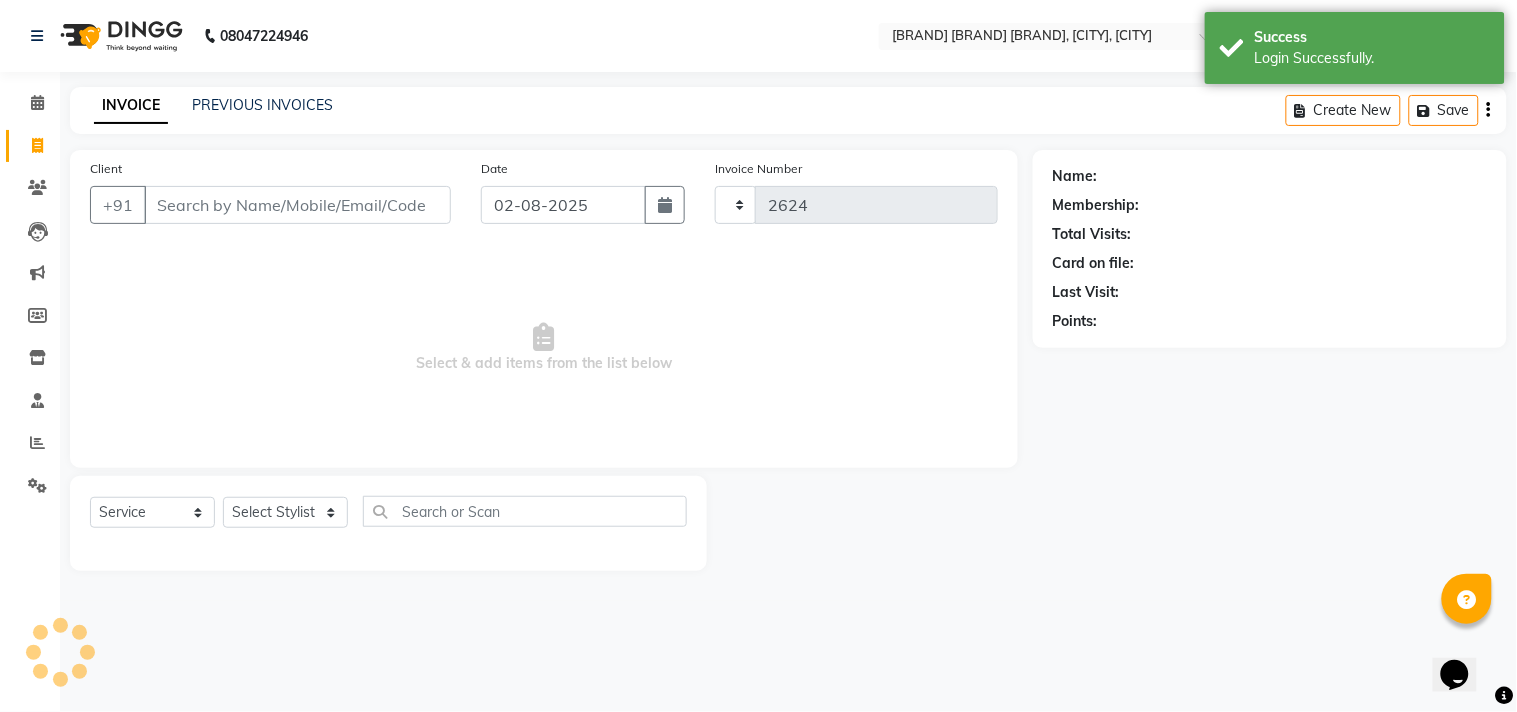 select on "8329" 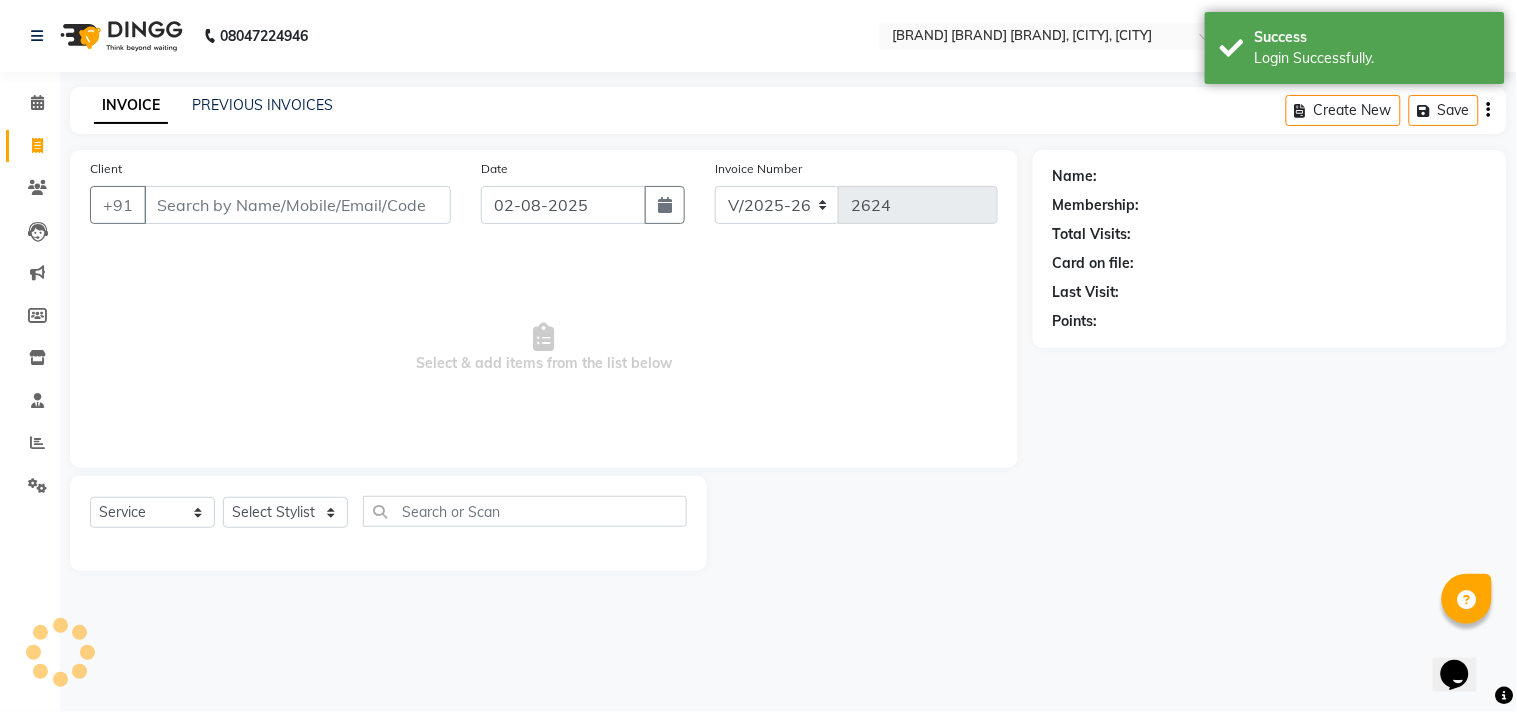 click on "Client" at bounding box center [297, 205] 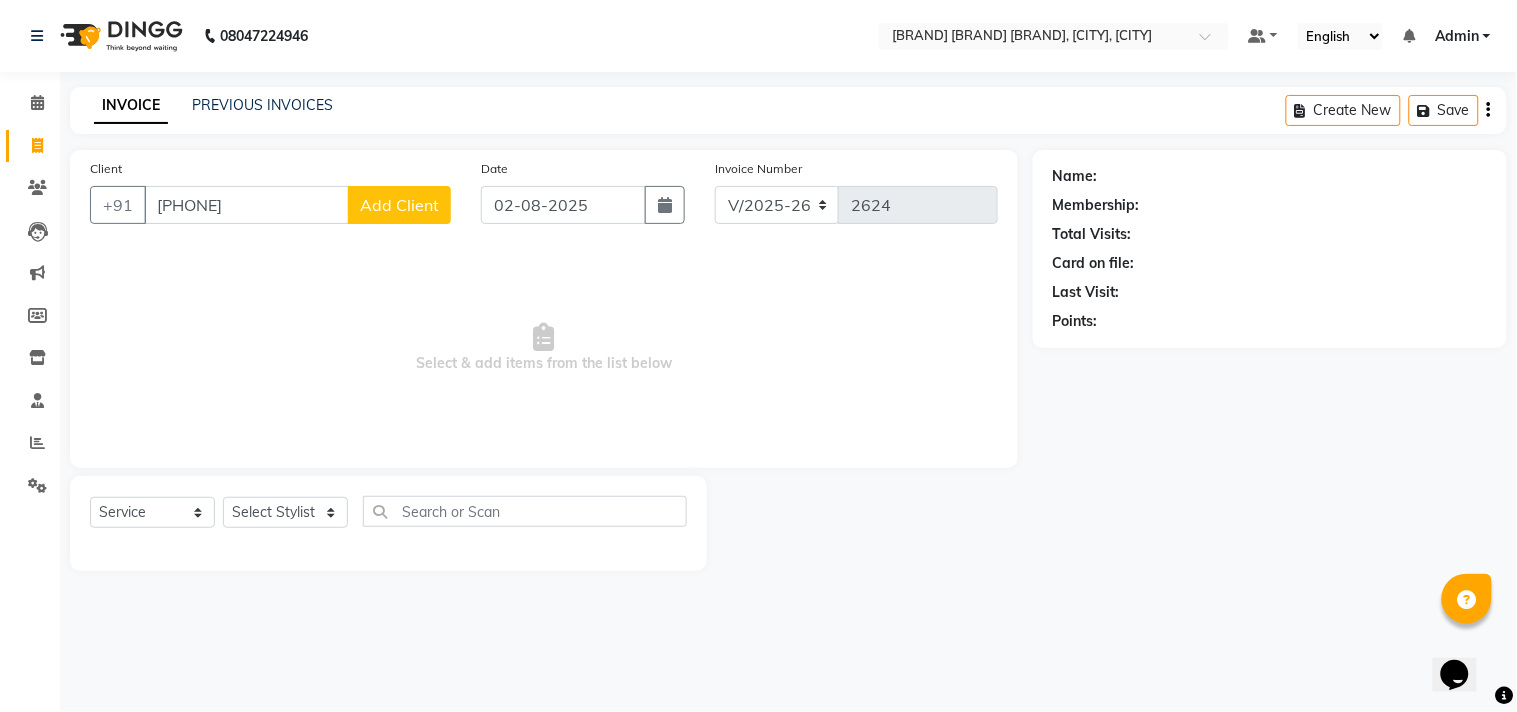 click on "[PHONE]" at bounding box center (246, 205) 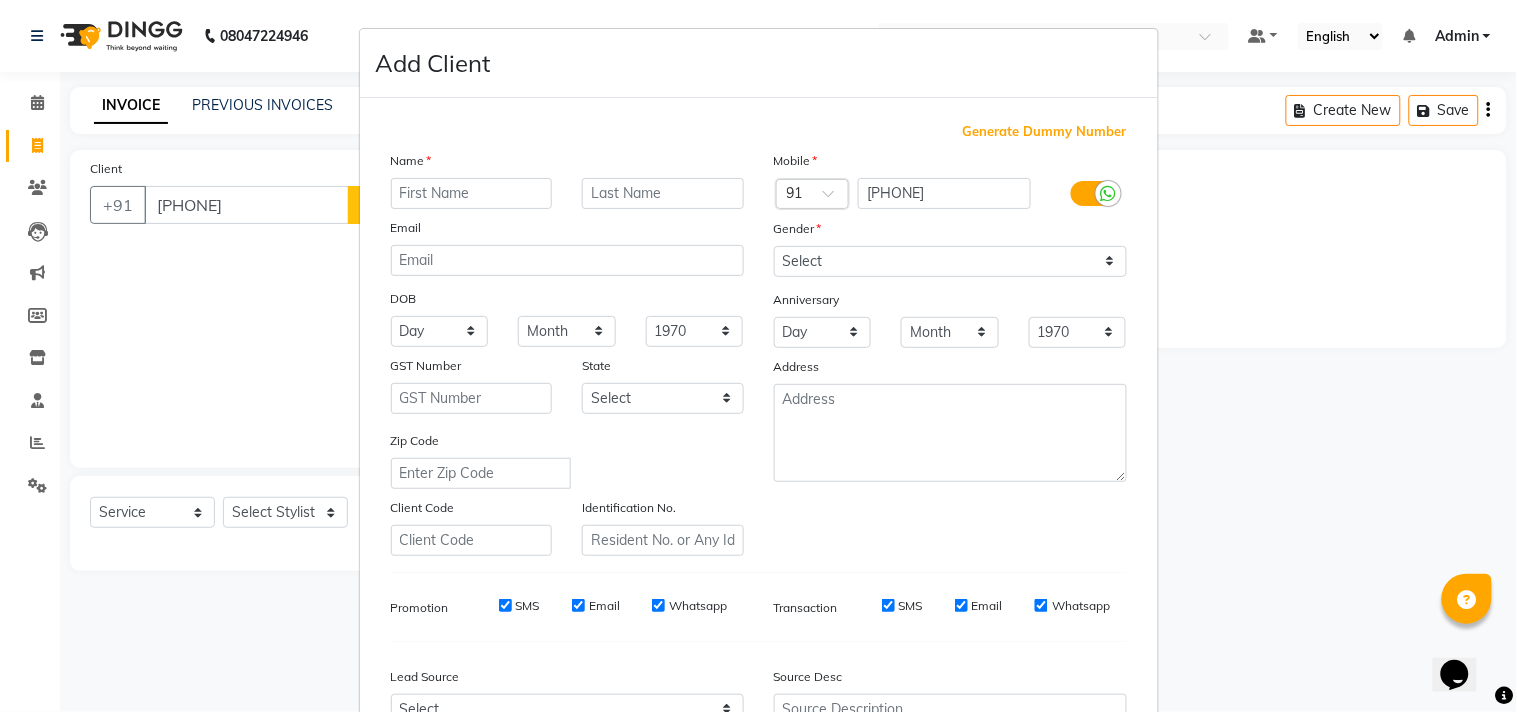 click at bounding box center [472, 193] 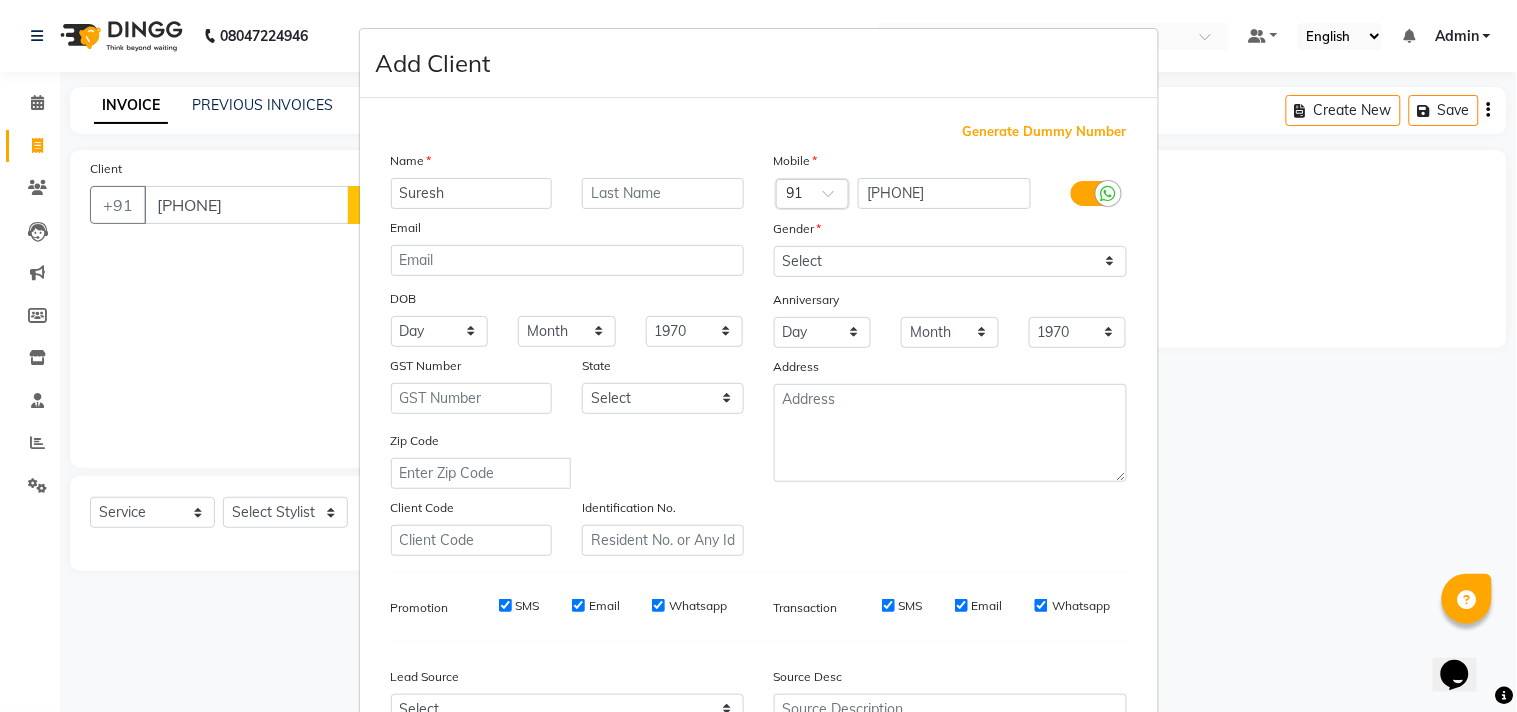 type on "Suresh" 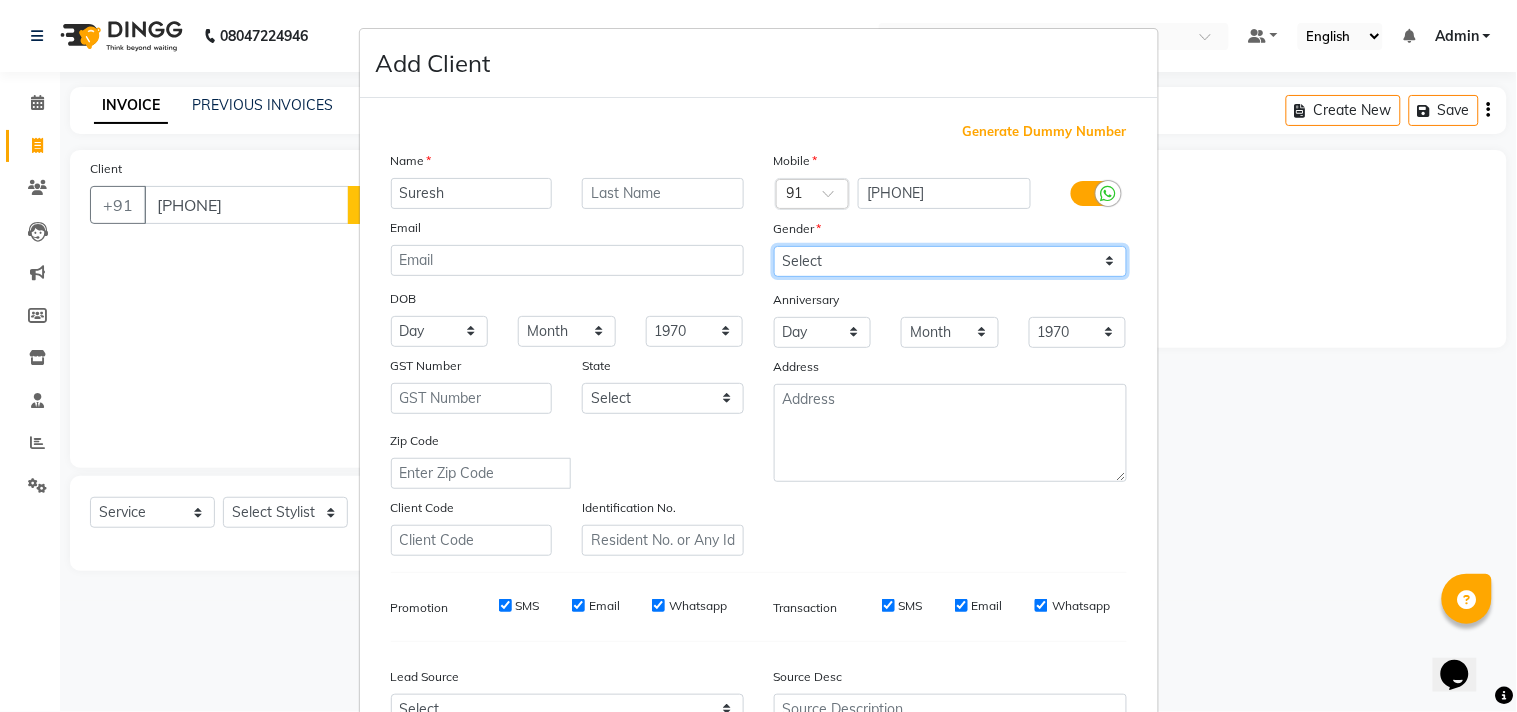 click on "Select Male Female Other Prefer Not To Say" at bounding box center (950, 261) 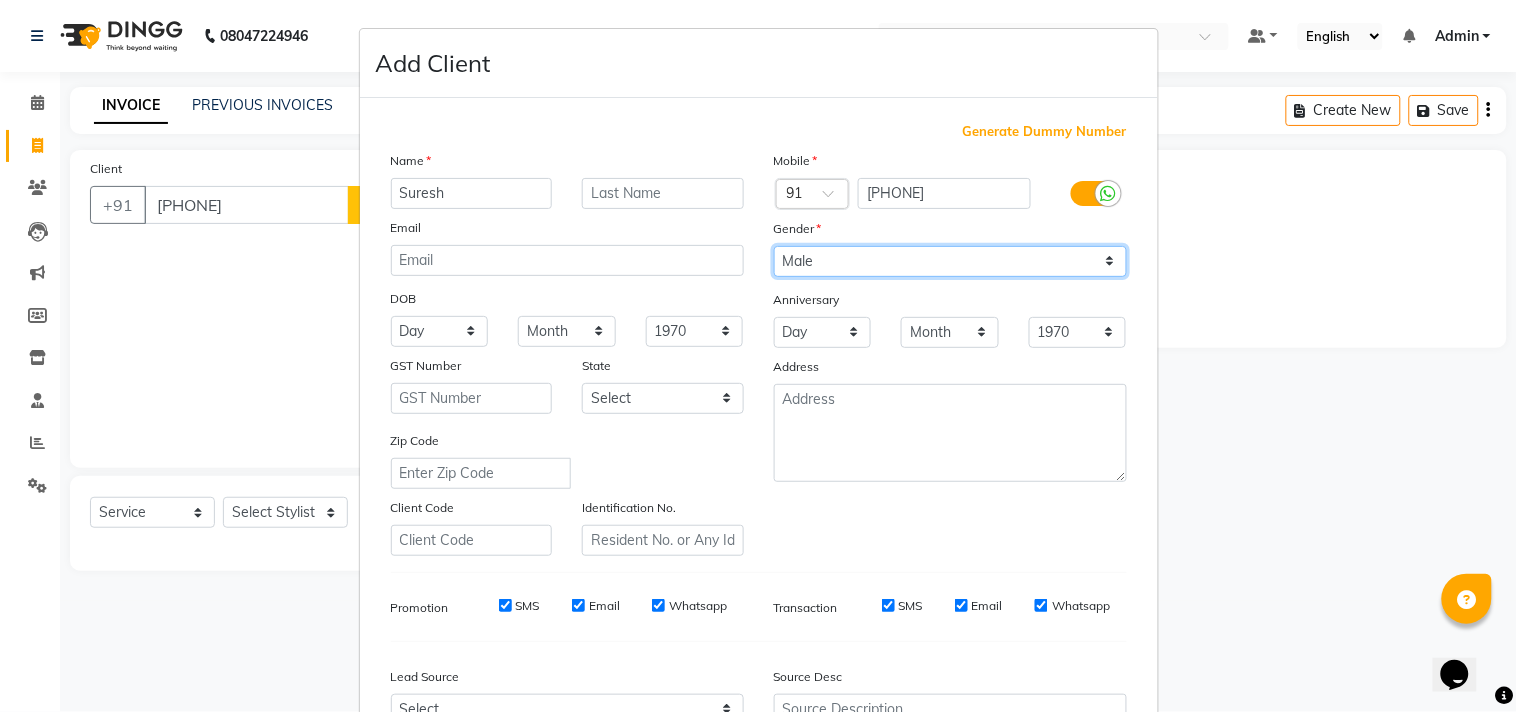 click on "Select Male Female Other Prefer Not To Say" at bounding box center (950, 261) 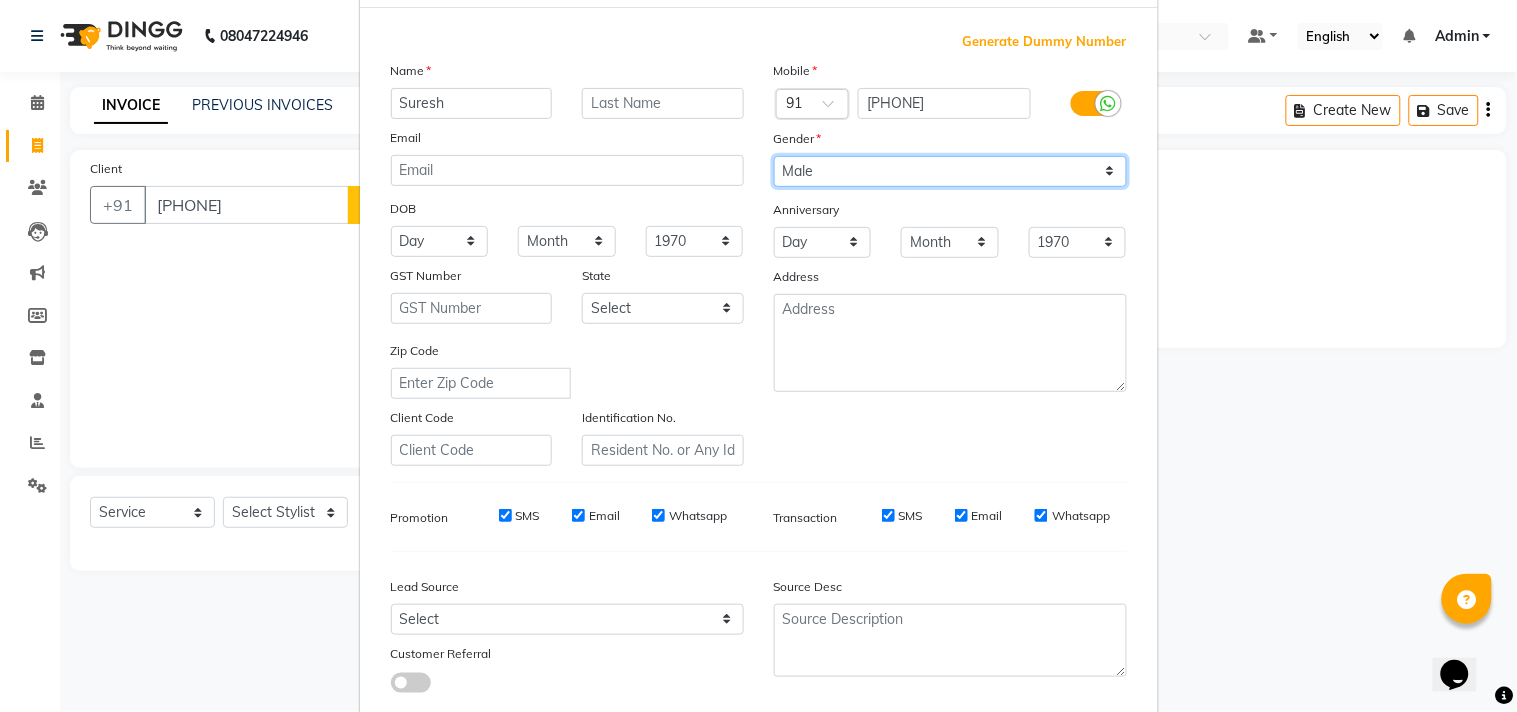 scroll, scrollTop: 212, scrollLeft: 0, axis: vertical 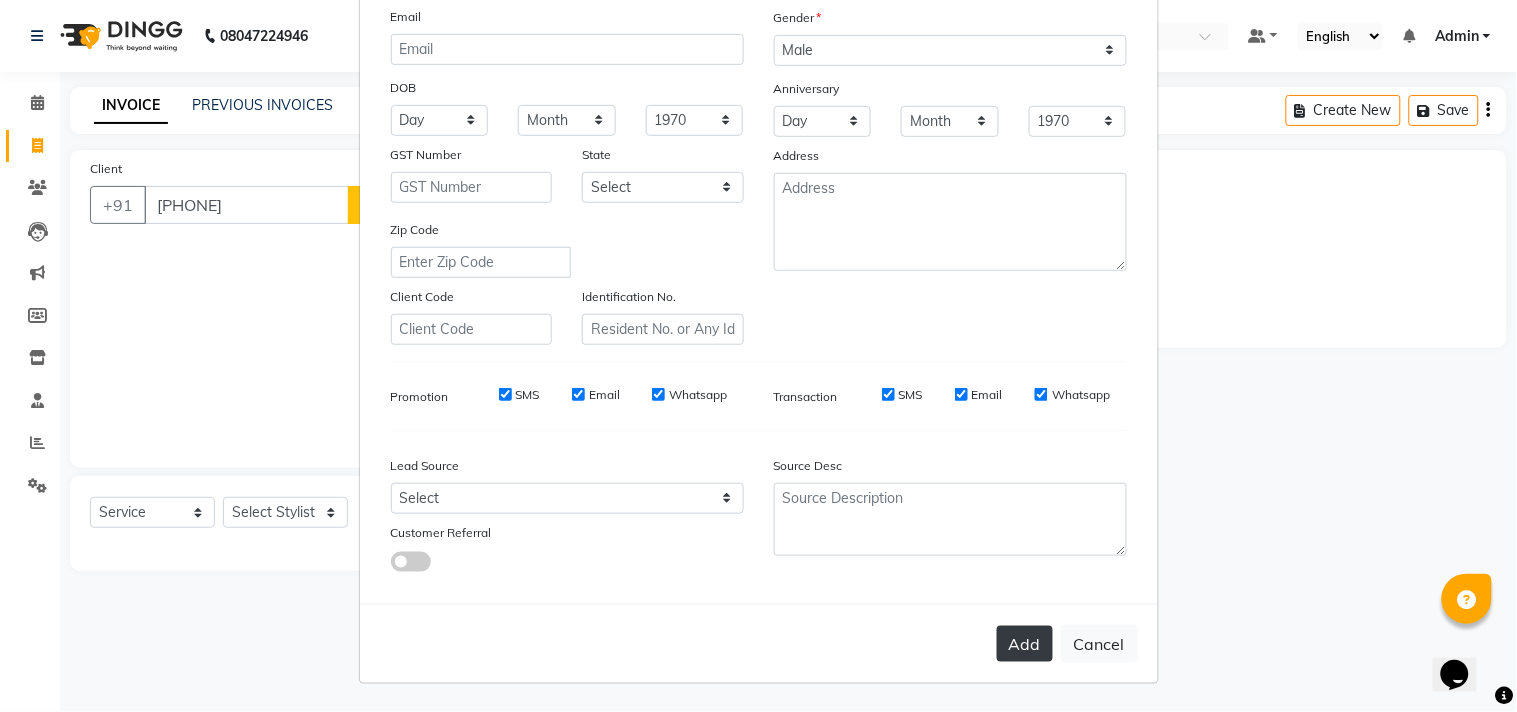 click on "Add" at bounding box center [1025, 644] 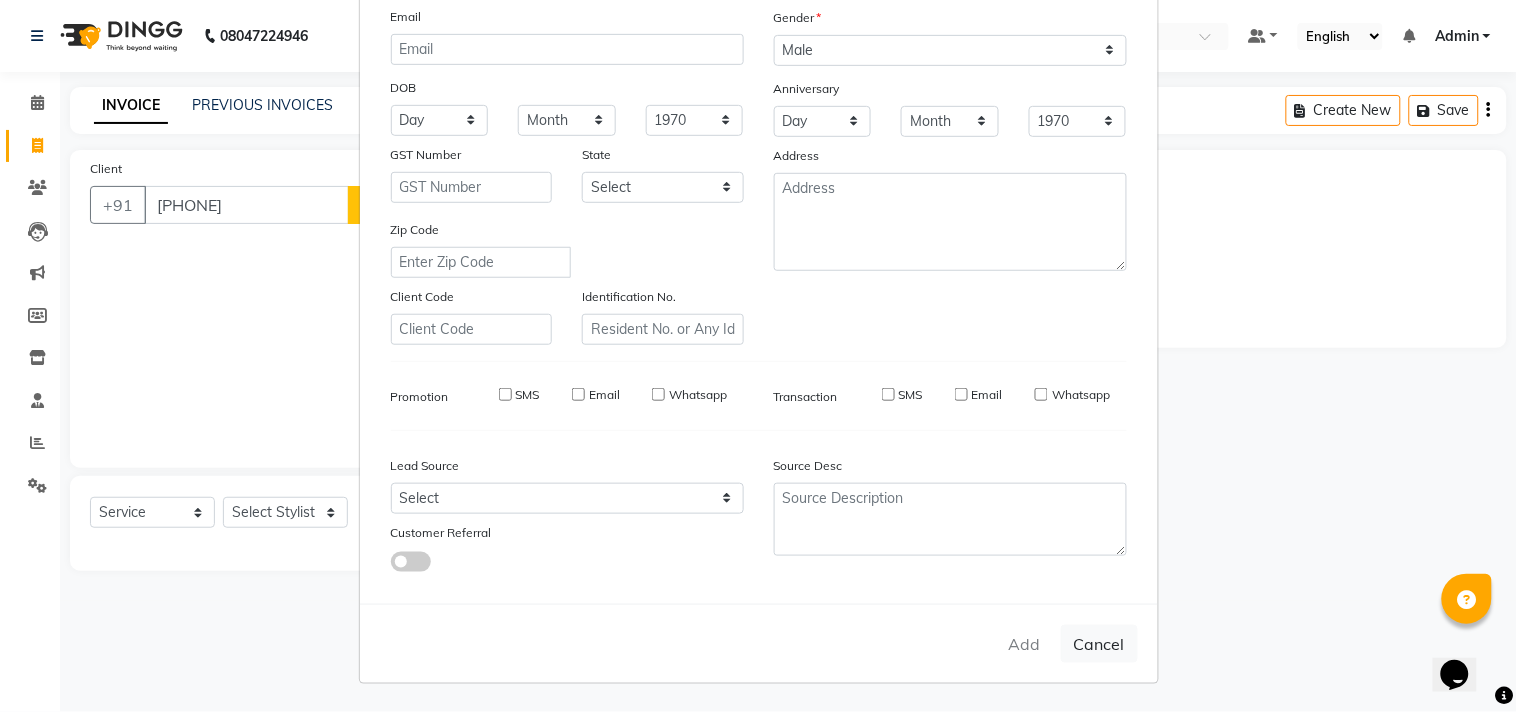 type 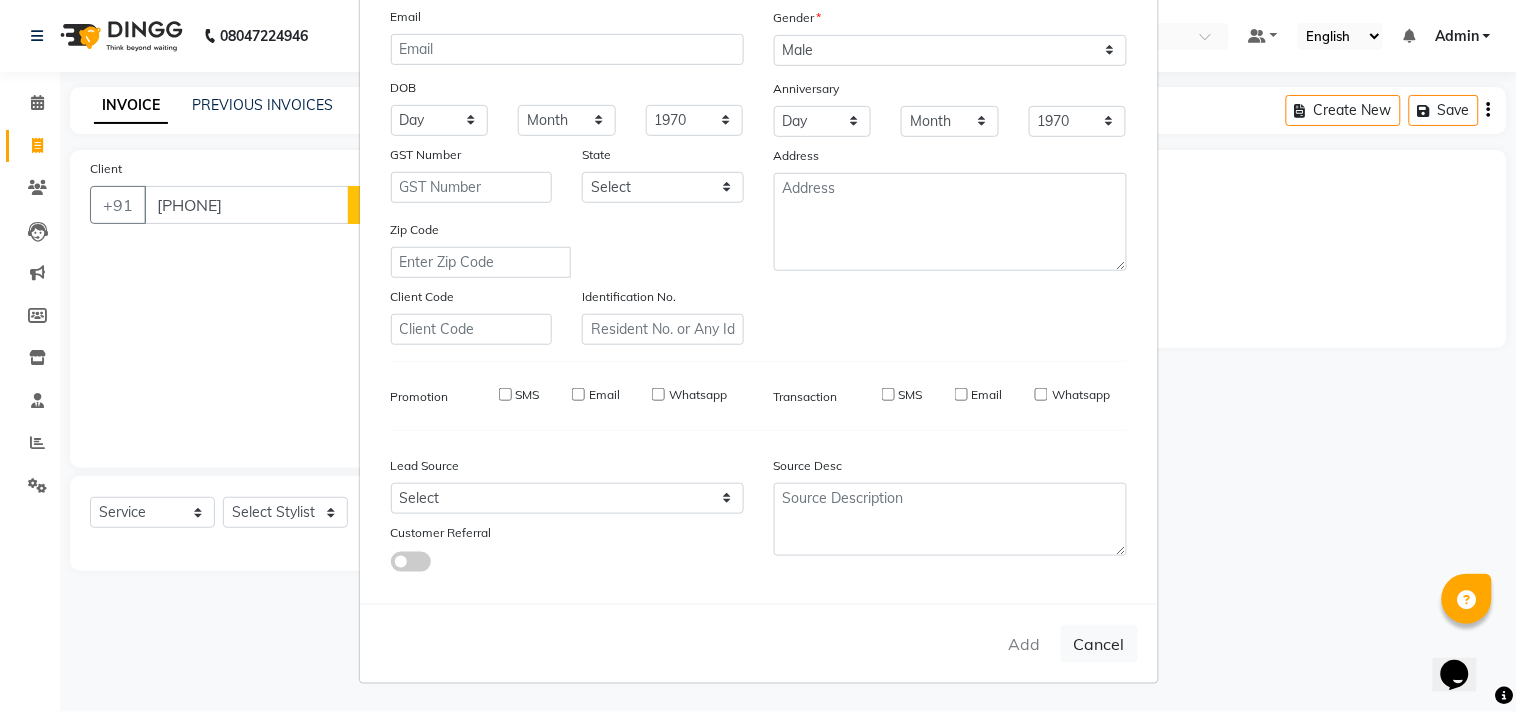 type 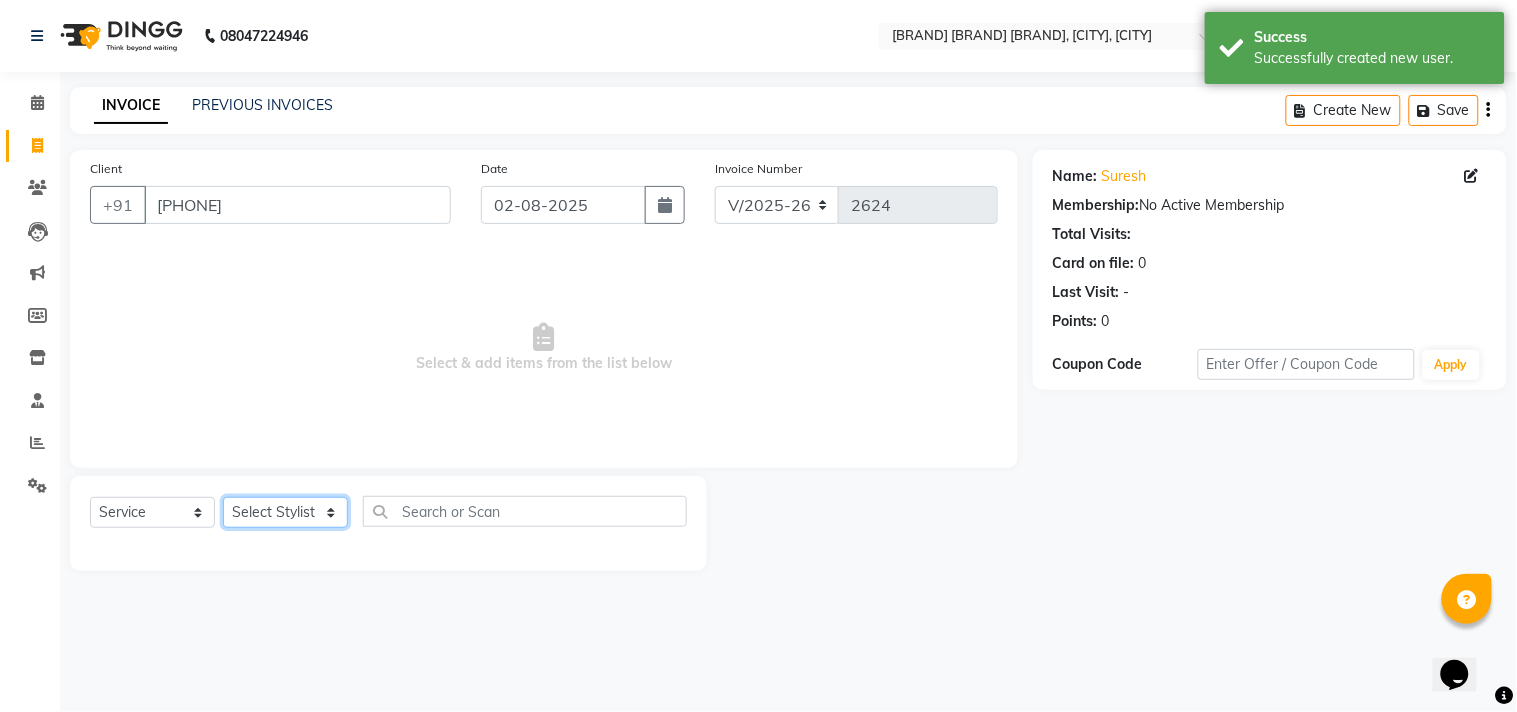 click on "Name  : [FIRST] [LAST]" 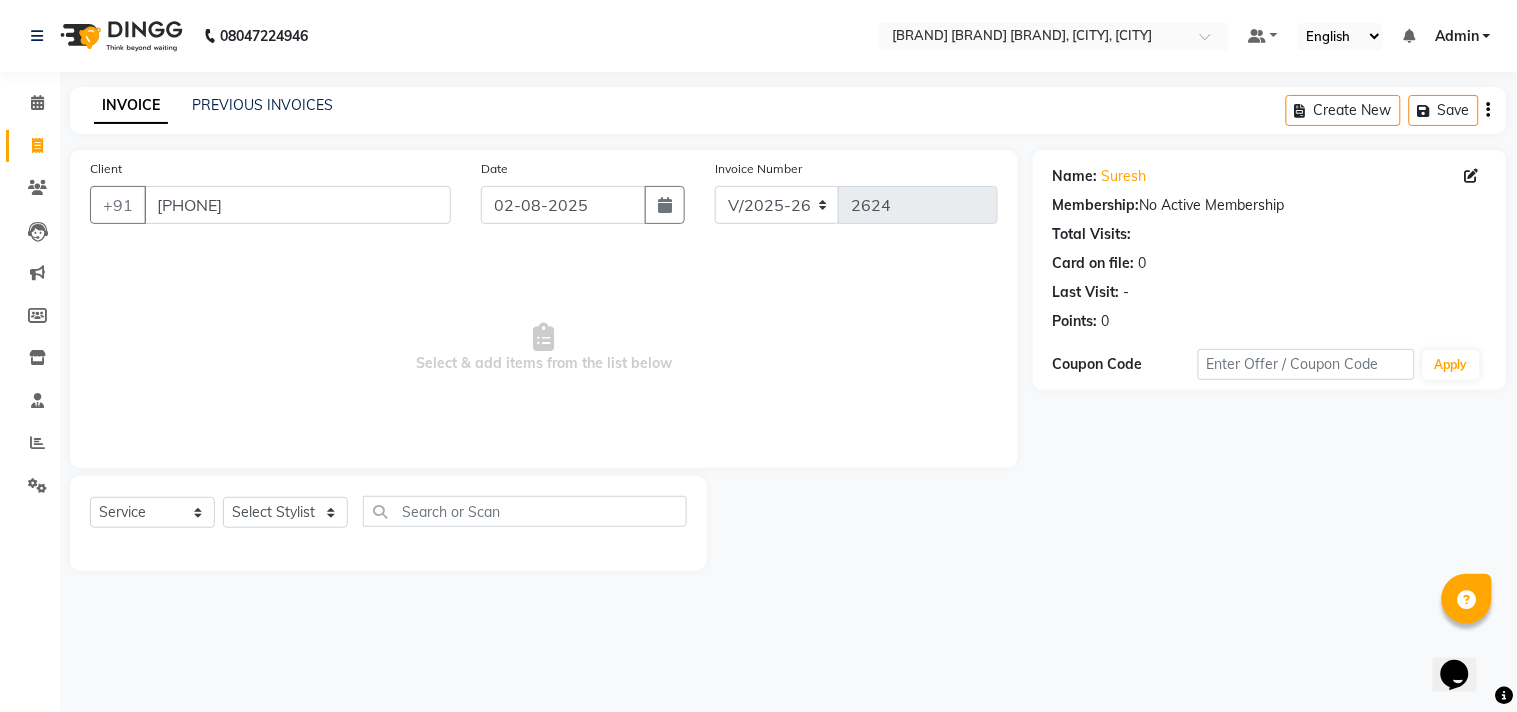 click on "Select & add items from the list below" at bounding box center [544, 348] 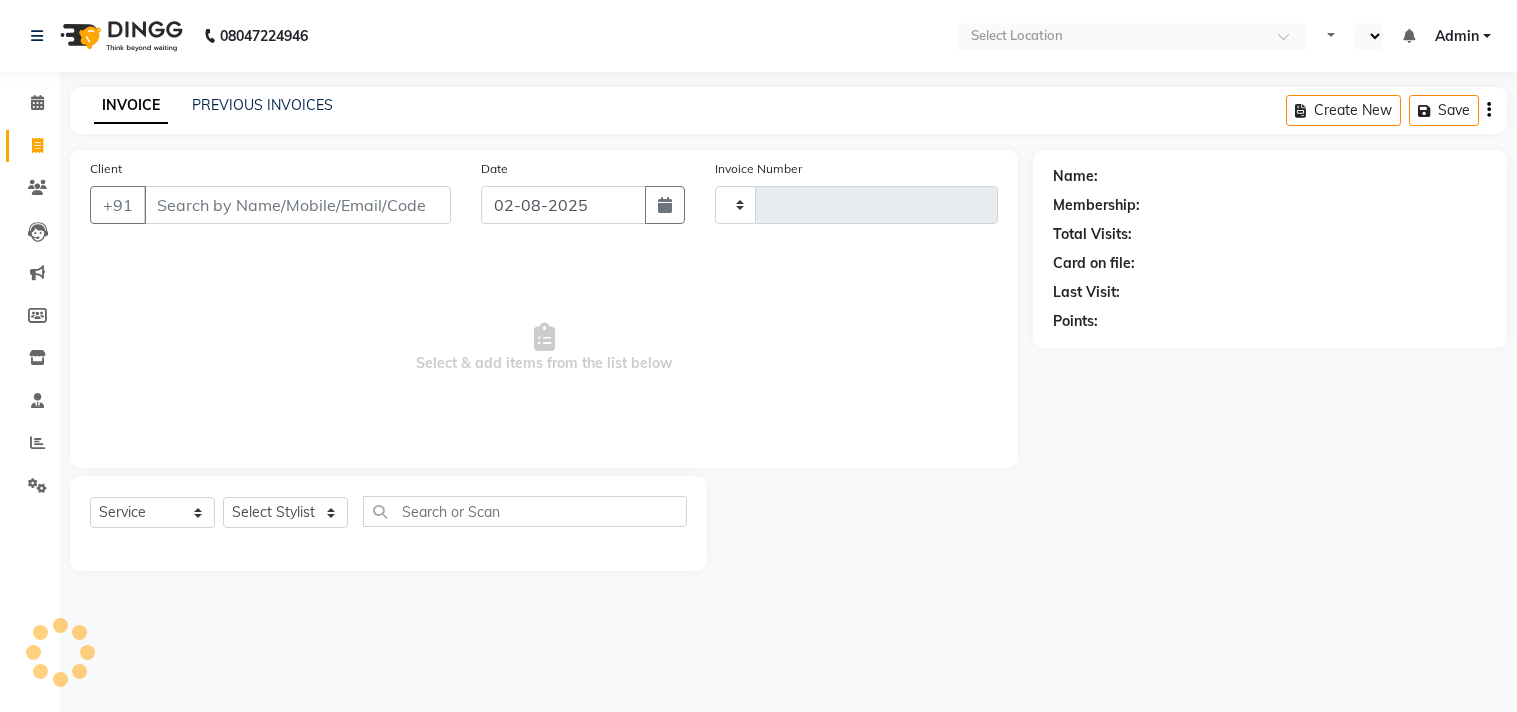 select on "service" 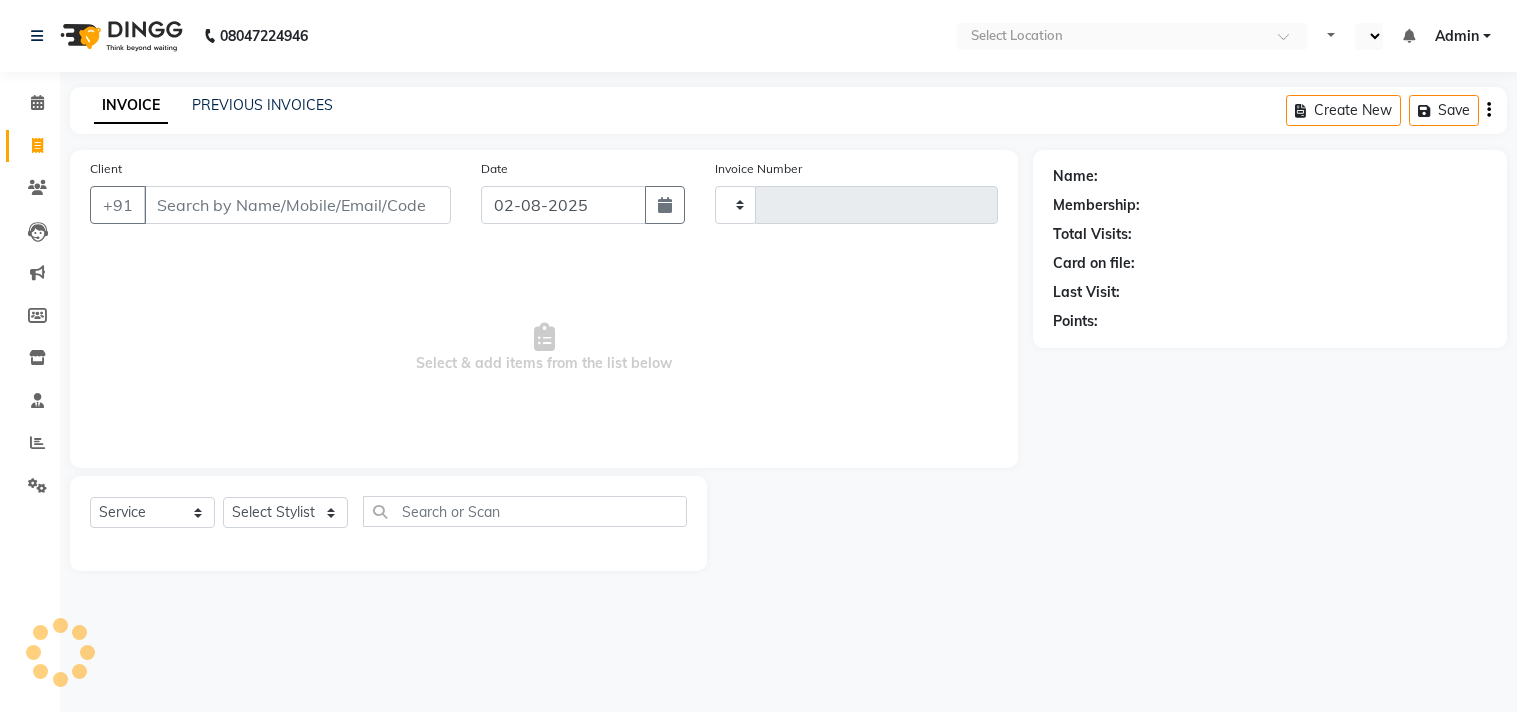 type on "2624" 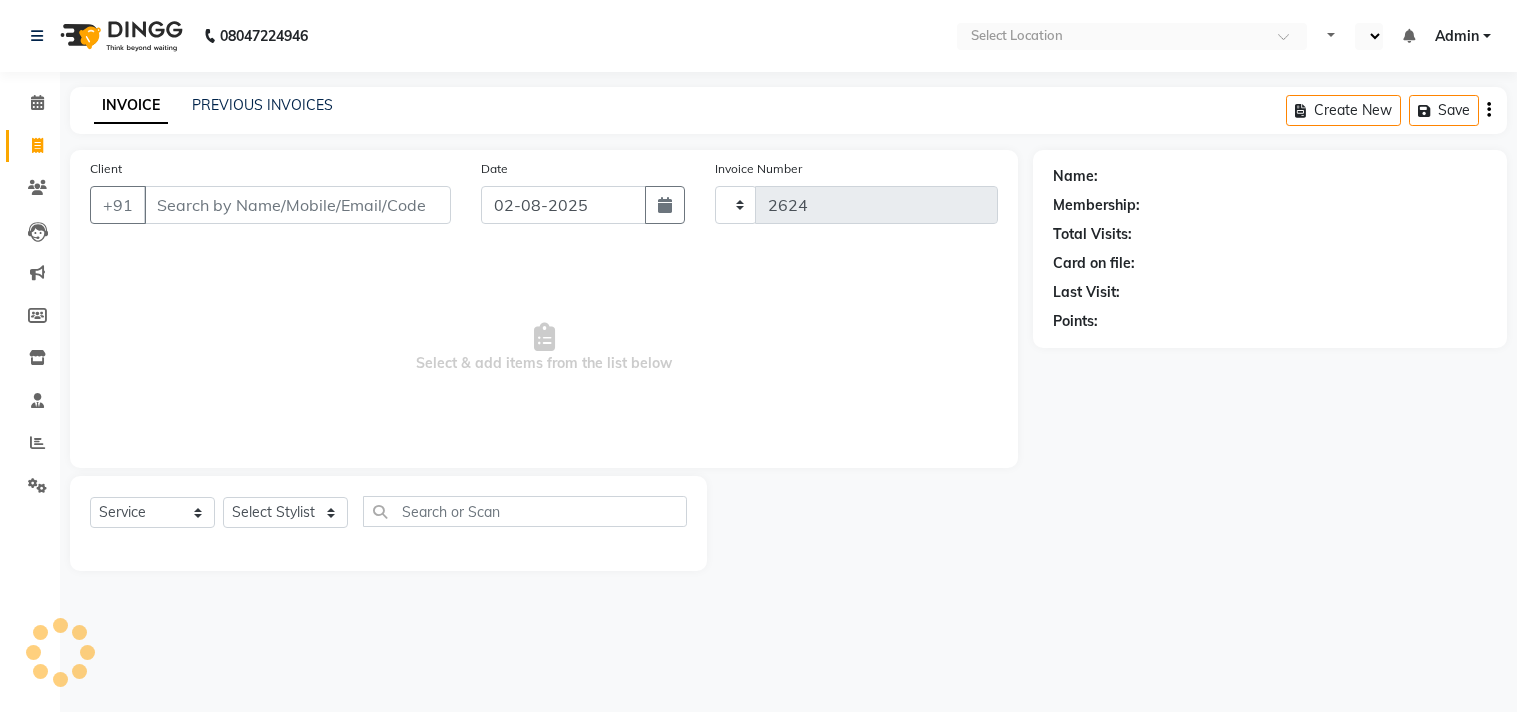 scroll, scrollTop: 0, scrollLeft: 0, axis: both 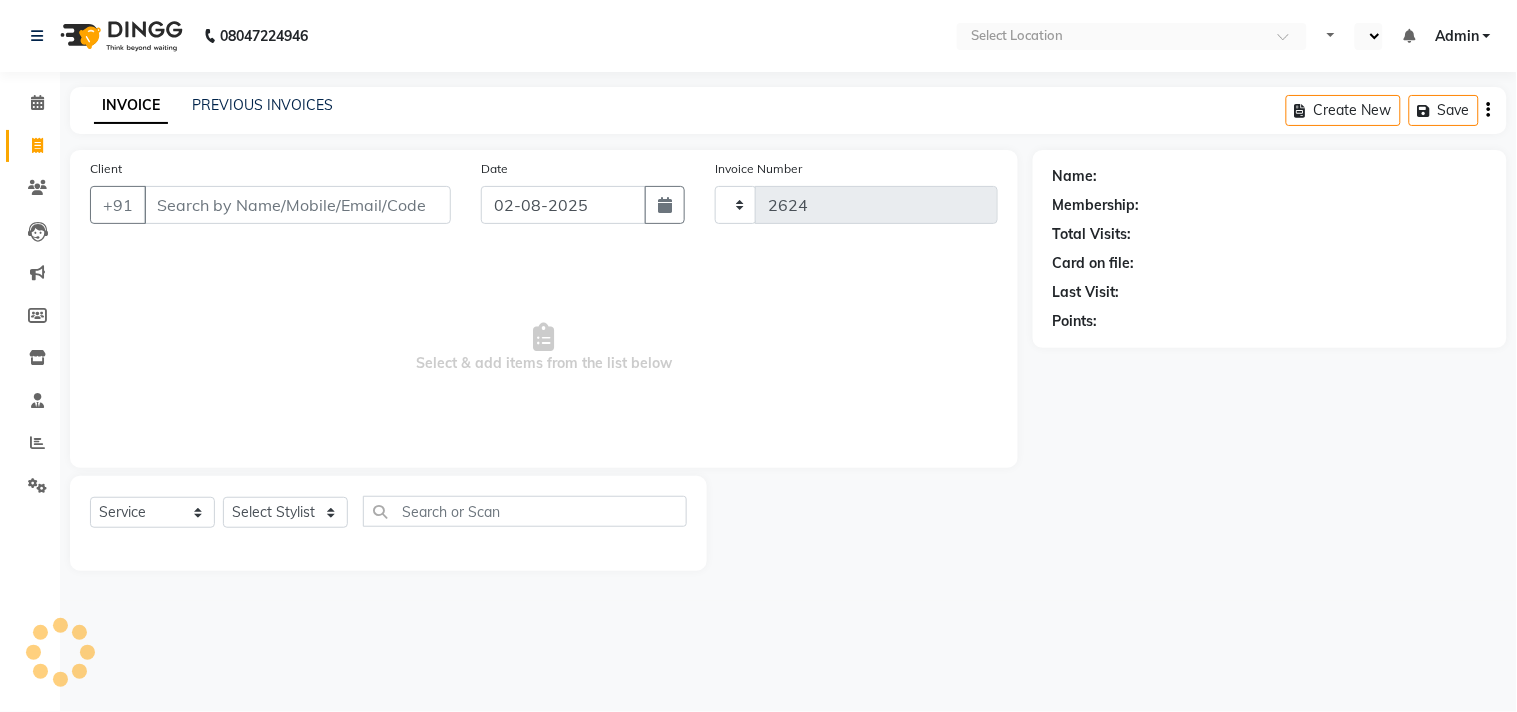 select on "en" 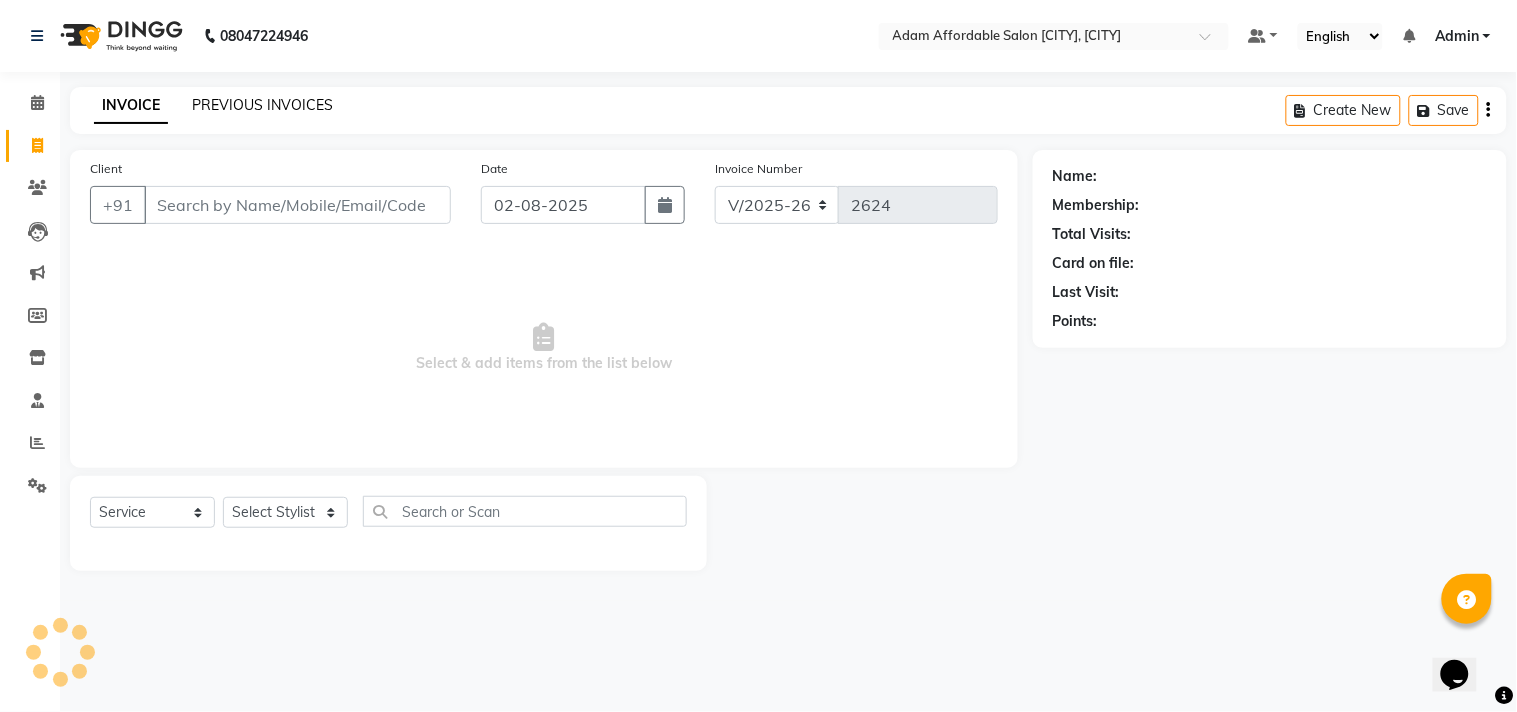 scroll, scrollTop: 0, scrollLeft: 0, axis: both 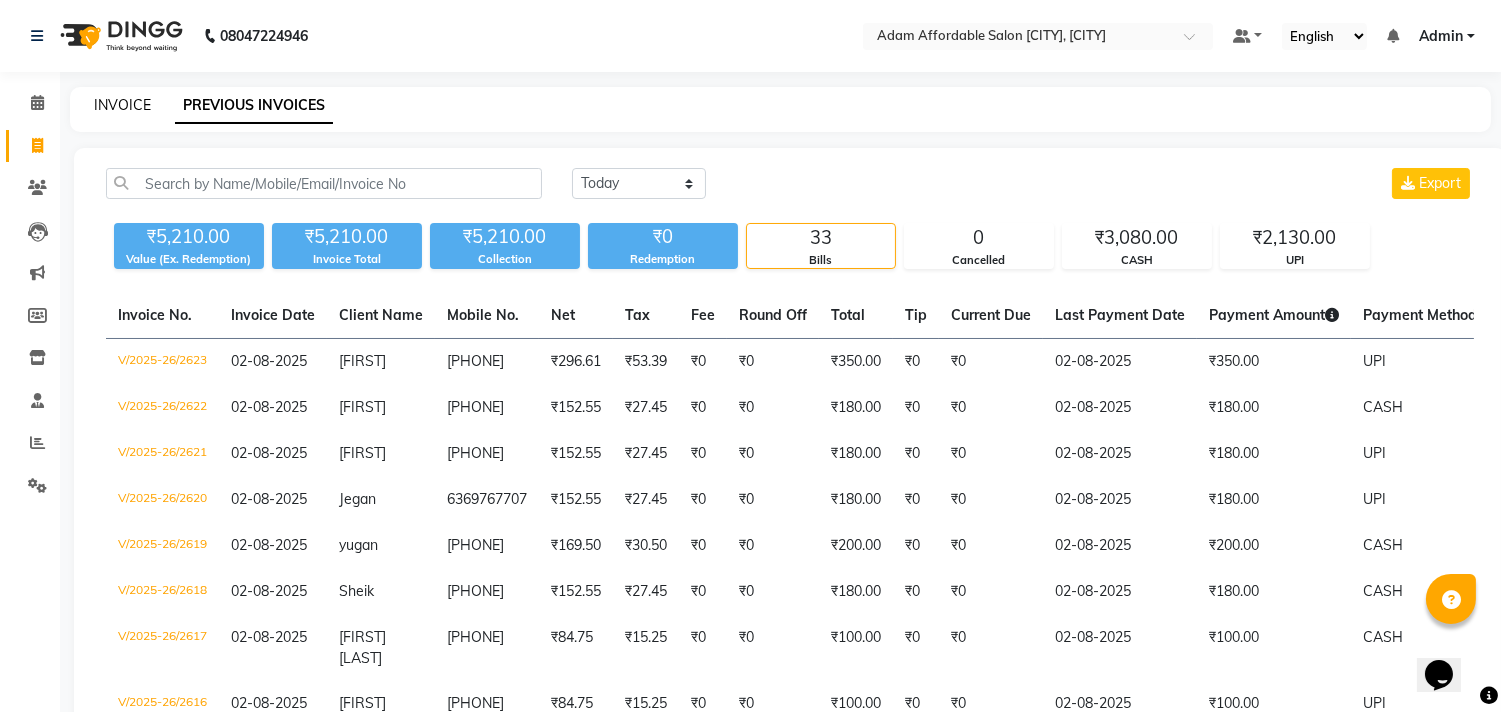 click on "INVOICE" 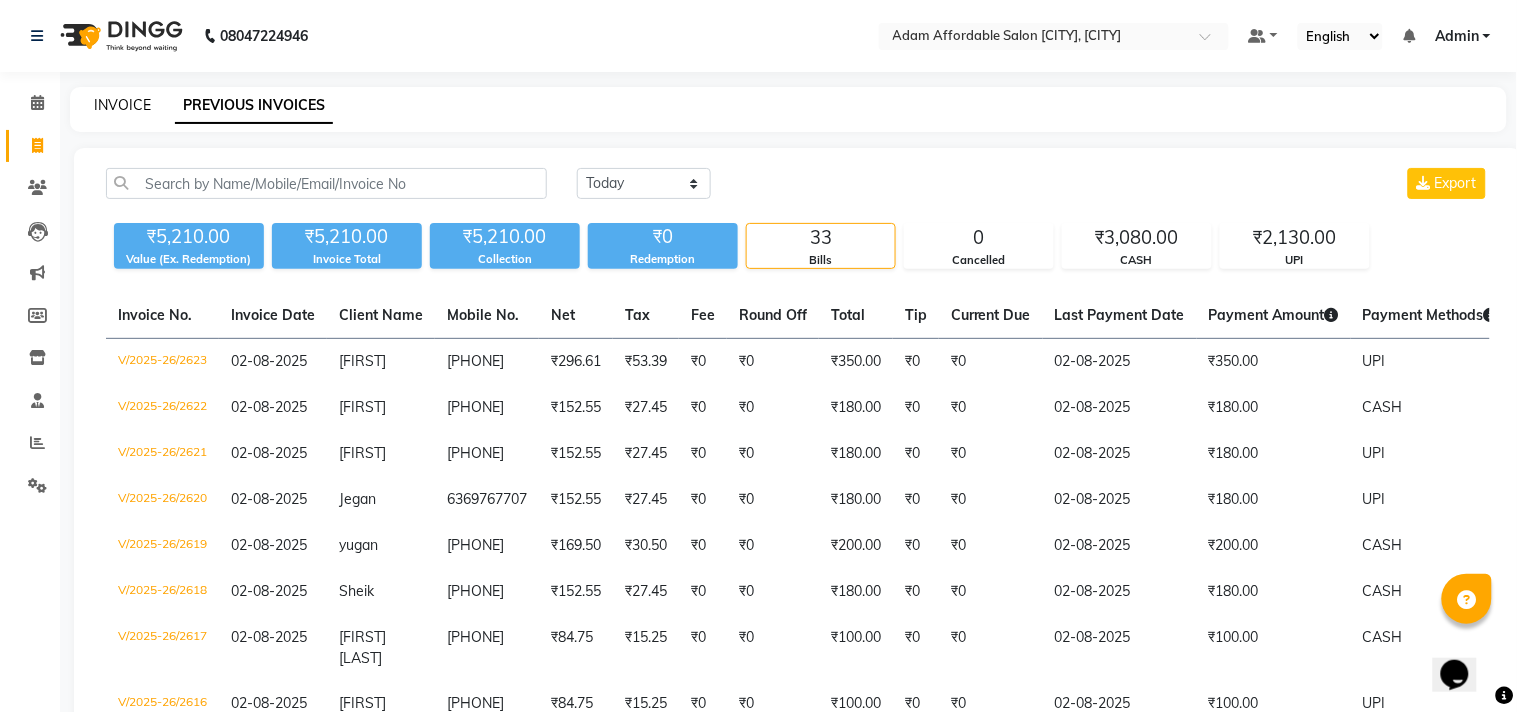 select on "8329" 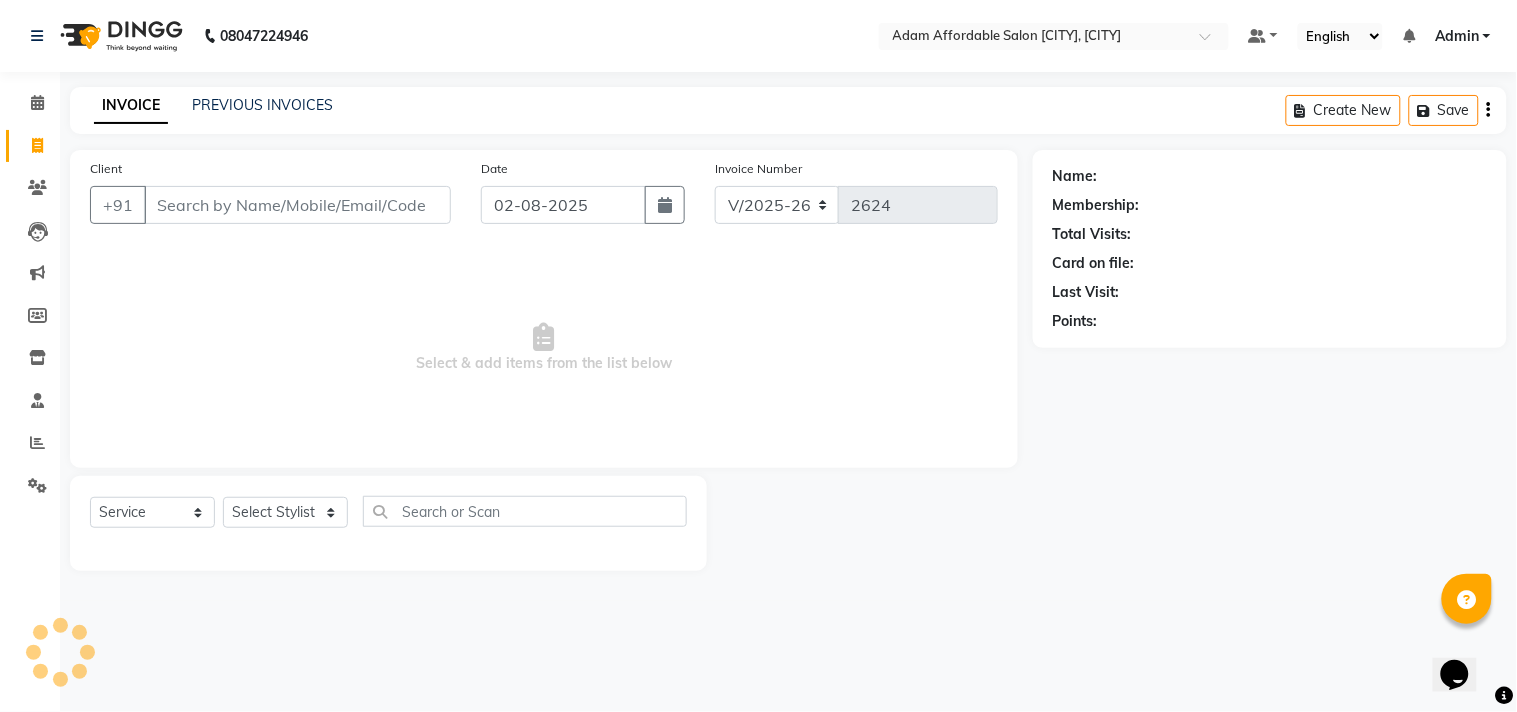 click on "Client" at bounding box center [297, 205] 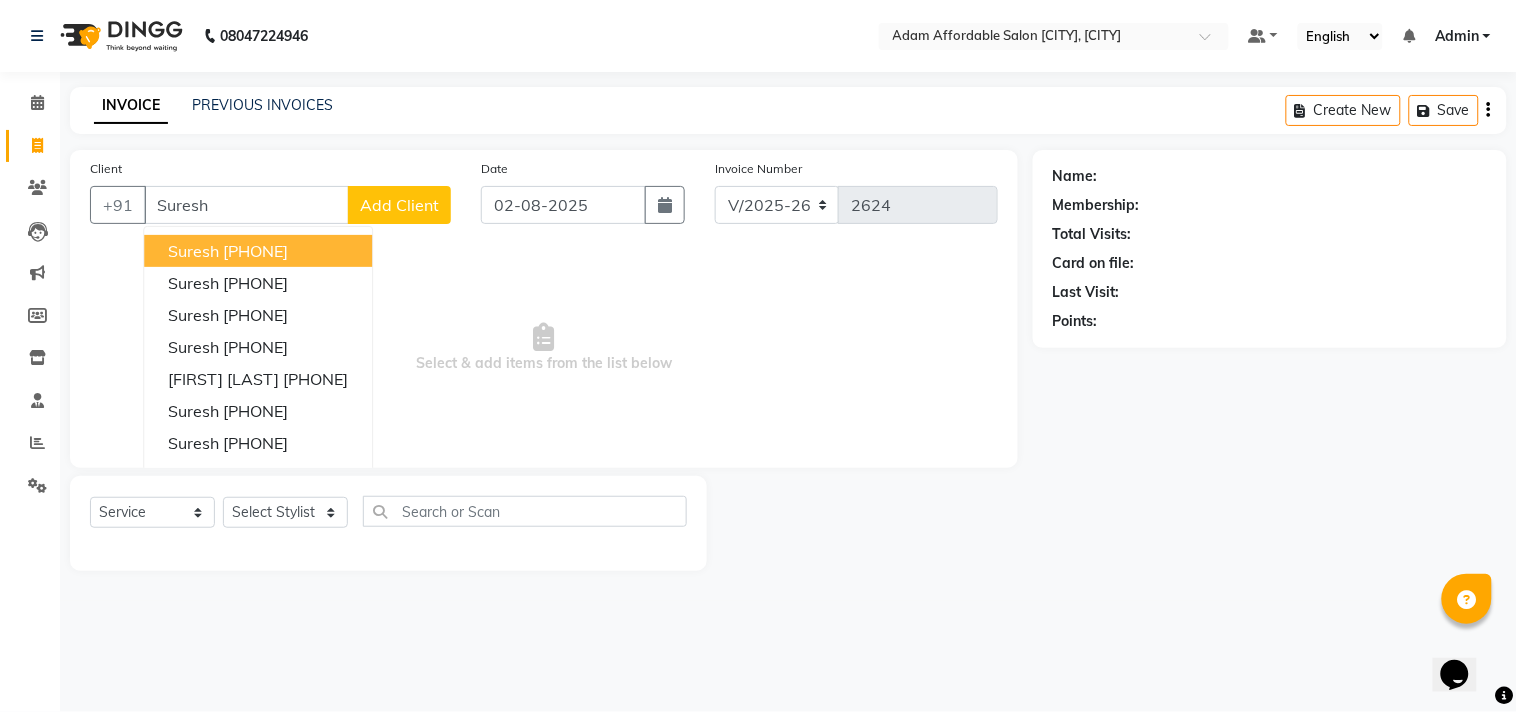 type on "Suresh" 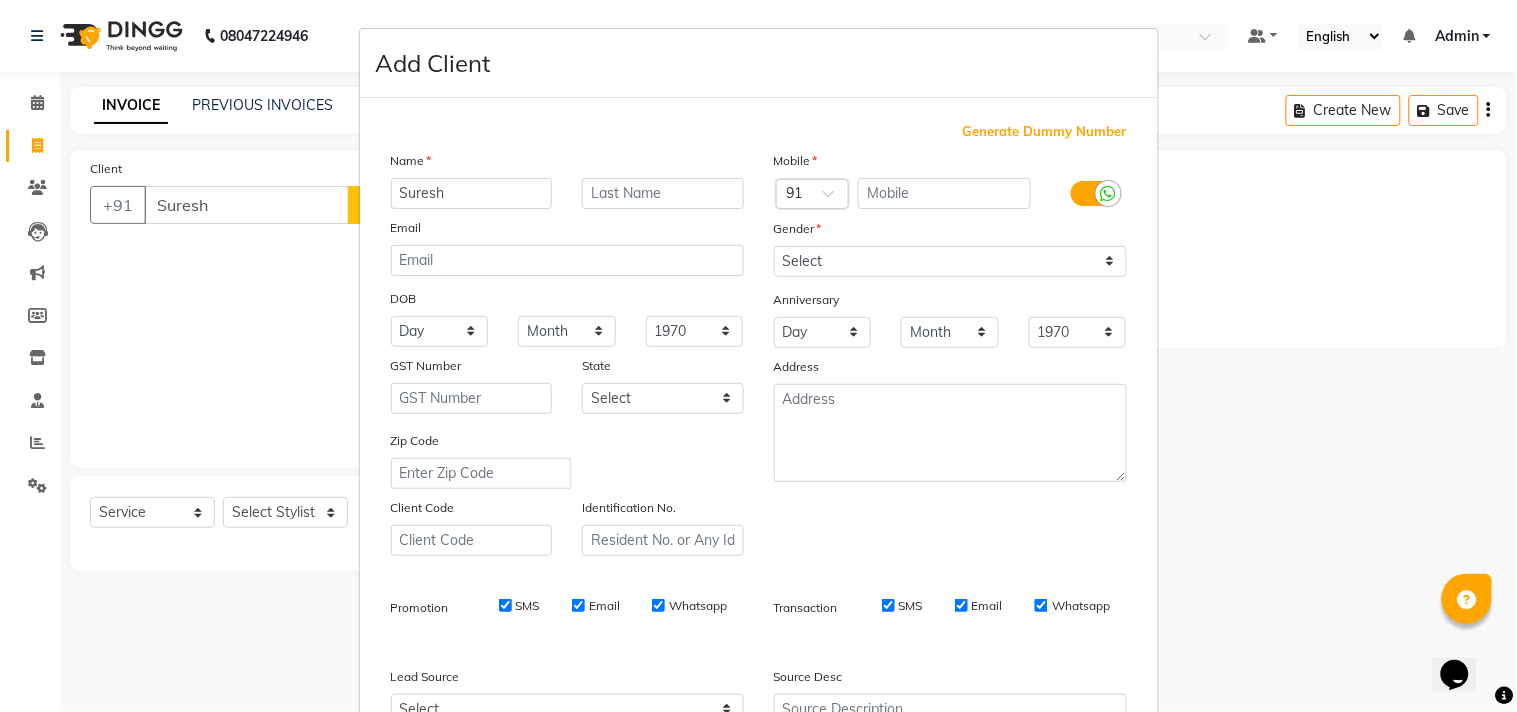 click on "Add Client Generate Dummy Number Name [FIRST] Email DOB Day 01 02 03 04 05 06 07 08 09 10 11 12 13 14 15 16 17 18 19 20 21 22 23 24 25 26 27 28 29 30 31 Month January February March April May June July August September October November December 1940 1941 1942 1943 1944 1945 1946 1947 1948 1949 1950 1951 1952 1953 1954 1955 1956 1957 1958 1959 1960 1961 1962 1963 1964 1965 1966 1967 1968 1969 1970 1971 1972 1973 1974 1975 1976 1977 1978 1979 1980 1981 1982 1983 1984 1985 1986 1987 1988 1989 1990 1991 1992 1993 1994 1995 1996 1997 1998 1999 2000 2001 2002 2003 2004 2005 2006 2007 2008 2009 2010 2011 2012 2013 2014 2015 2016 2017 2018 2019 2020 2021 2022 2023 2024 GST Number State Select Andaman and Nicobar Islands Andhra Pradesh Arunachal Pradesh Assam Bihar Chandigarh Chhattisgarh Dadra and Nagar Haveli Daman and Diu Delhi Goa Gujarat Haryana Himachal Pradesh Jammu and Kashmir Jharkhand Karnataka Kerala Lakshadweep Madhya Pradesh Maharashtra Manipur Meghalaya Mizoram Nagaland Odisha Pondicherry Punjab Rajasthan" at bounding box center [758, 356] 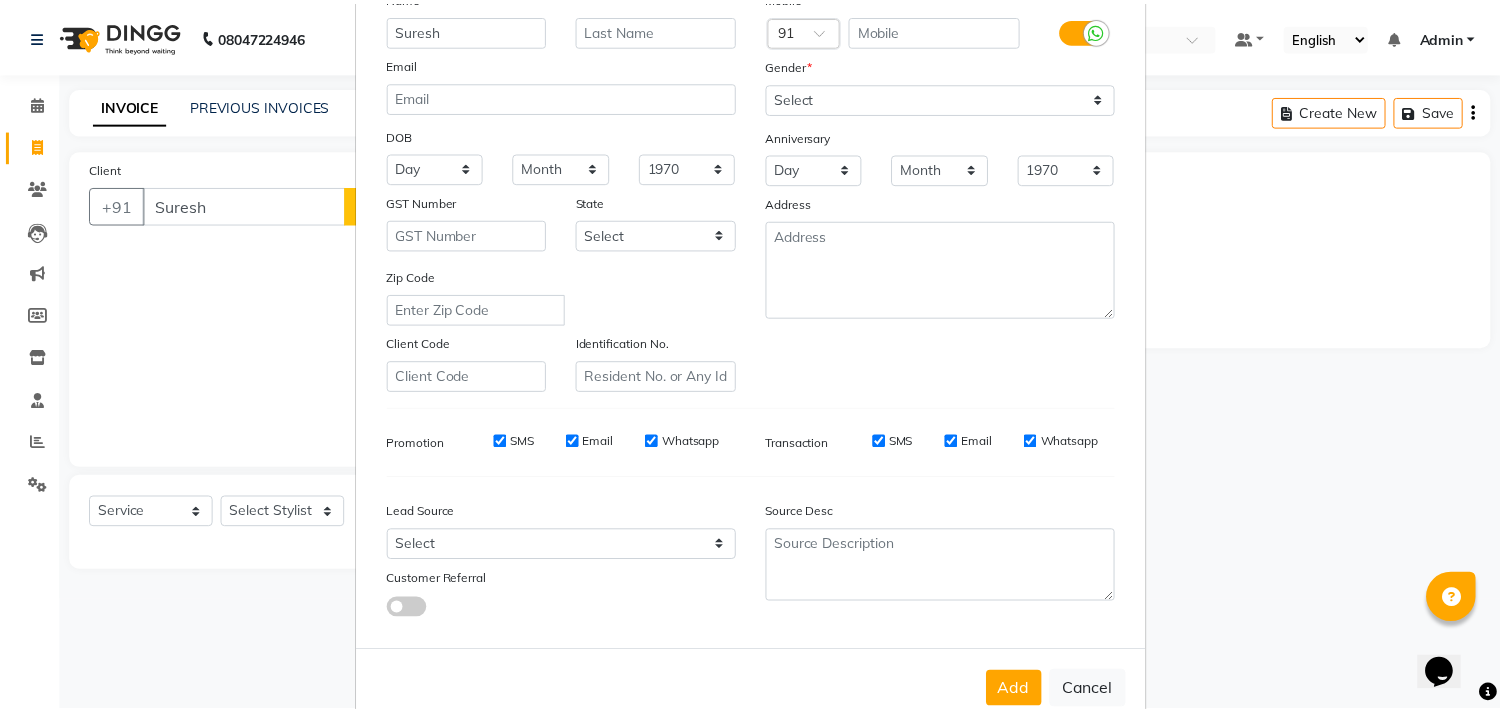 scroll, scrollTop: 212, scrollLeft: 0, axis: vertical 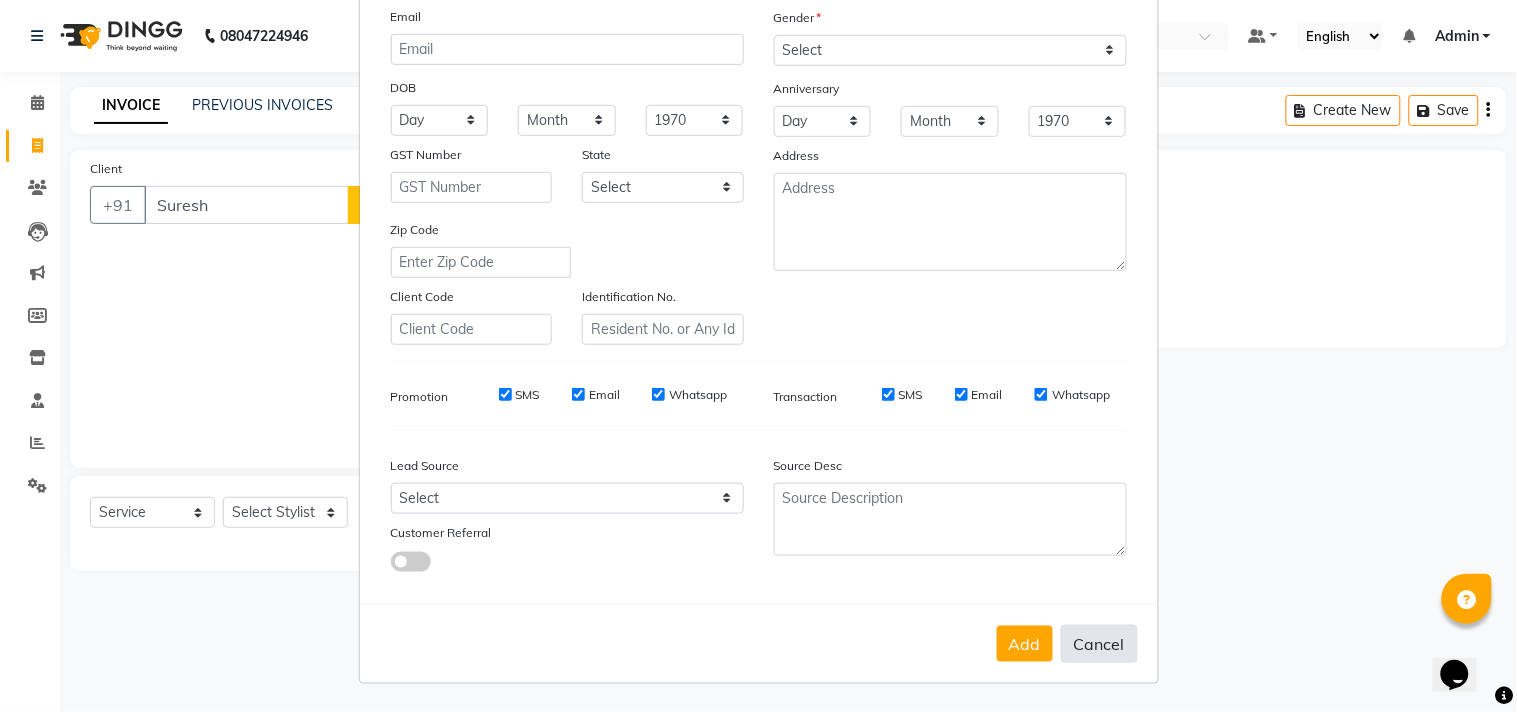 click on "Cancel" at bounding box center [1099, 644] 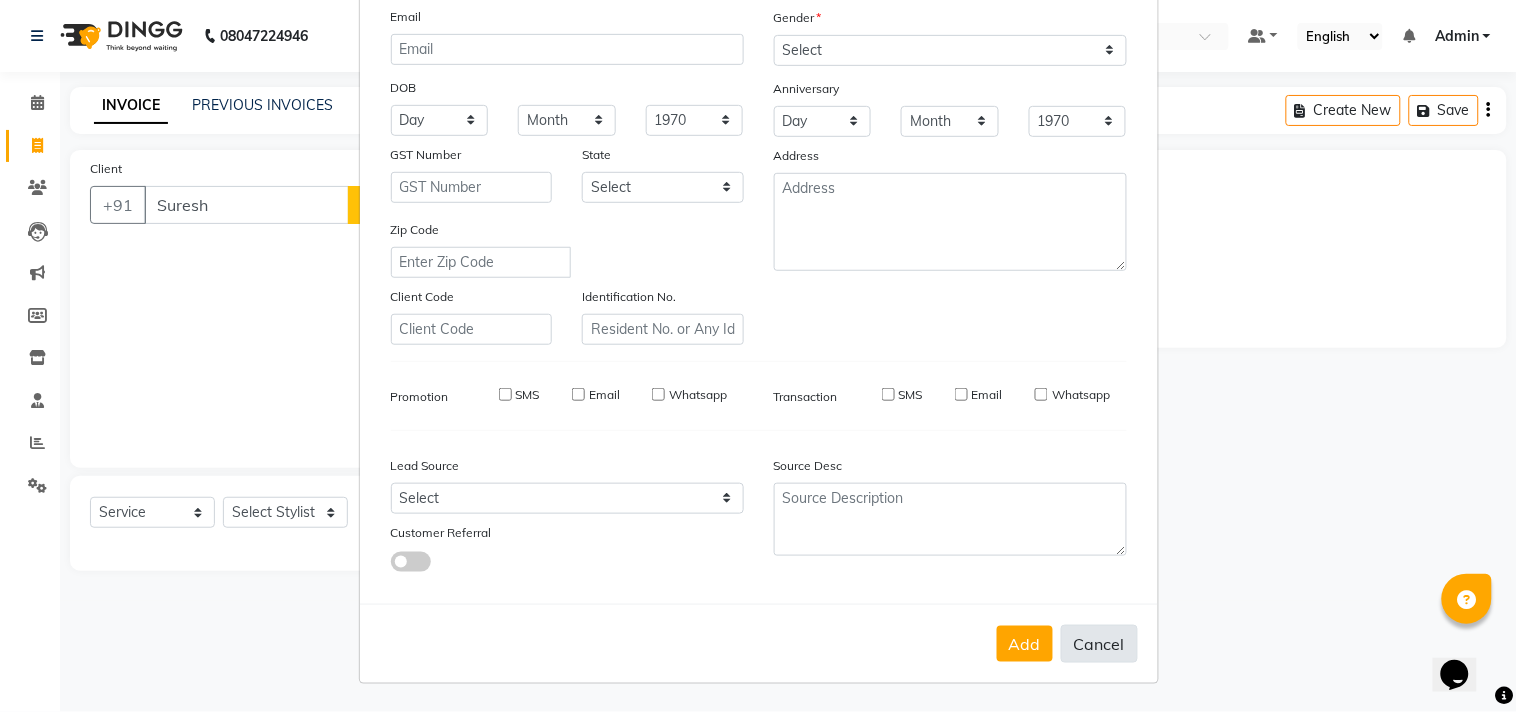 type 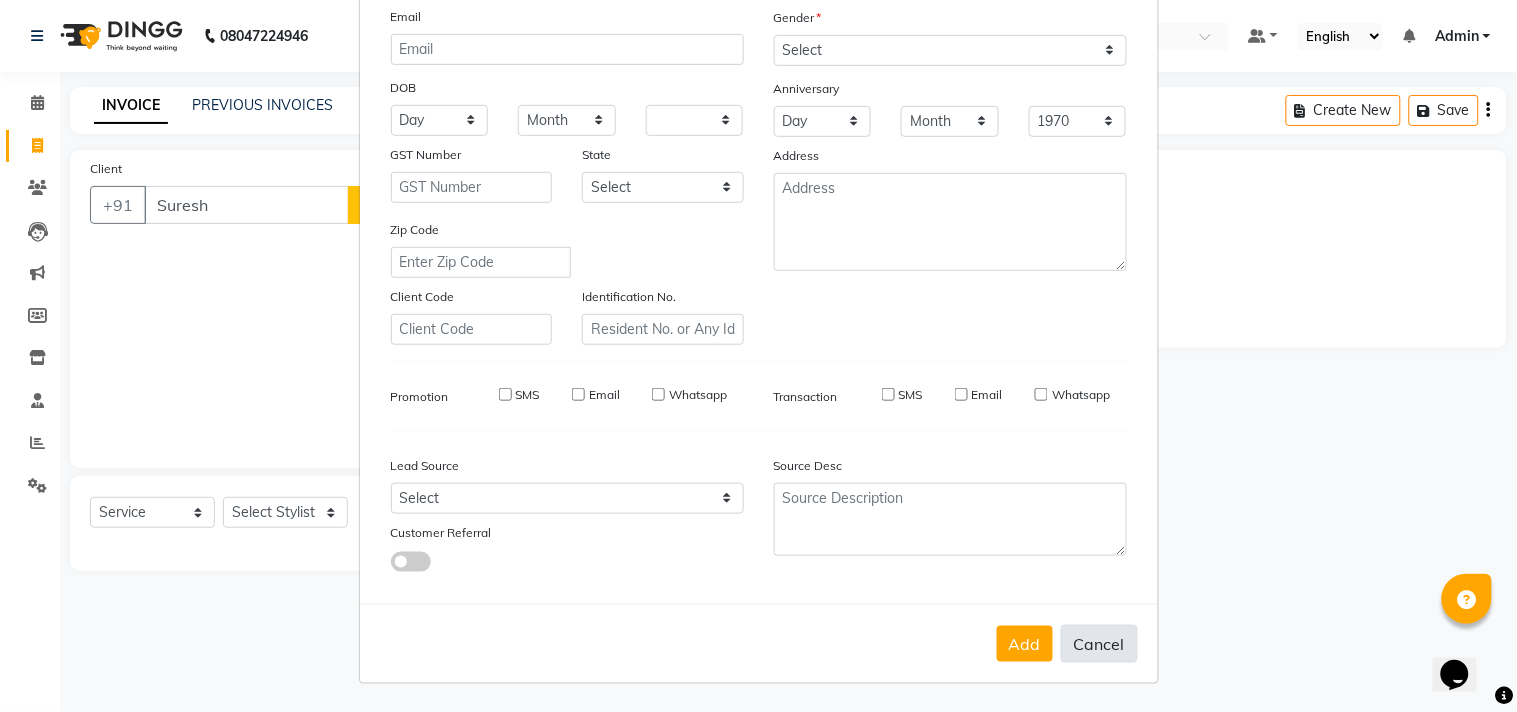 select 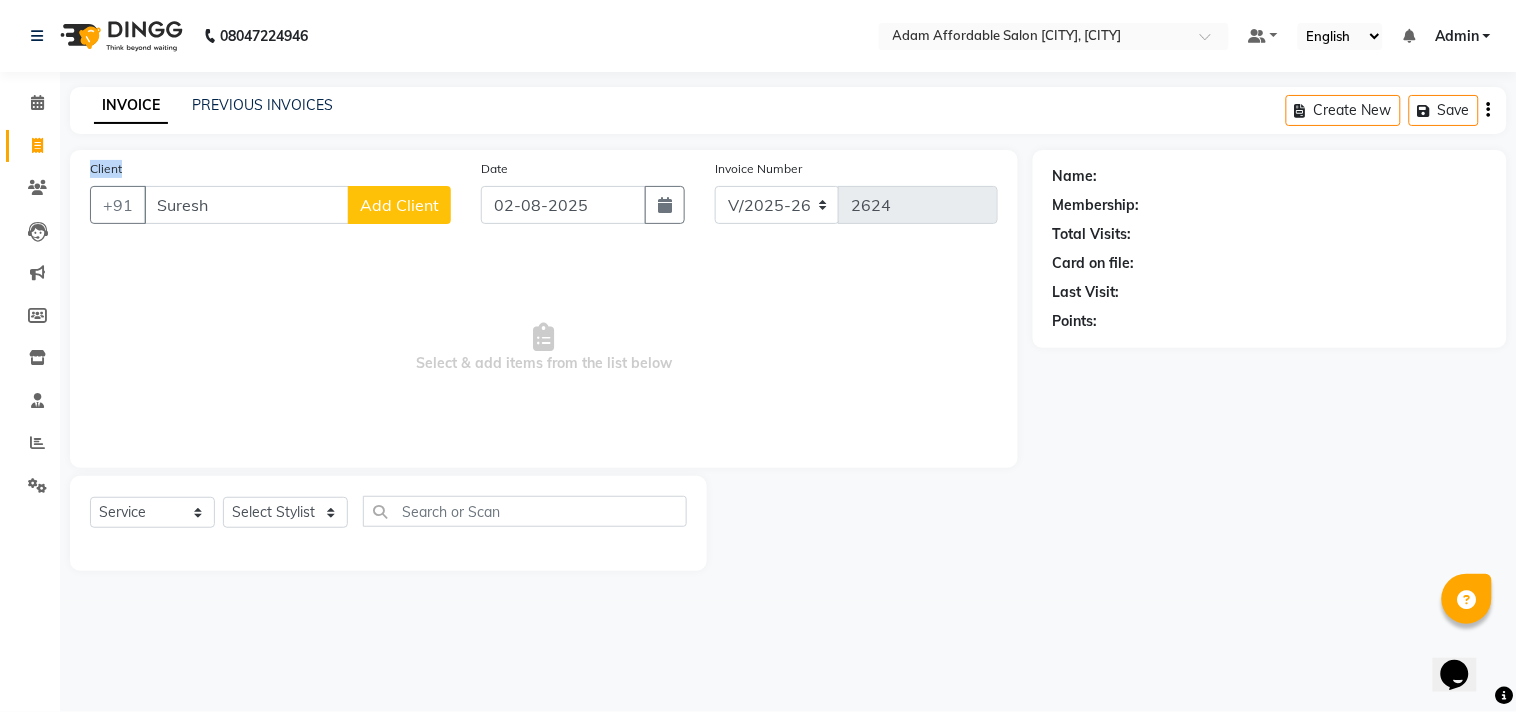 drag, startPoint x: 247, startPoint y: 226, endPoint x: 120, endPoint y: 157, distance: 144.53374 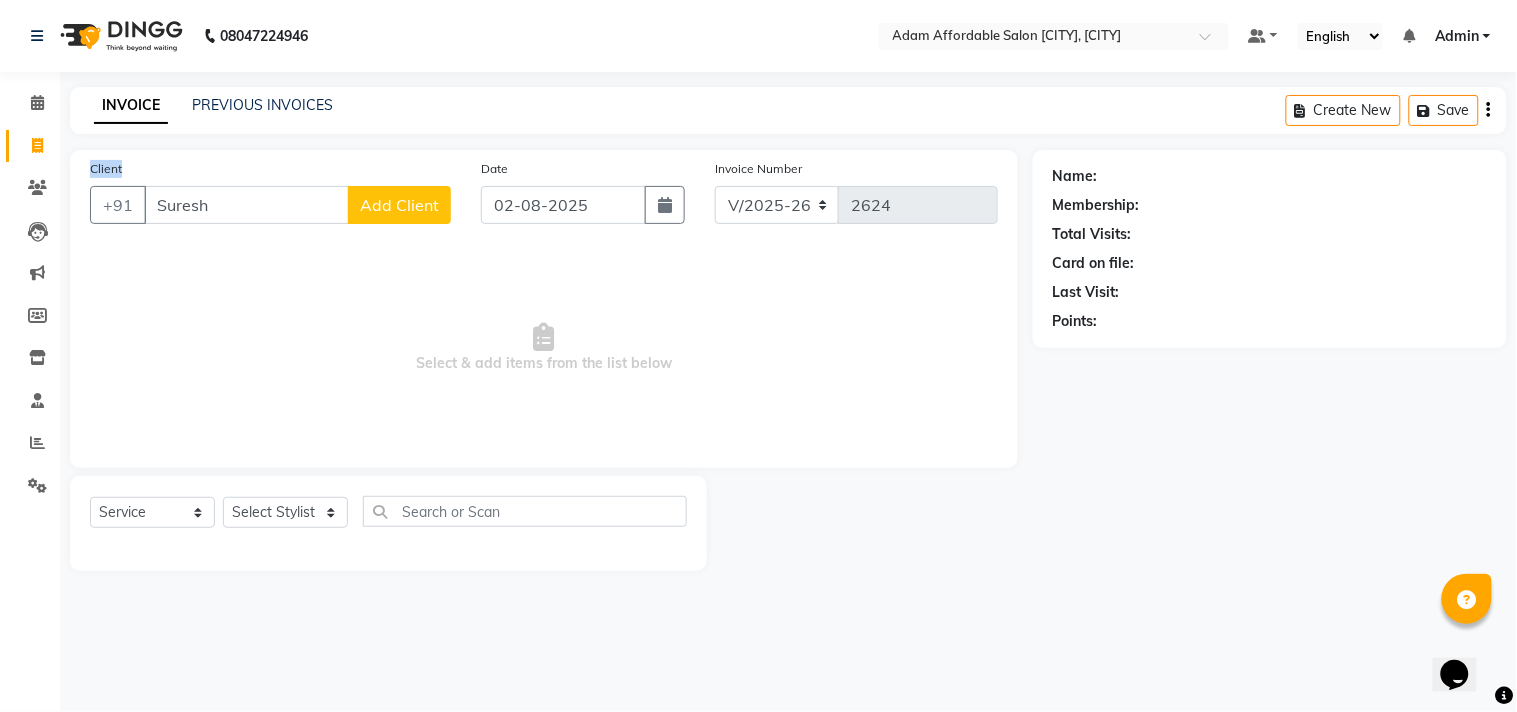 click on "Client +91 [FIRST] Add Client" 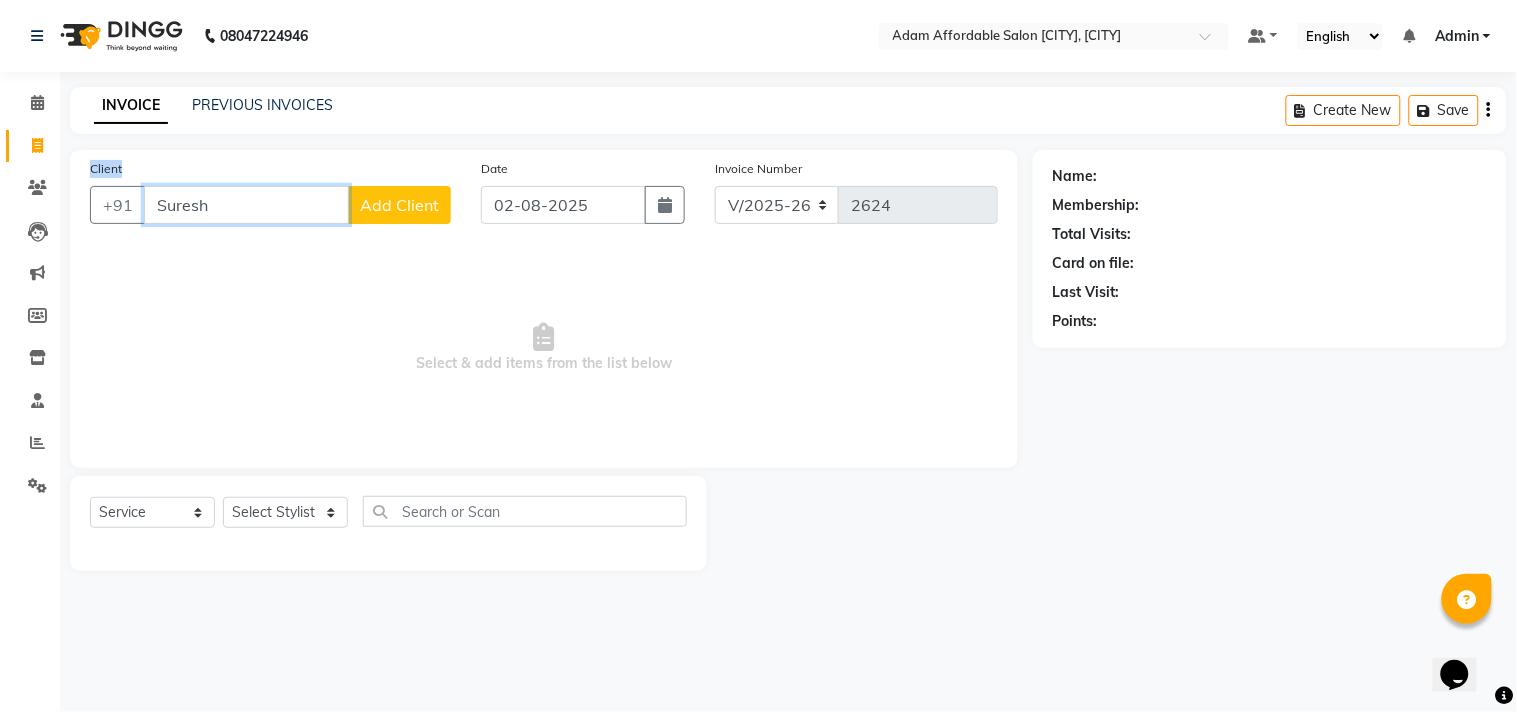 click on "Suresh" at bounding box center [246, 205] 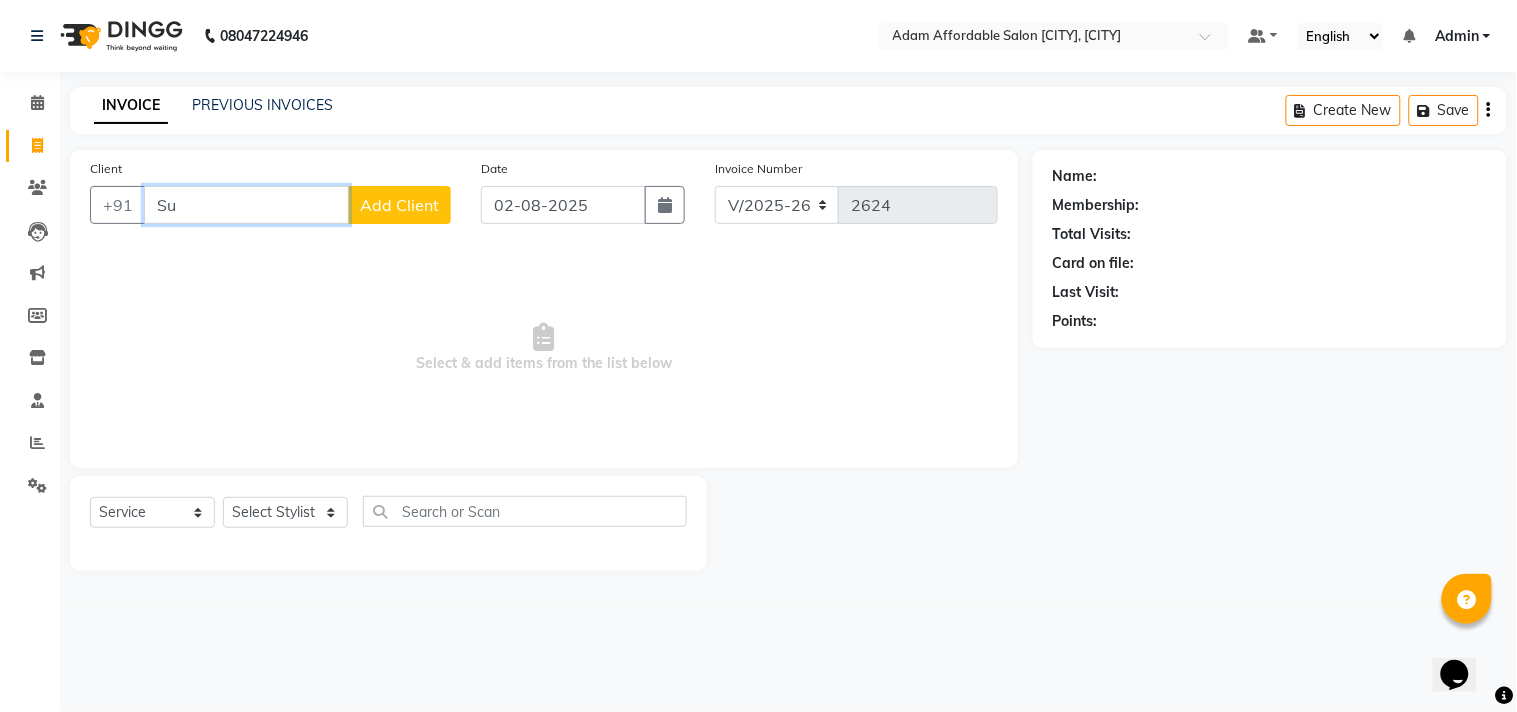 type on "S" 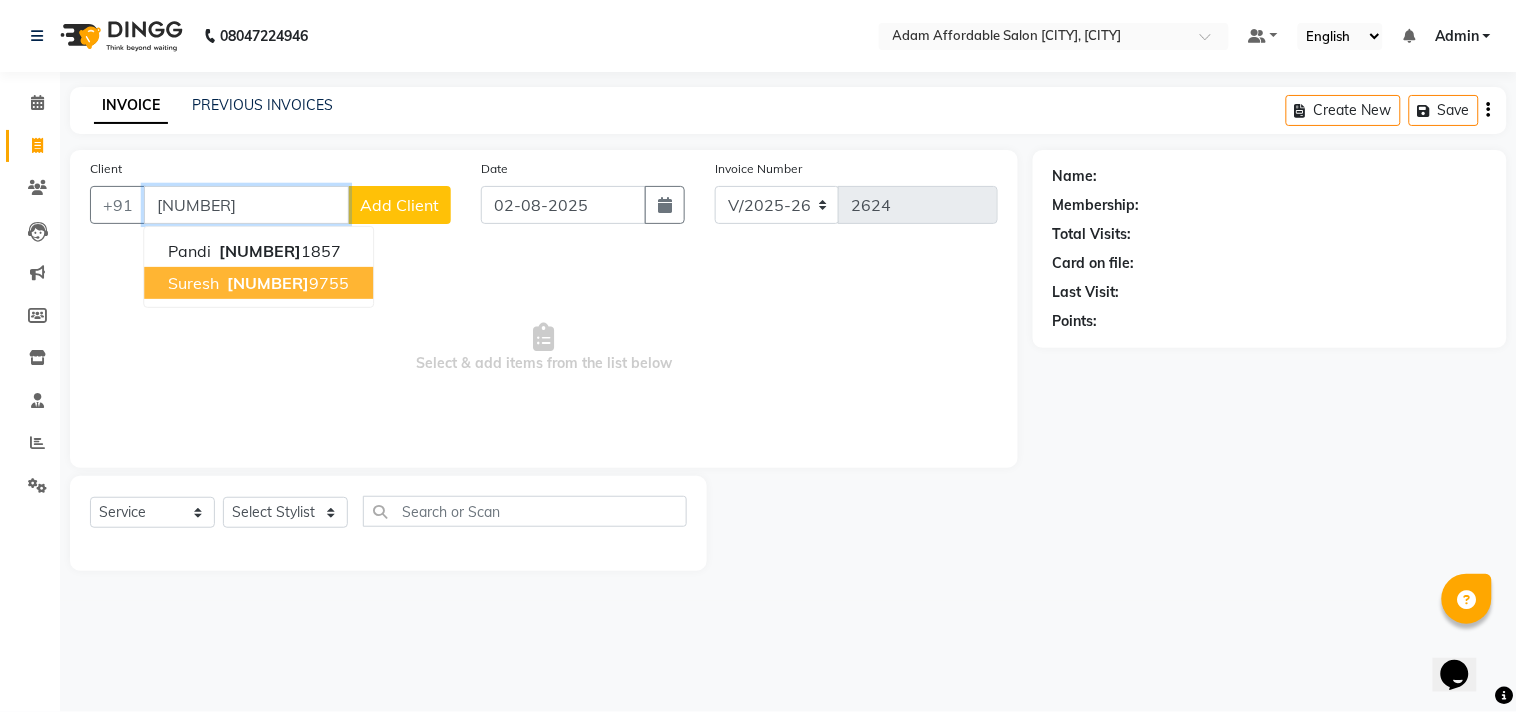 click on "[FIRST]   [NUMBER]" at bounding box center (258, 283) 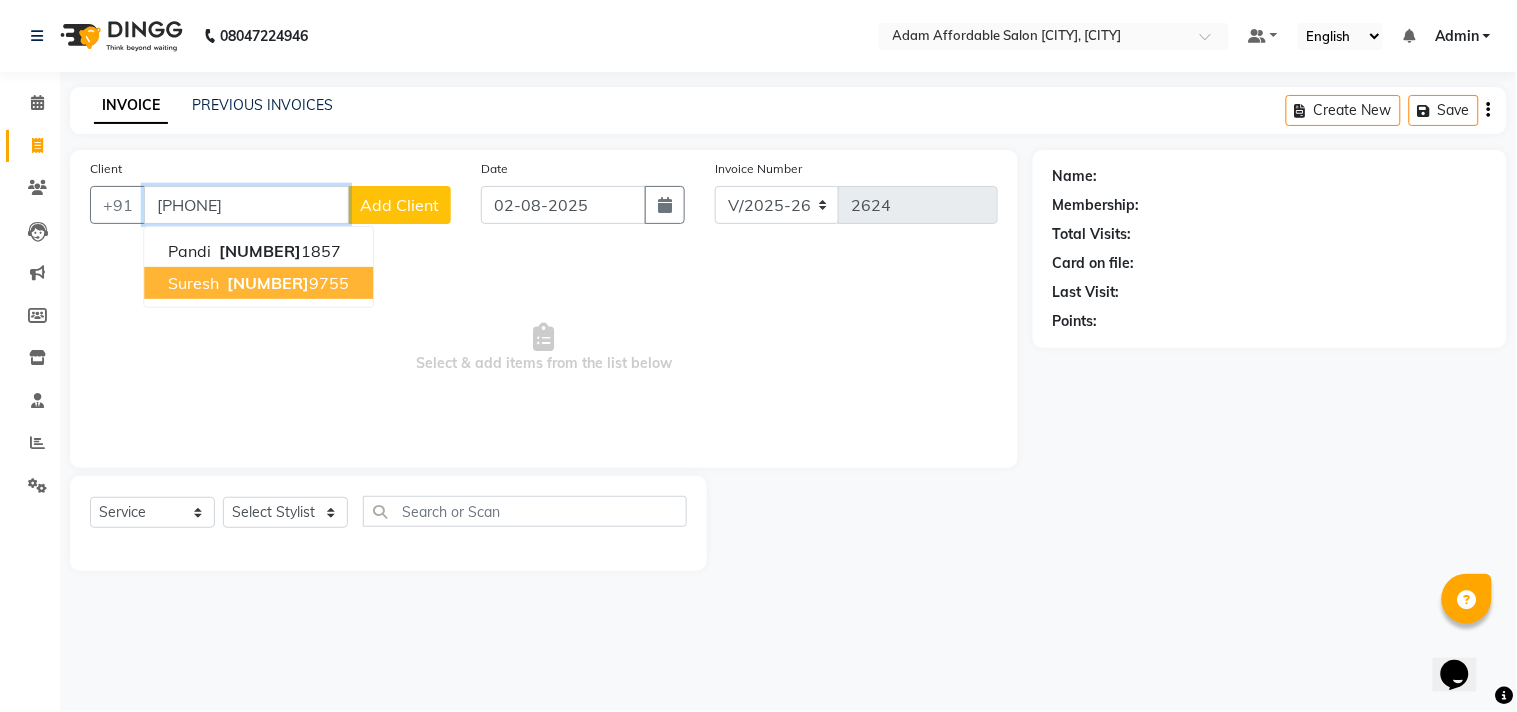 type on "[PHONE]" 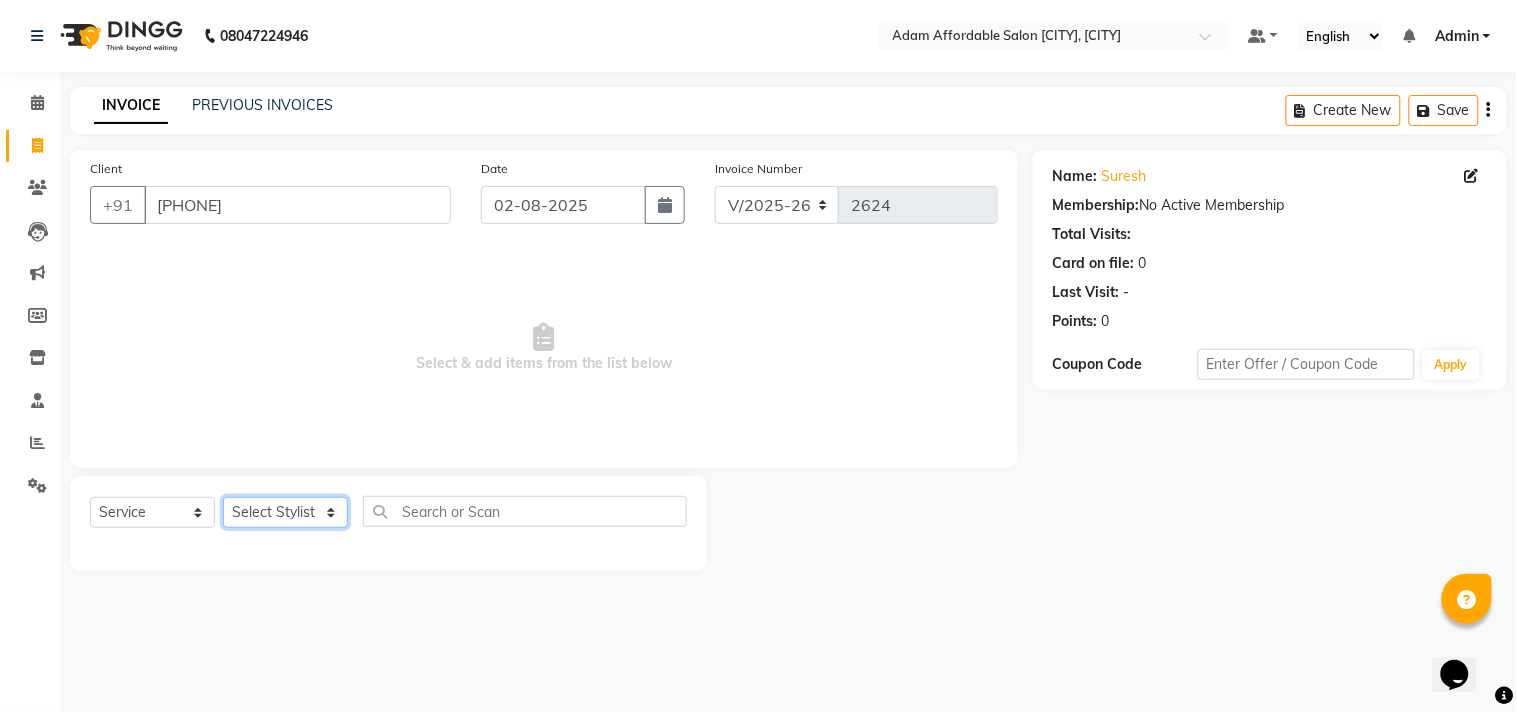 click on "Name  : [FIRST] [LAST]" 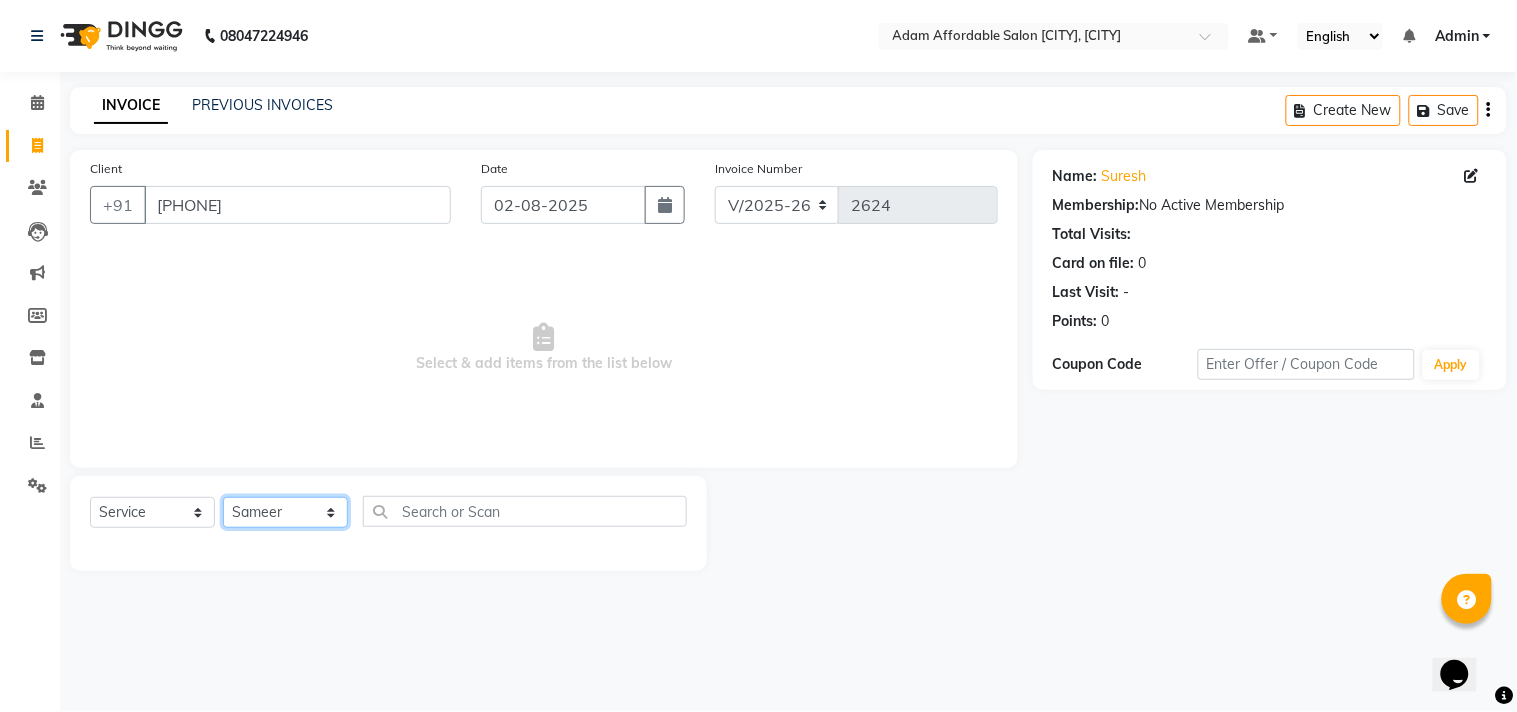 click on "Name  : [FIRST] [LAST]" 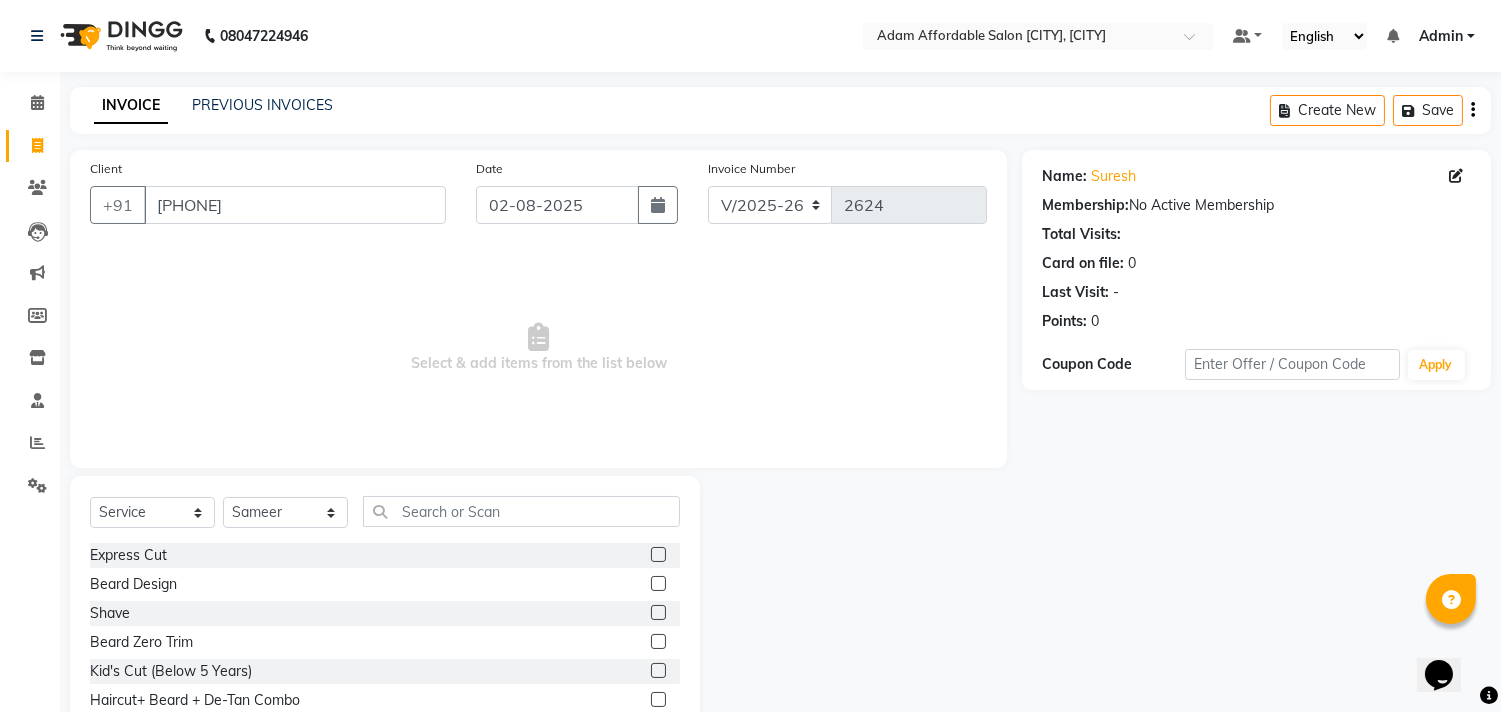 click on "Express Cut" 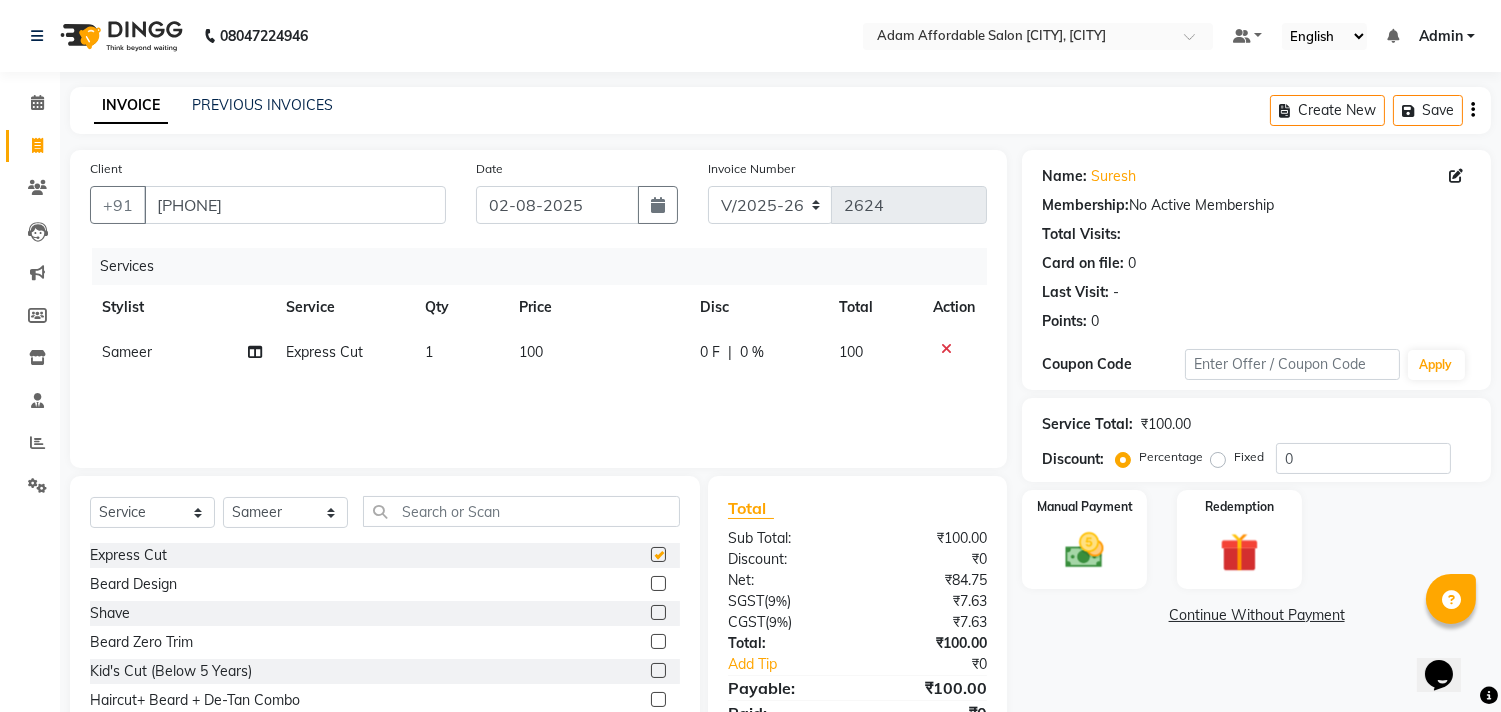 checkbox on "false" 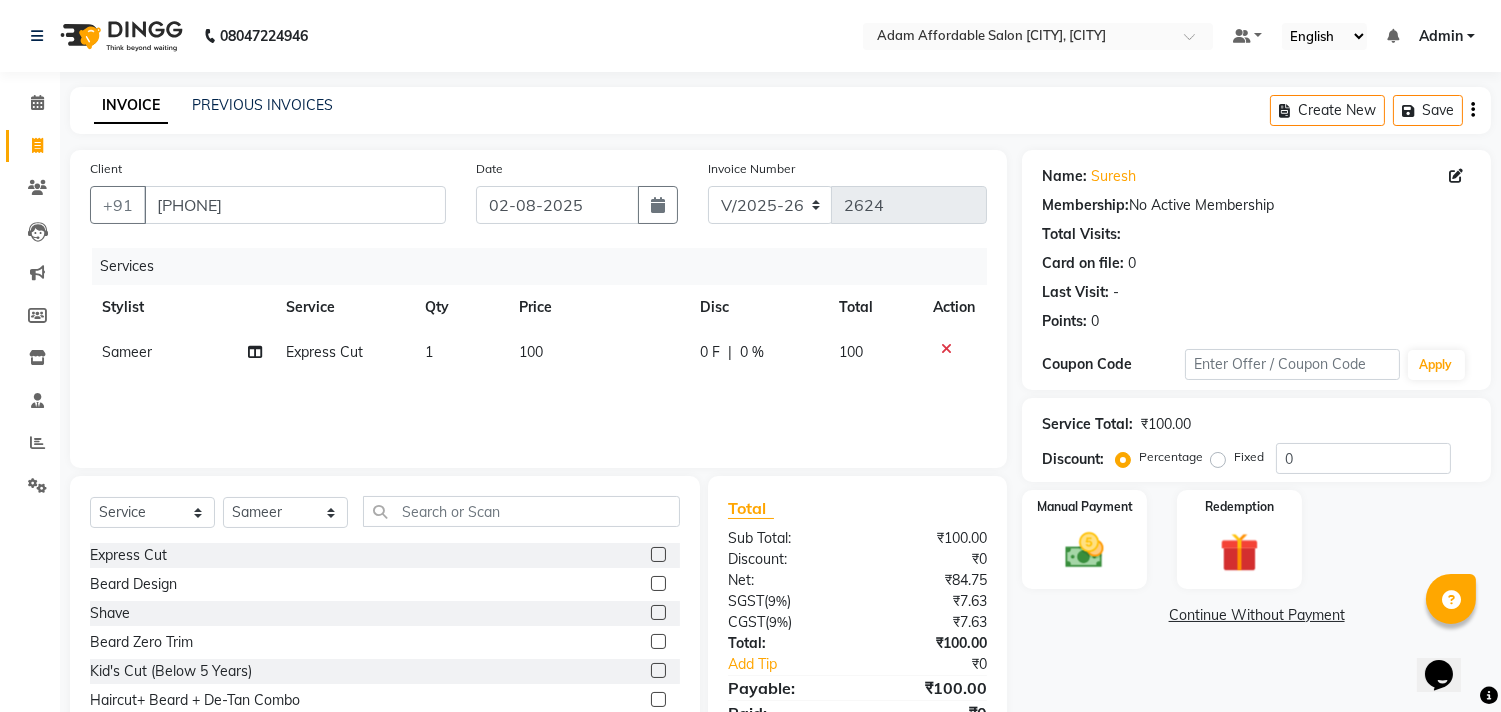 click 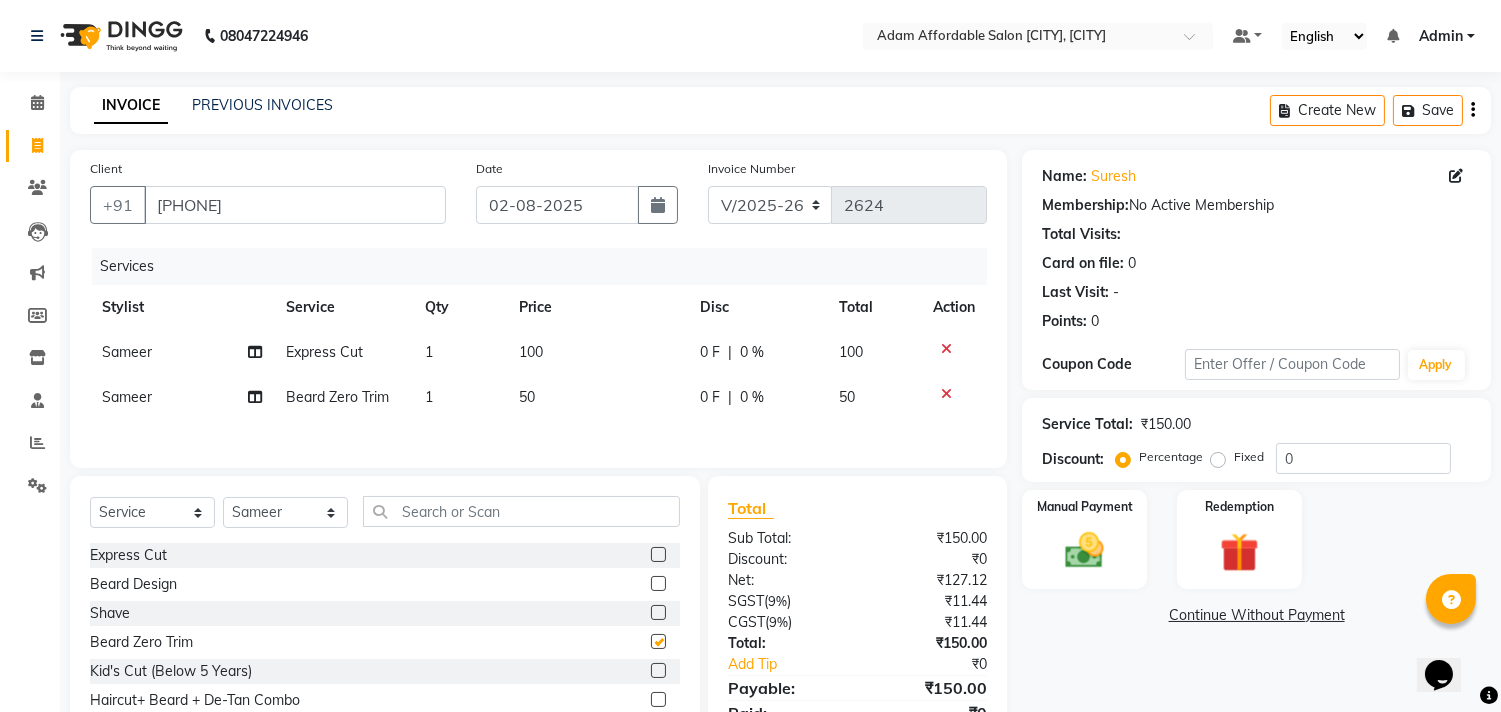 checkbox on "false" 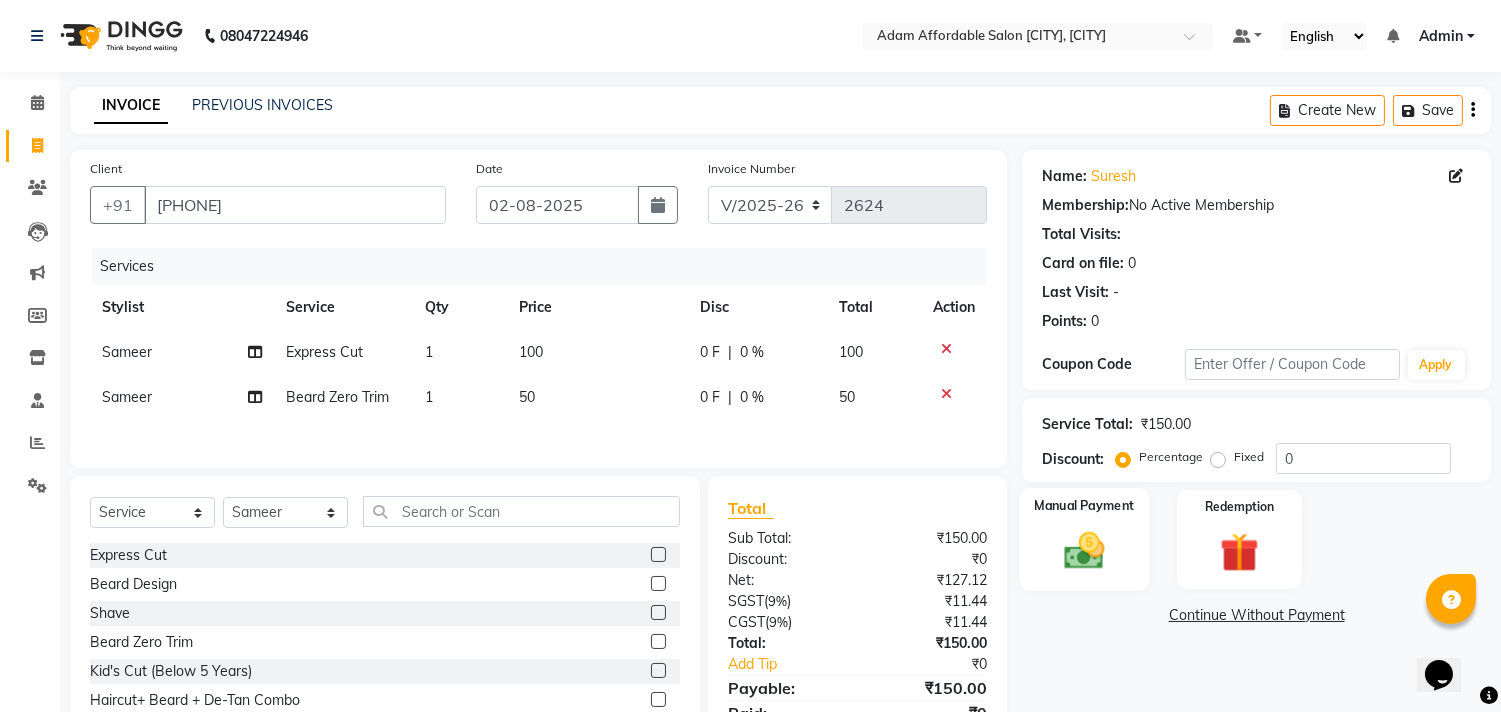 click on "Manual Payment" 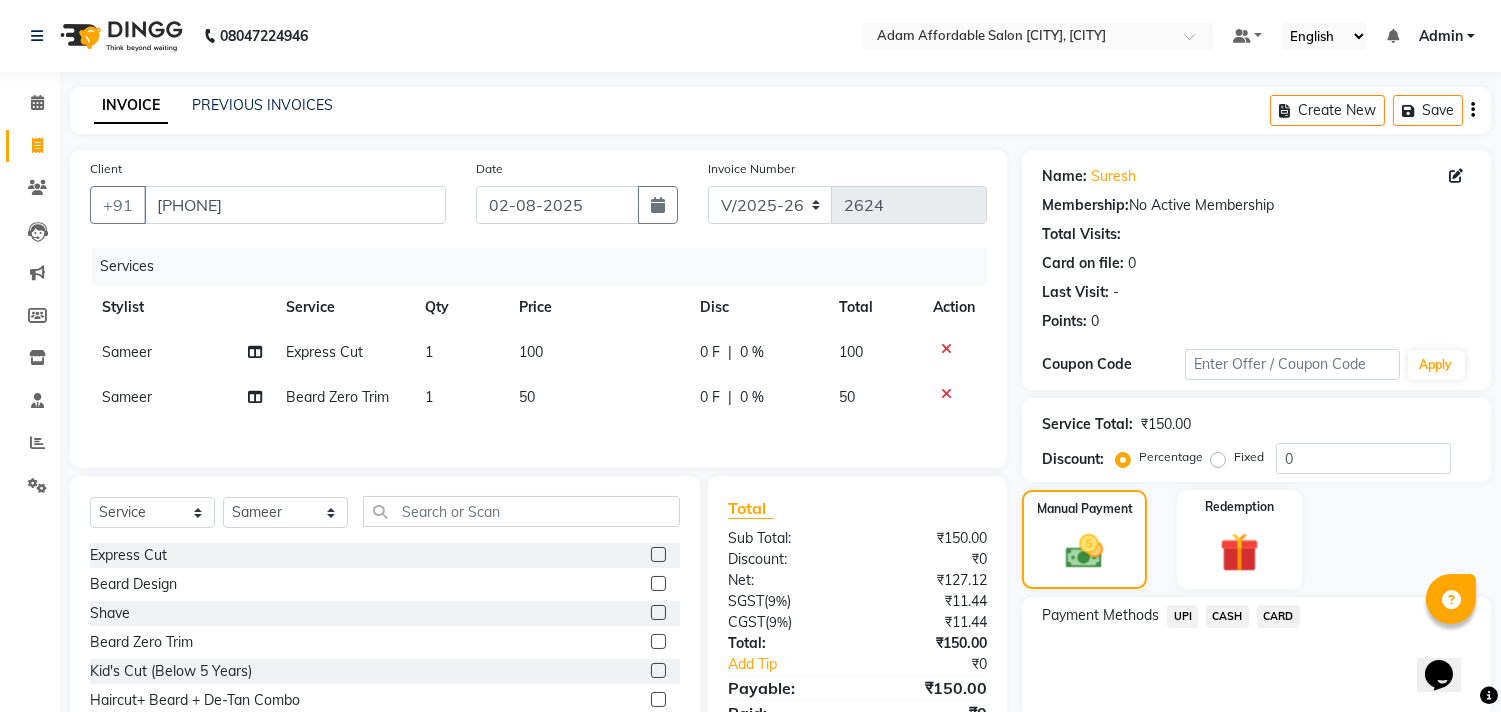 click on "Beard Zero Trim" 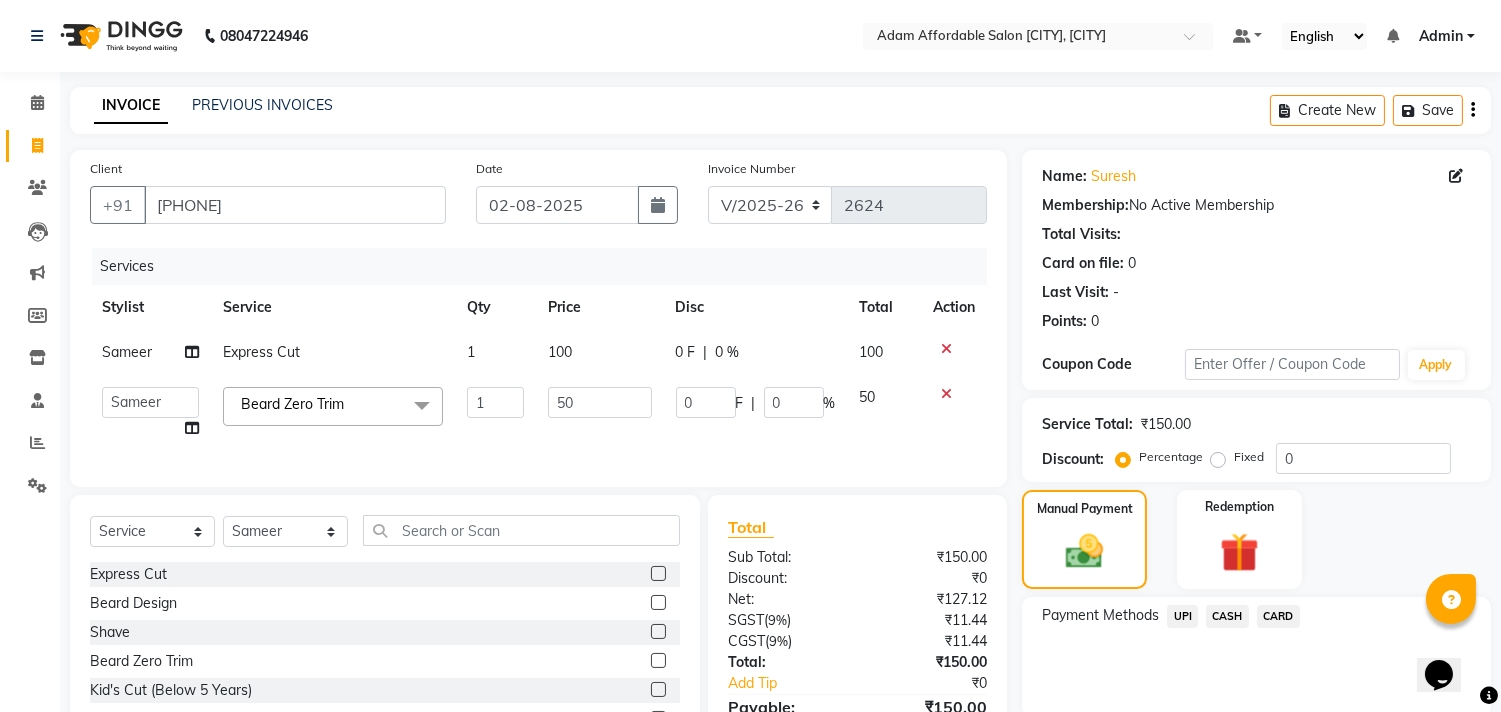 click on "UPI" 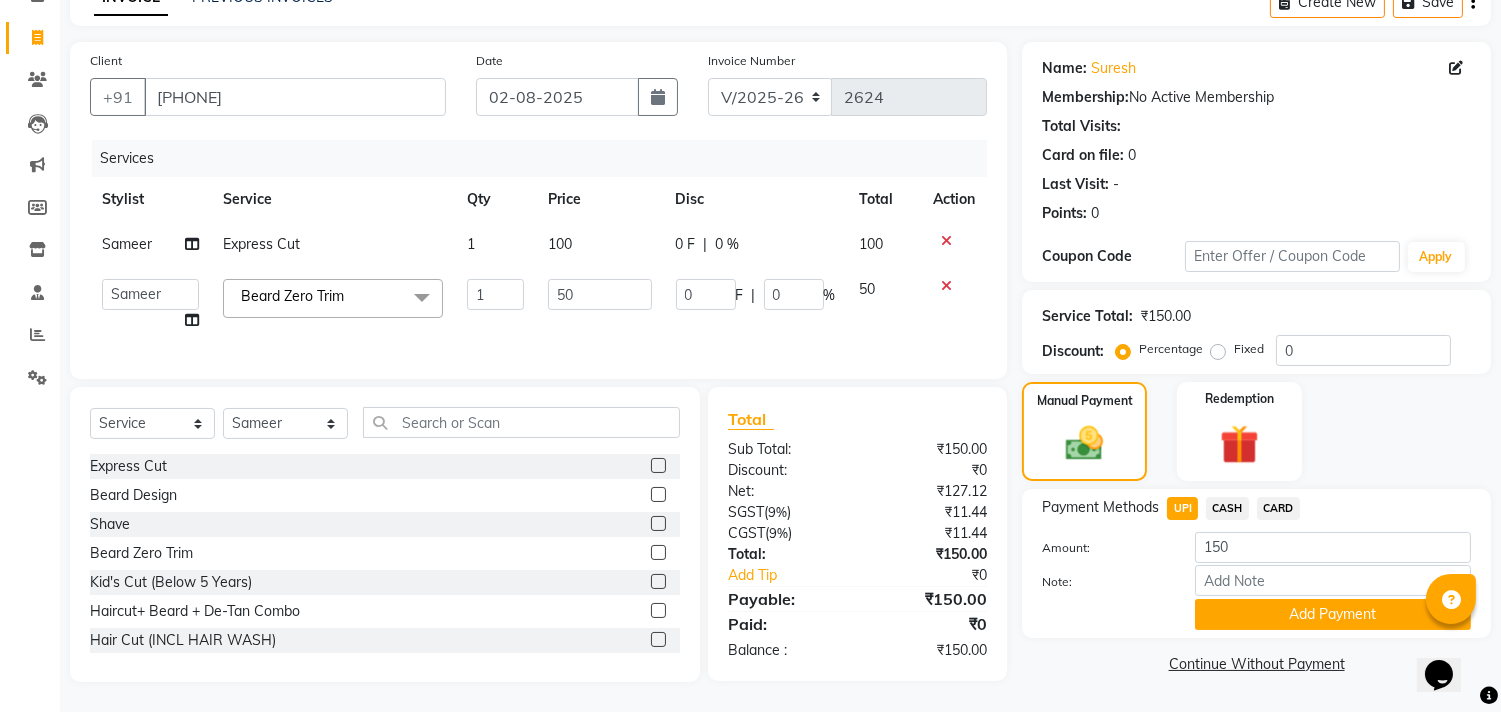 scroll, scrollTop: 124, scrollLeft: 0, axis: vertical 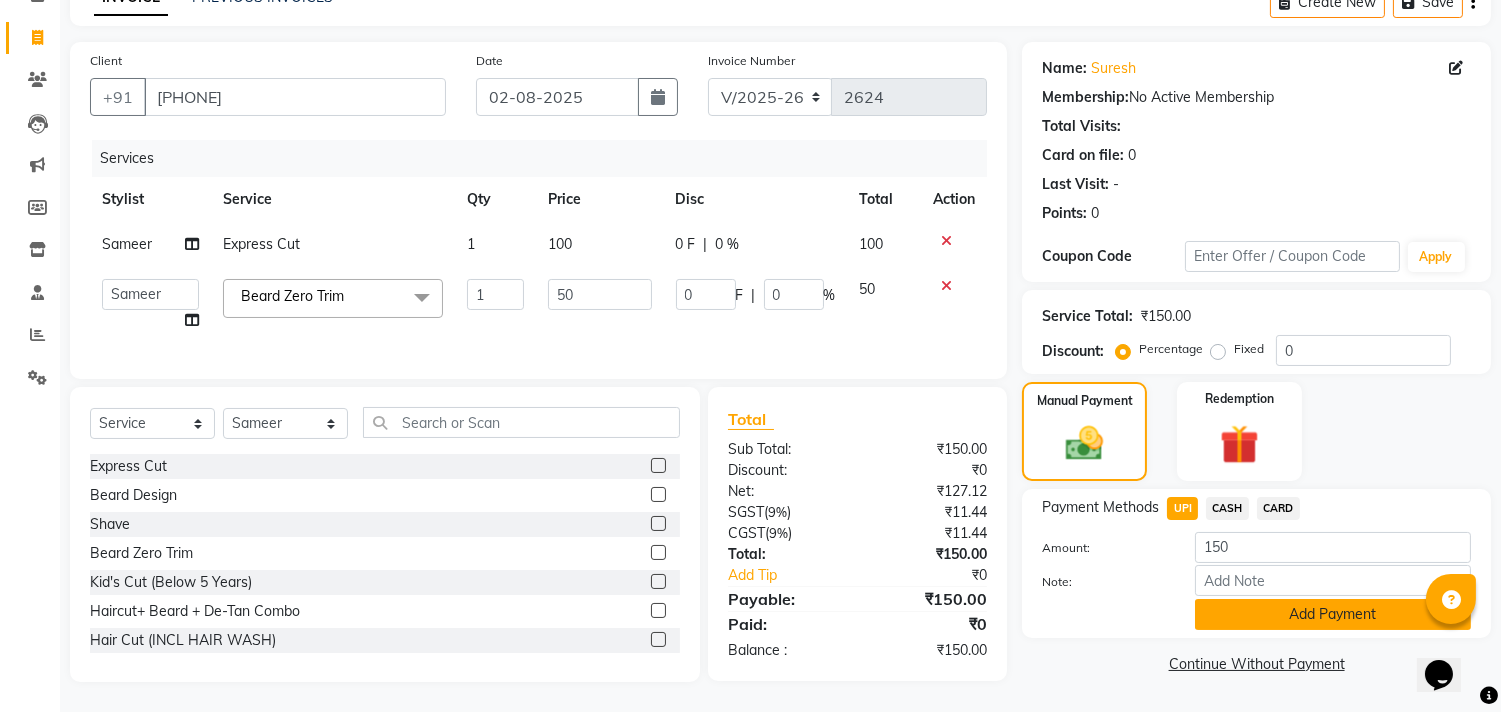 click on "Add Payment" 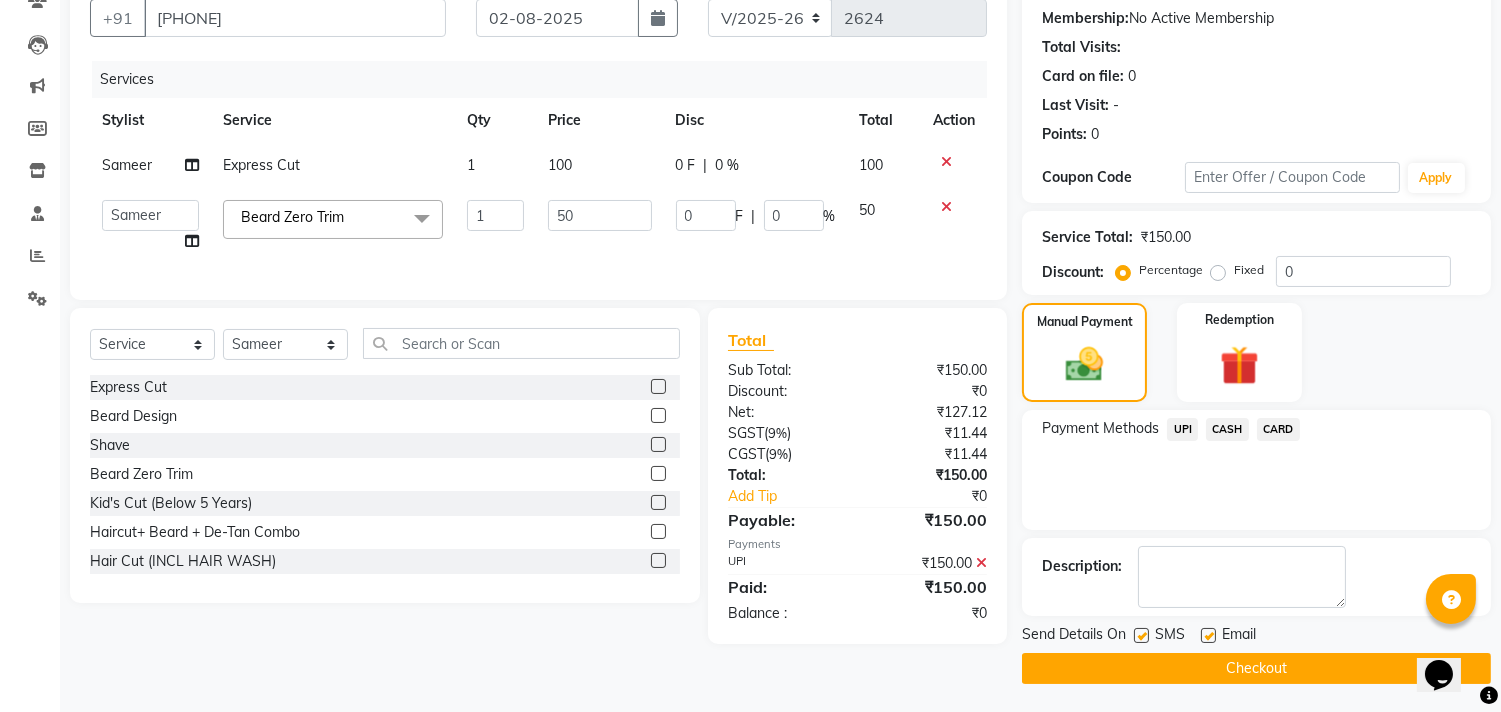 click on "Checkout" 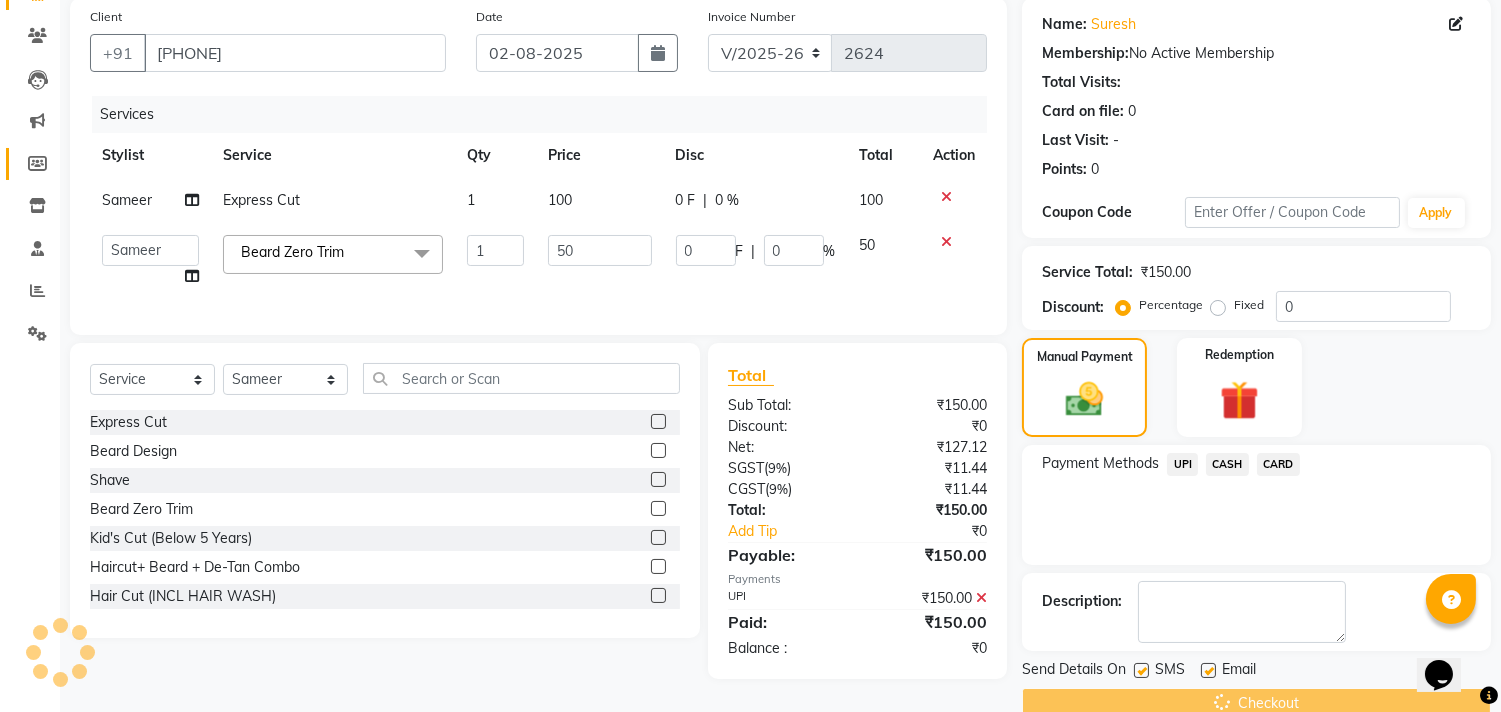 scroll, scrollTop: 0, scrollLeft: 0, axis: both 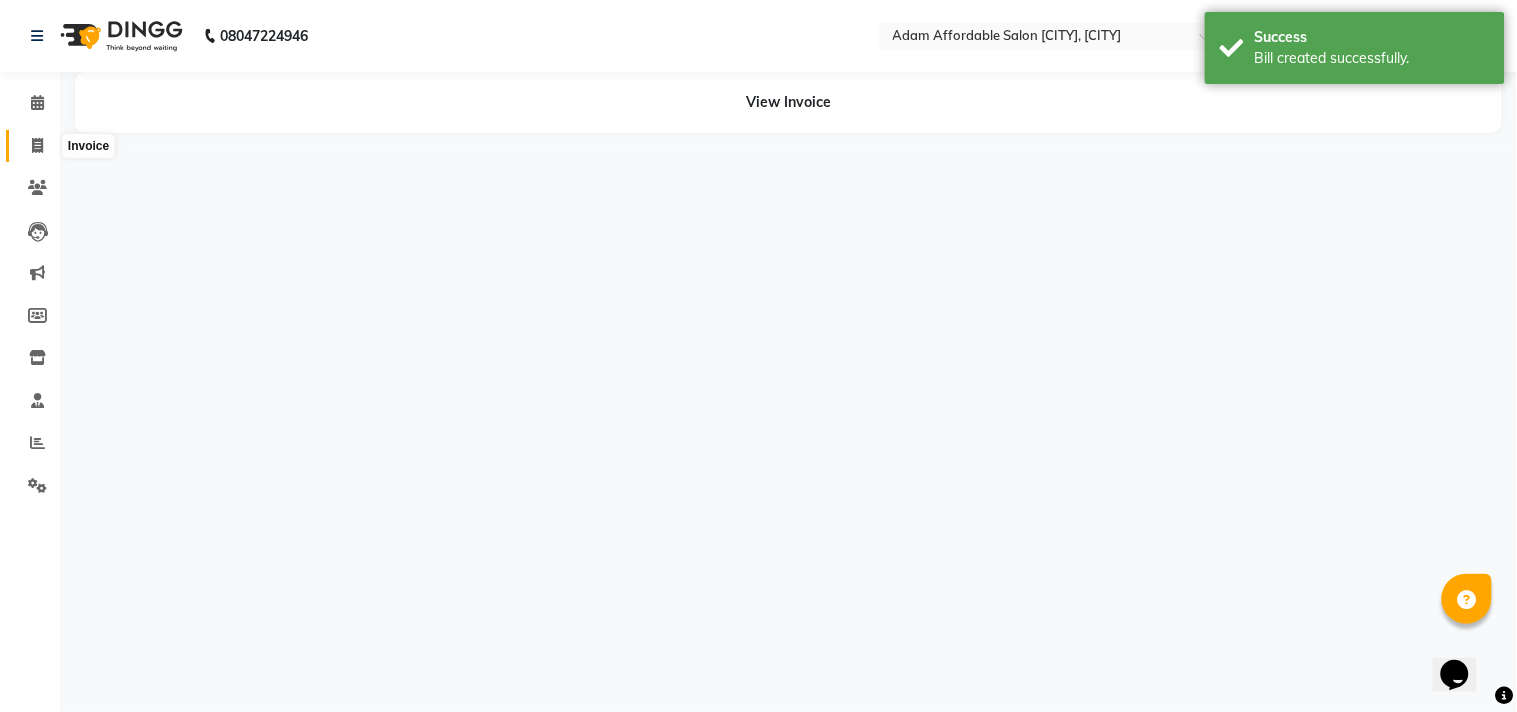 click 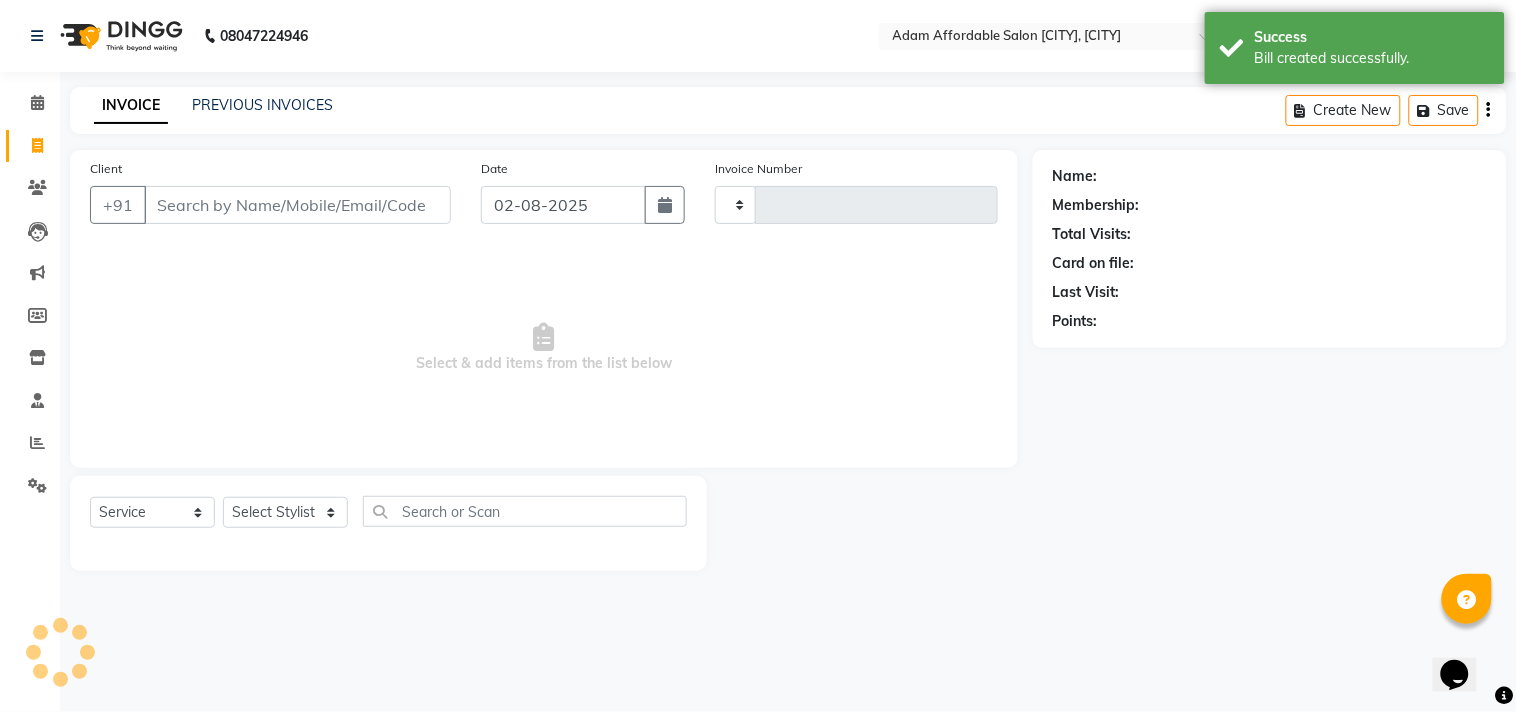 type on "2625" 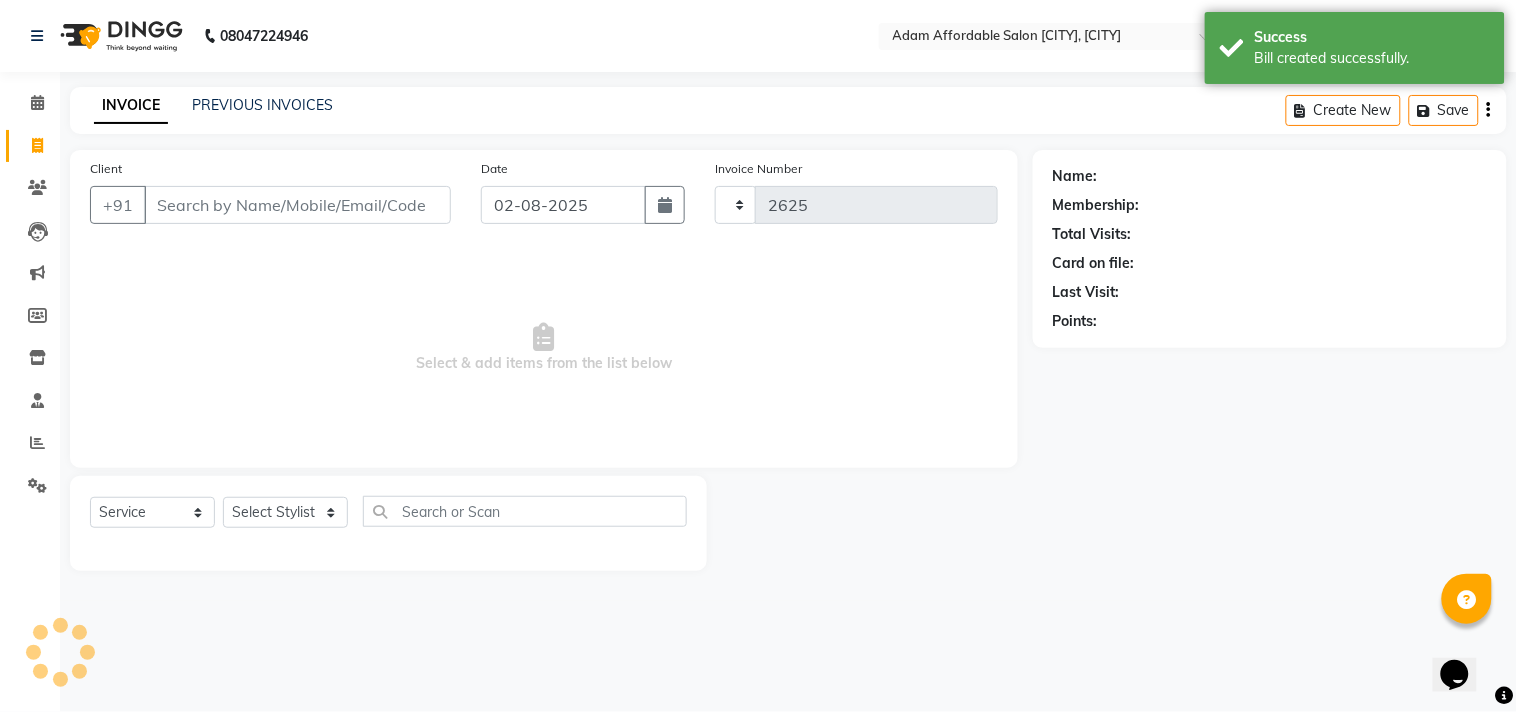 select on "8329" 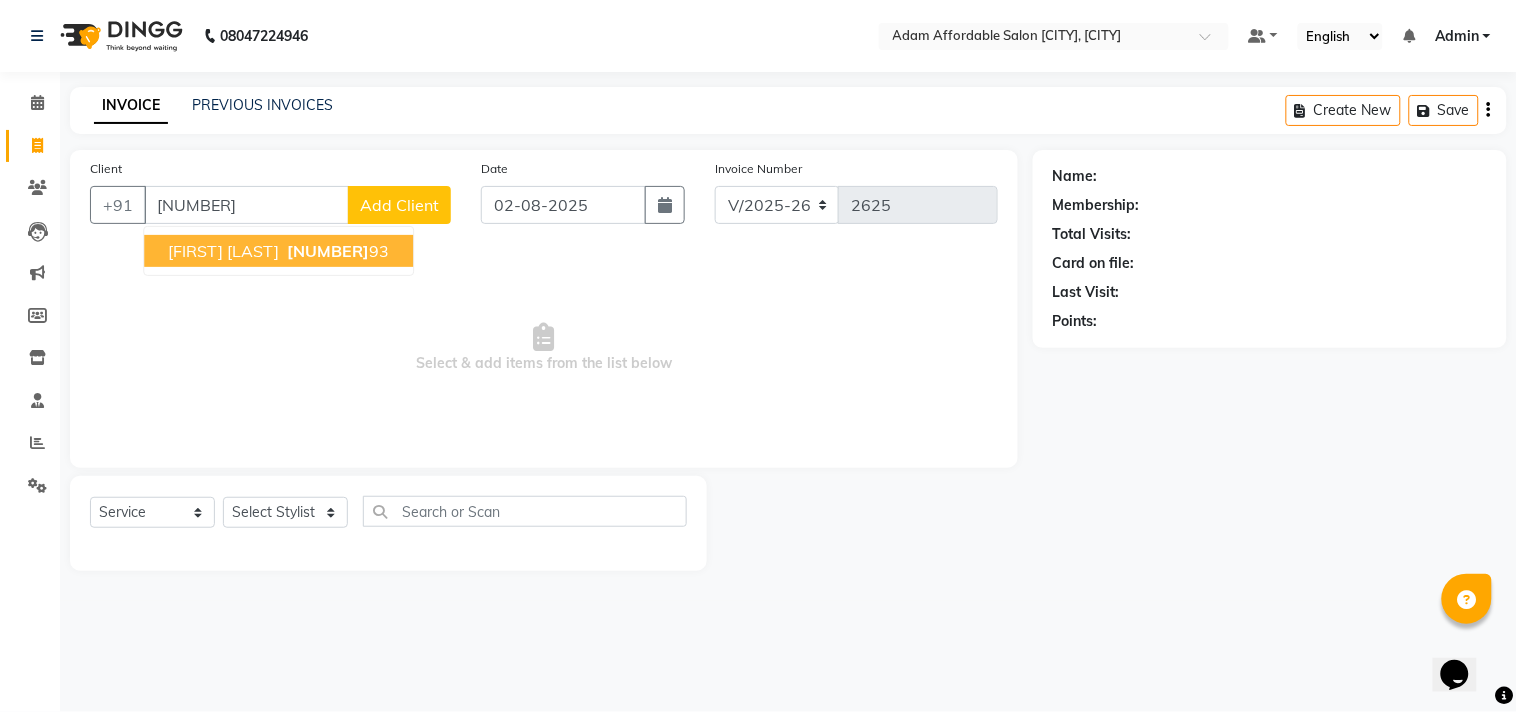 click on "[NUMBER]" at bounding box center (328, 251) 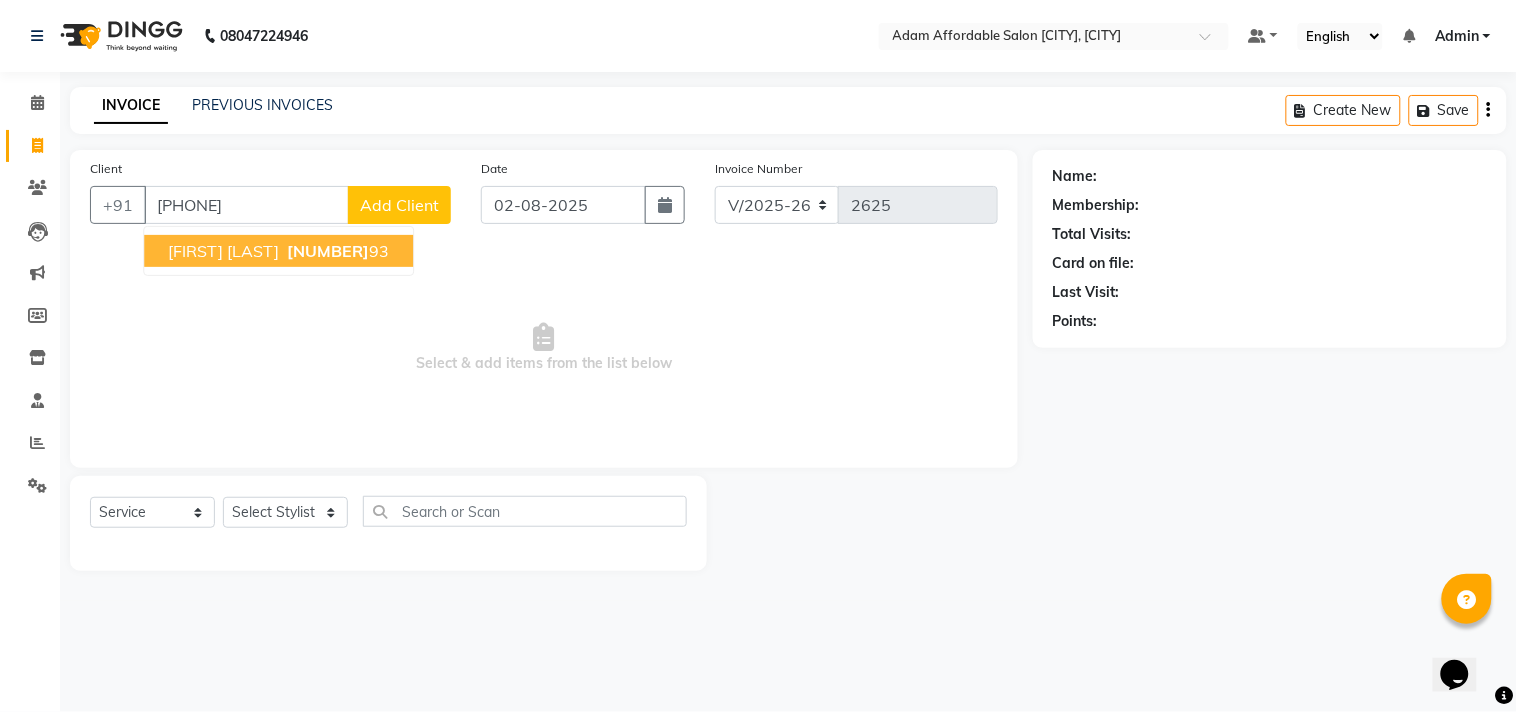type on "[PHONE]" 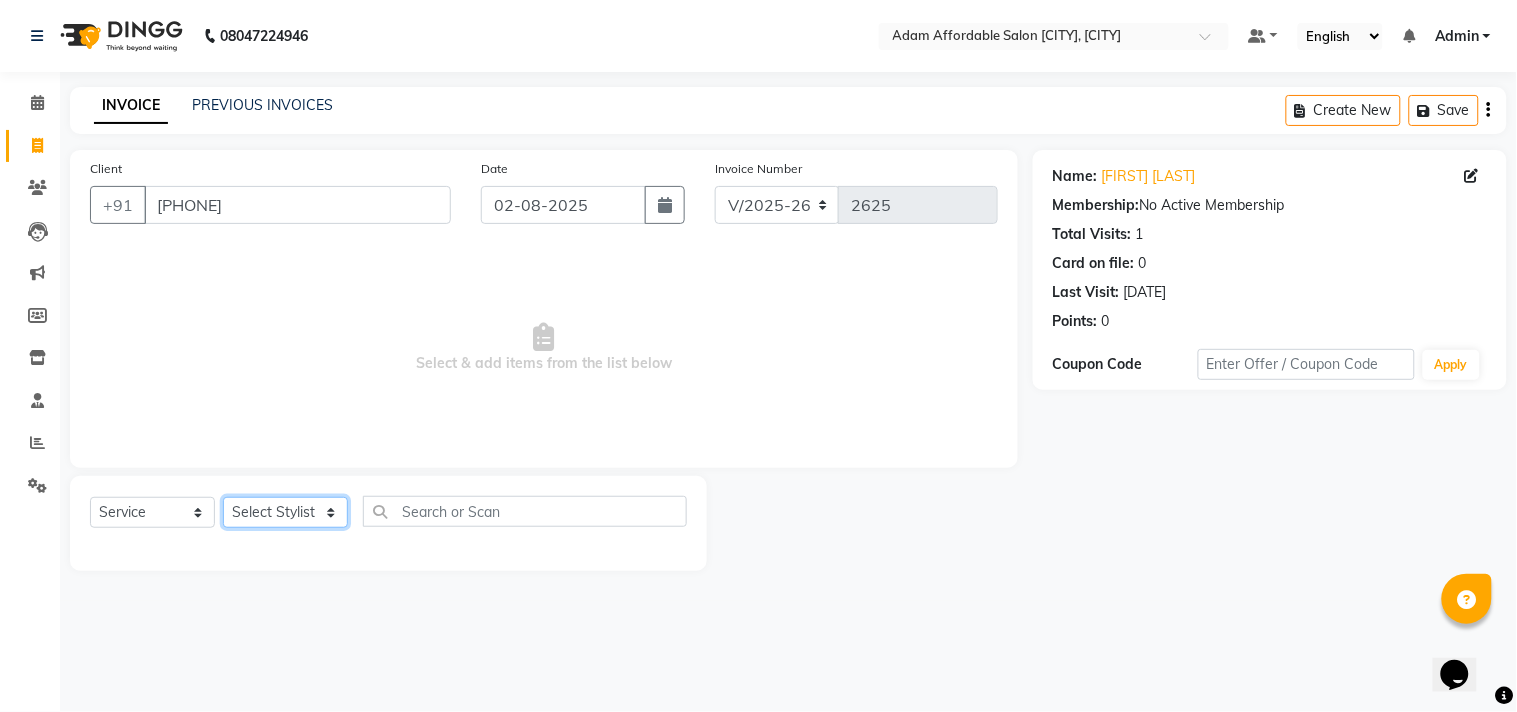 click on "Name  : [FIRST] [LAST]" 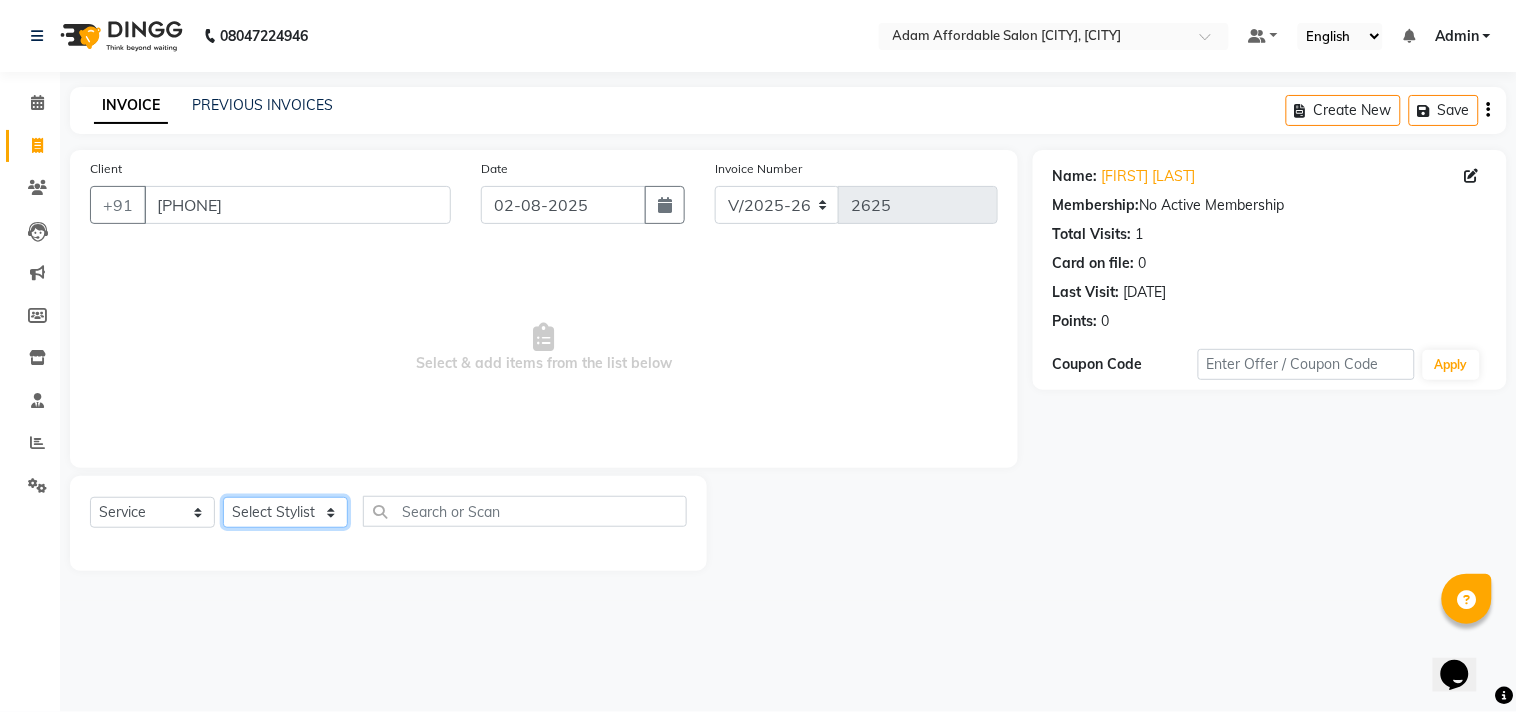 select on "85802" 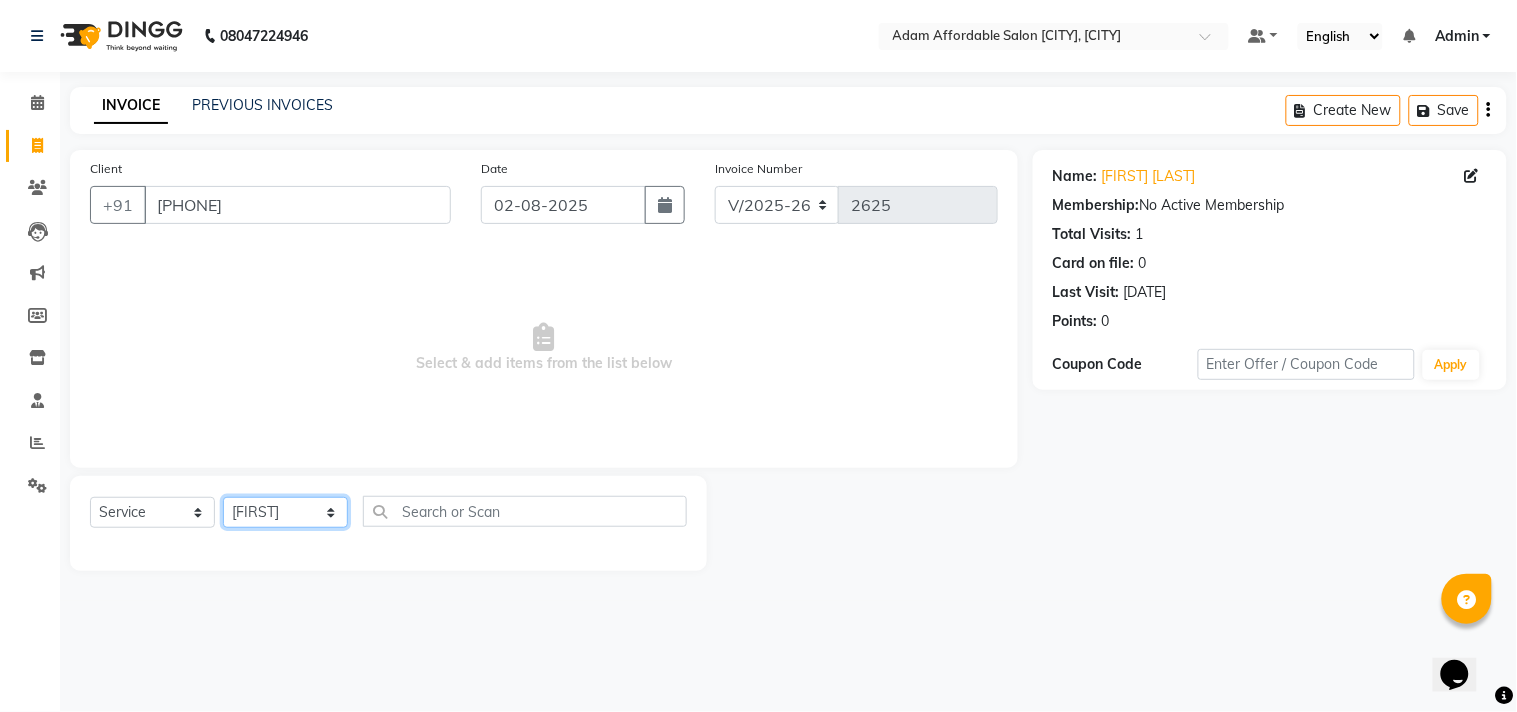 click on "Name  : [FIRST] [LAST]" 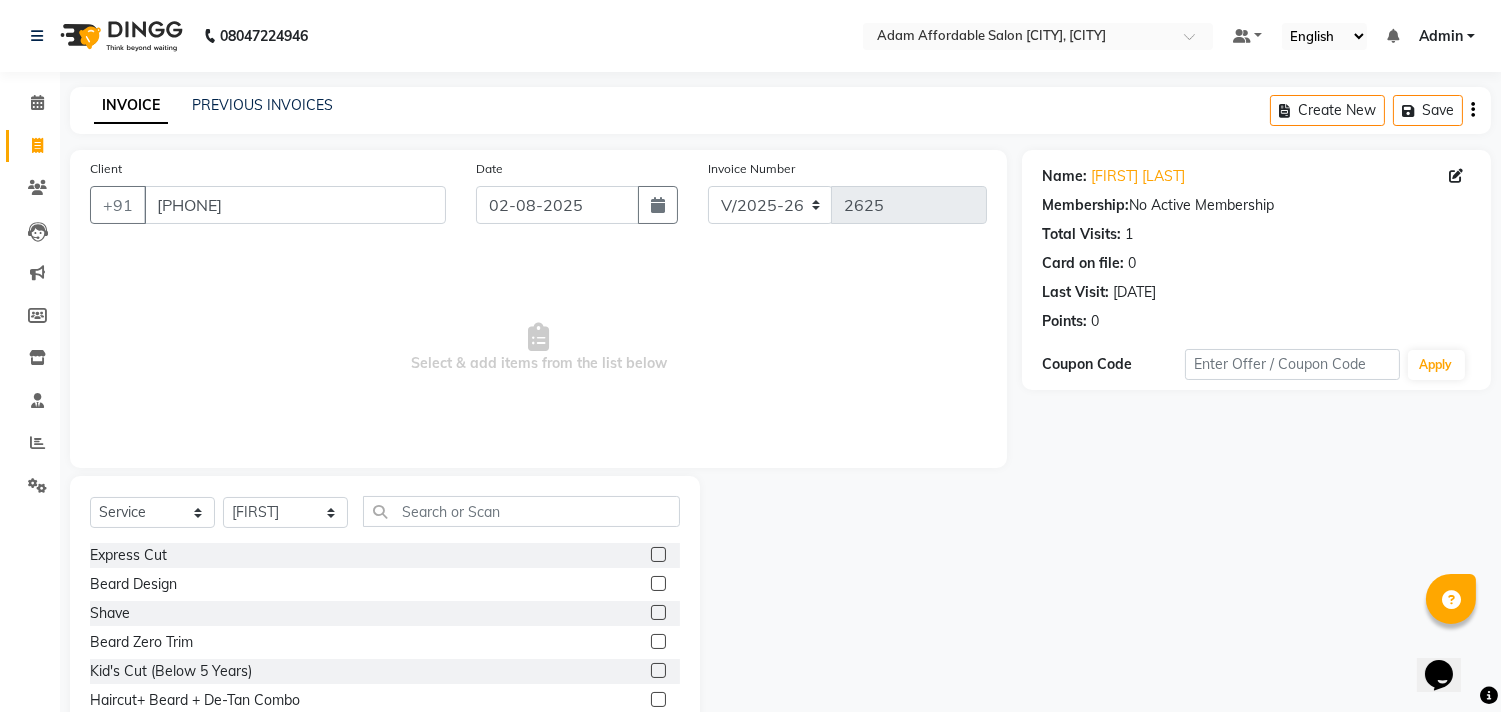 click 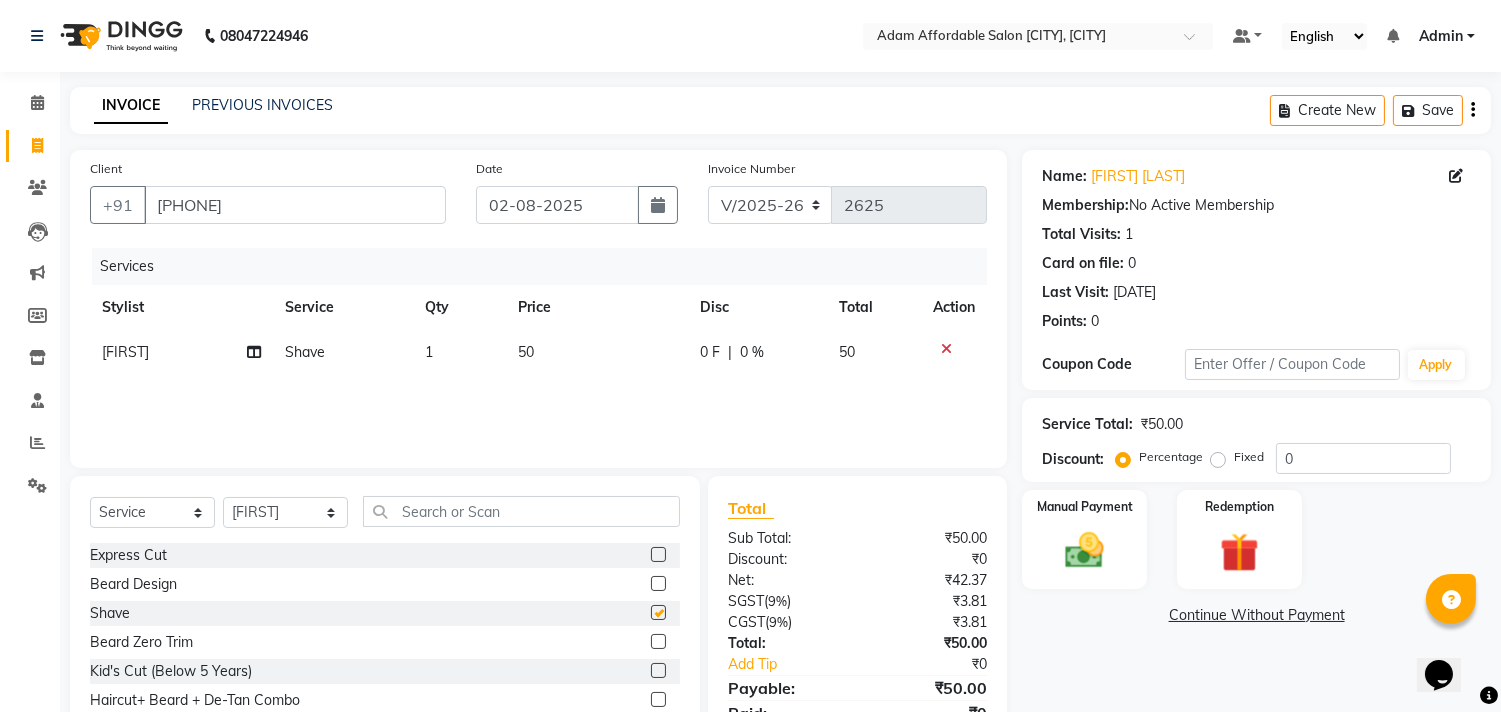 checkbox on "false" 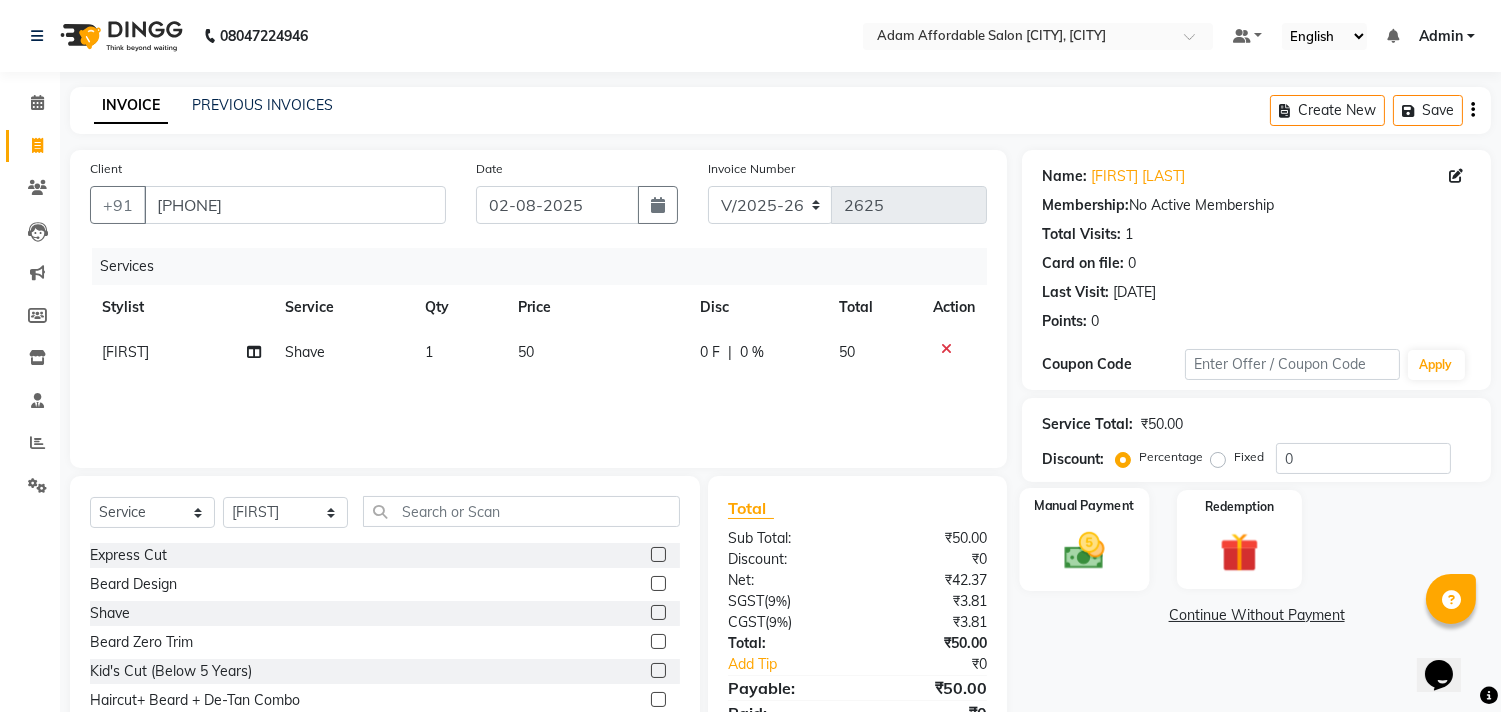 click on "Manual Payment" 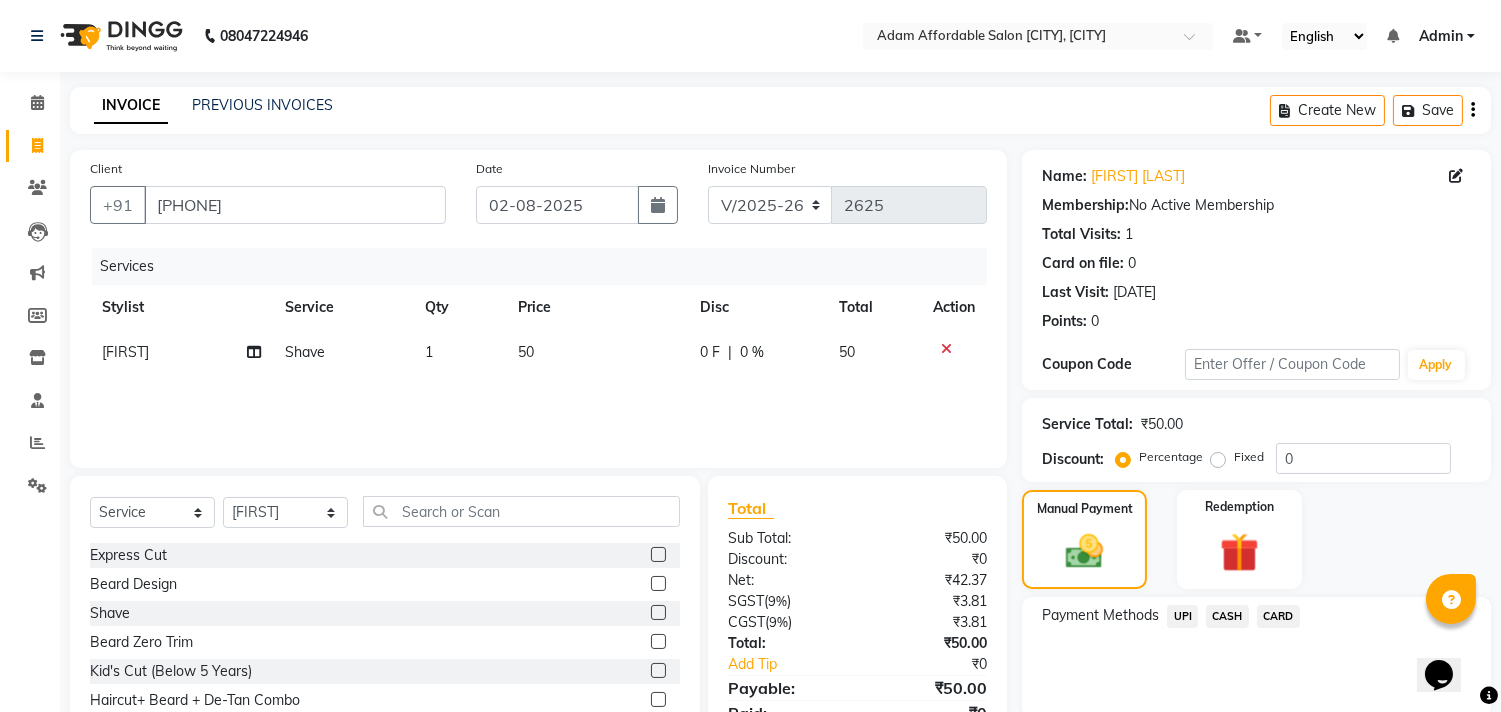 click on "CASH" 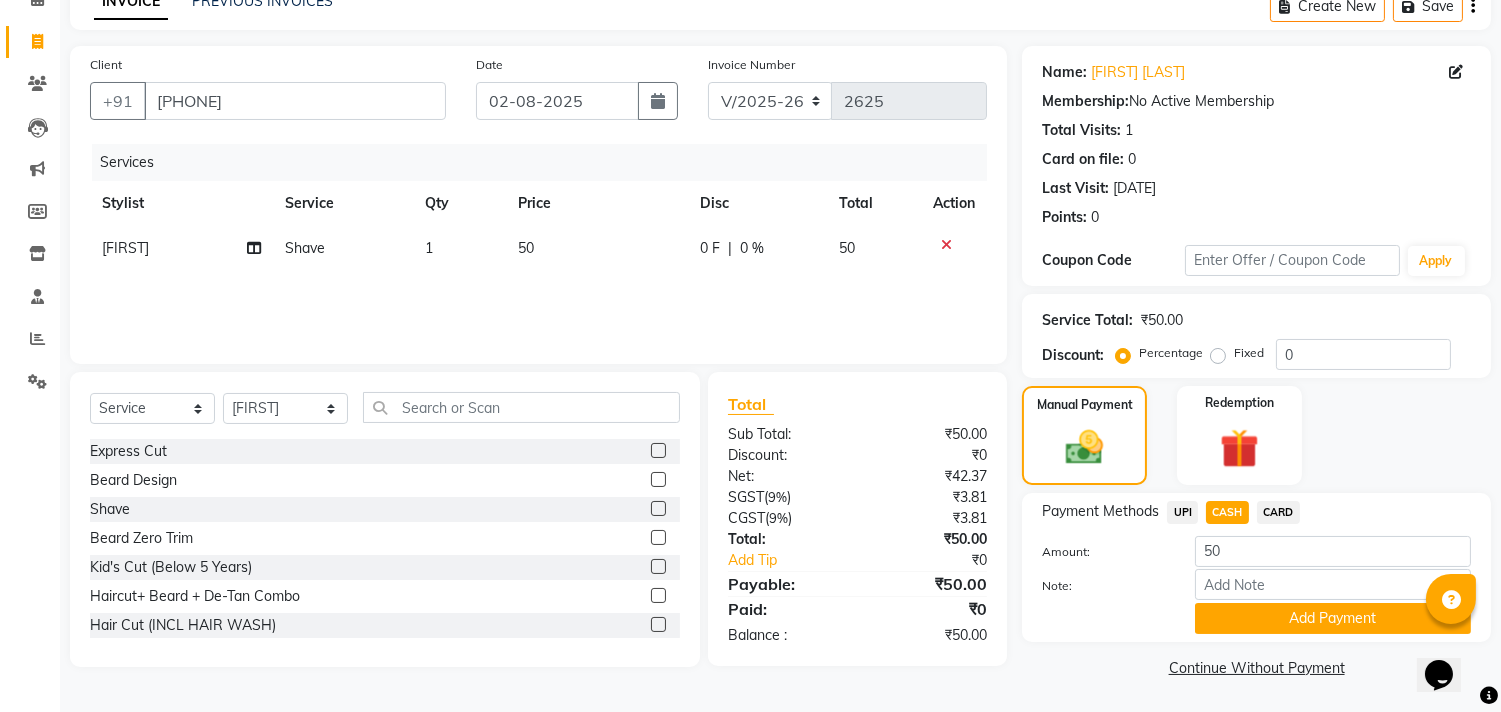 click on "Add Payment" 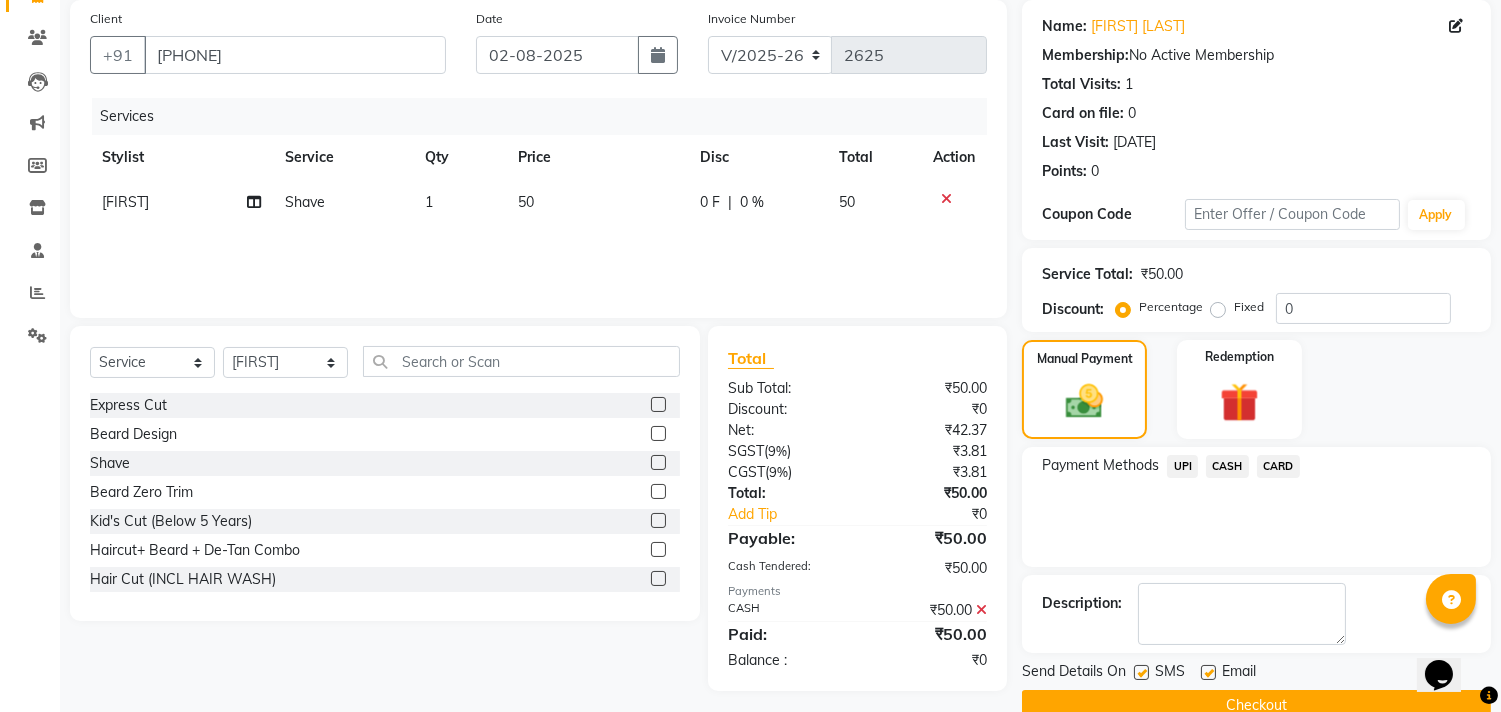 scroll, scrollTop: 187, scrollLeft: 0, axis: vertical 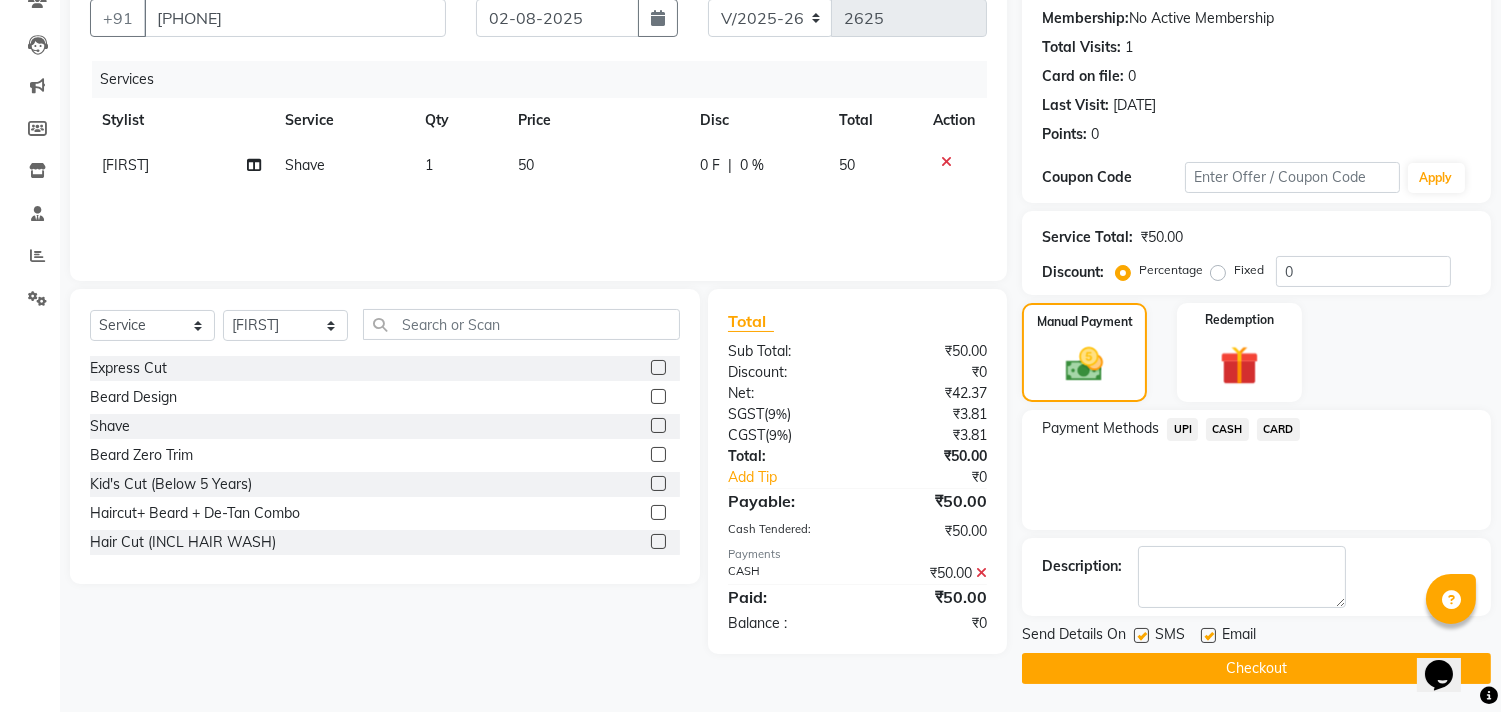 click on "Checkout" 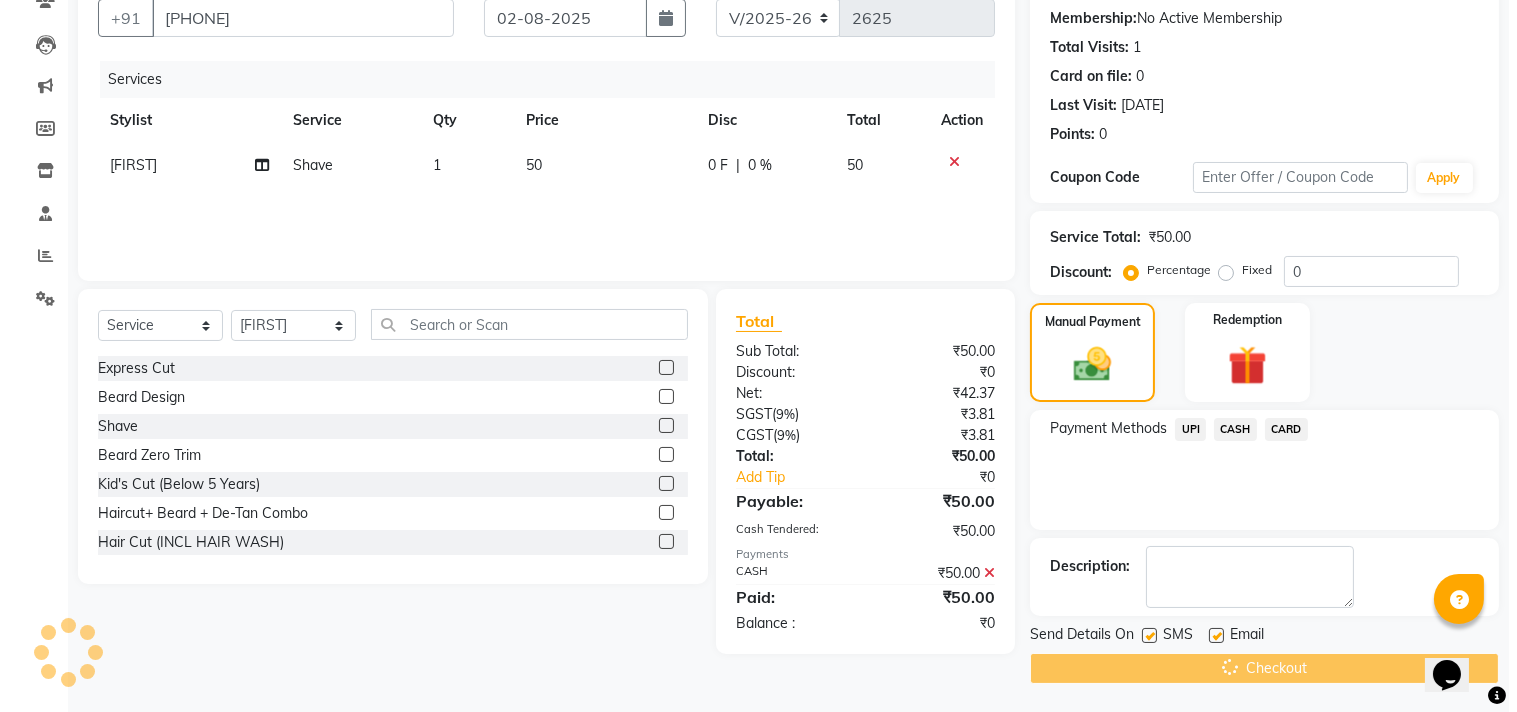 scroll, scrollTop: 0, scrollLeft: 0, axis: both 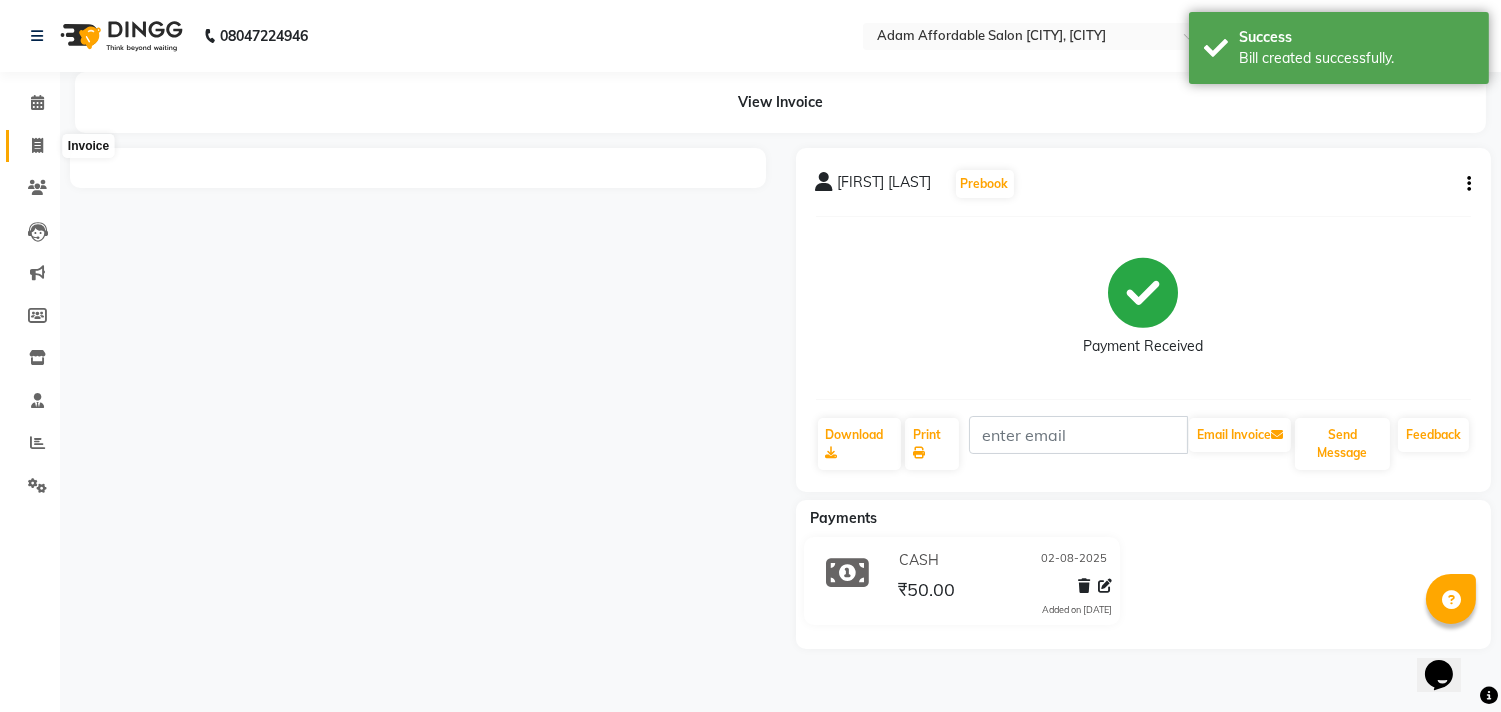 click 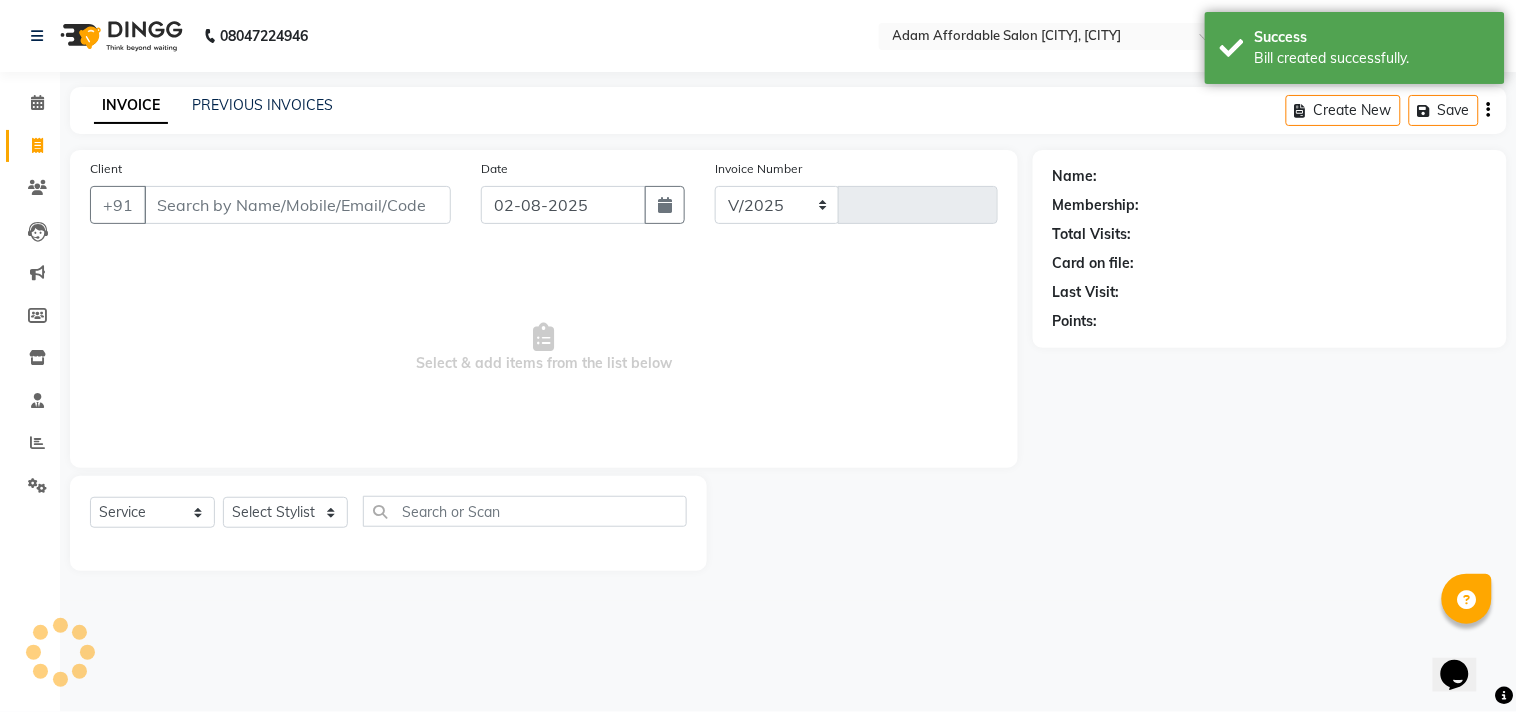 select on "8329" 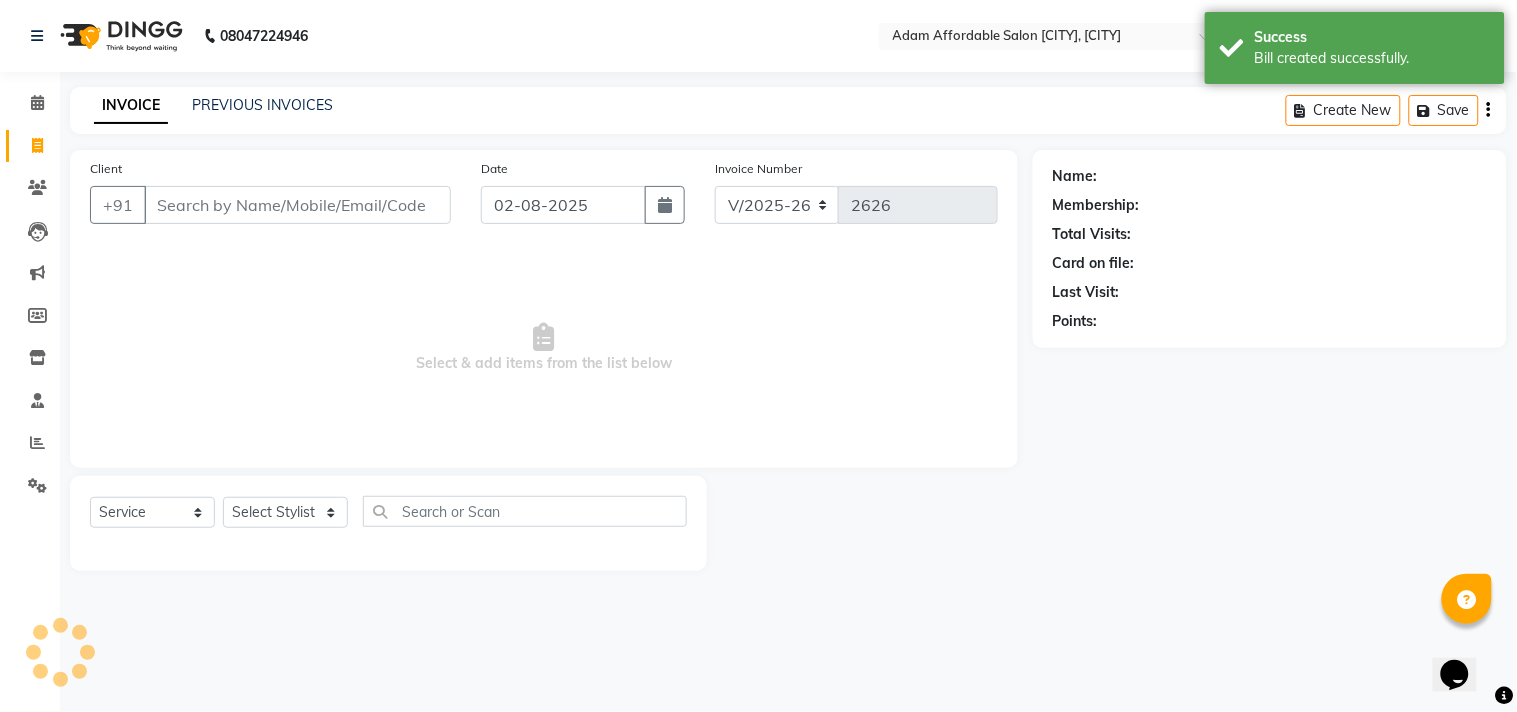 click on "Client" at bounding box center [297, 205] 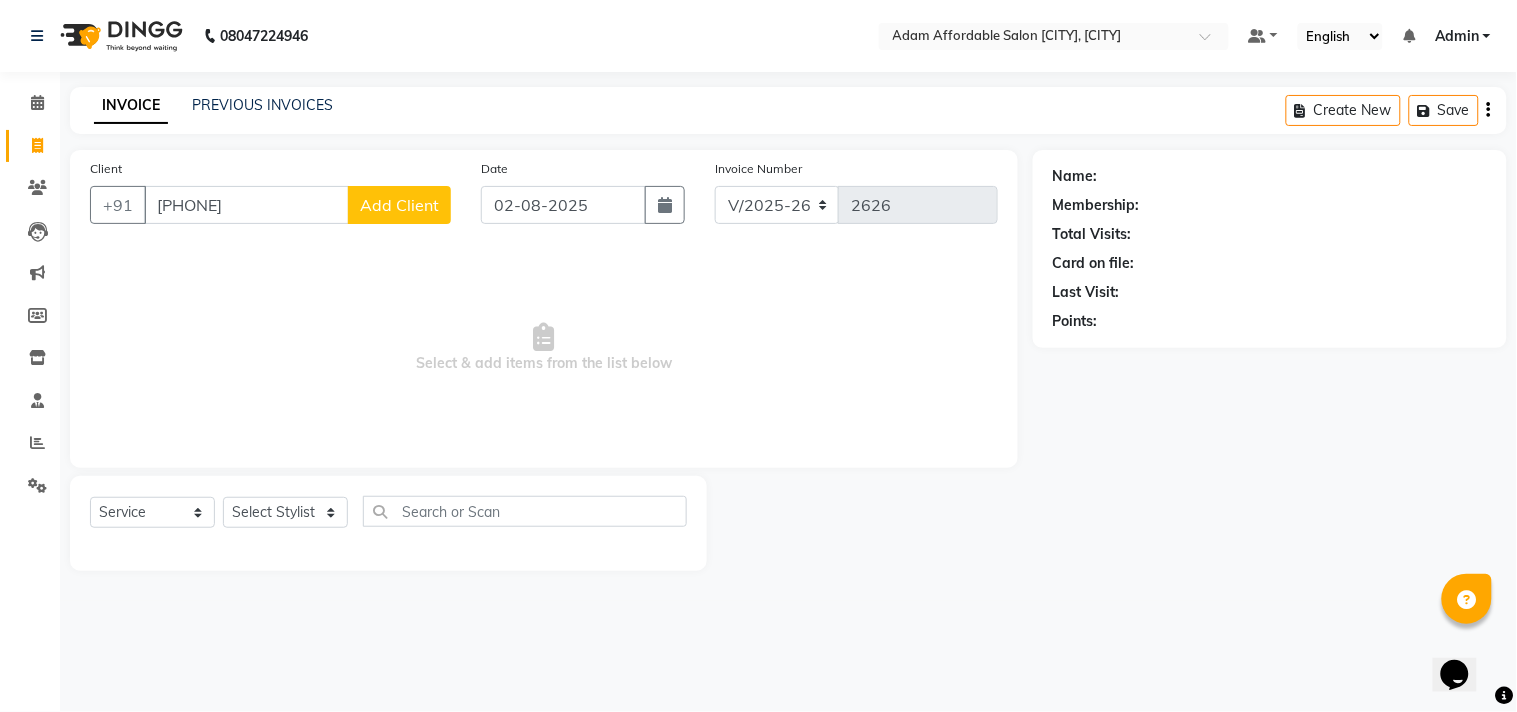 type on "[PHONE]" 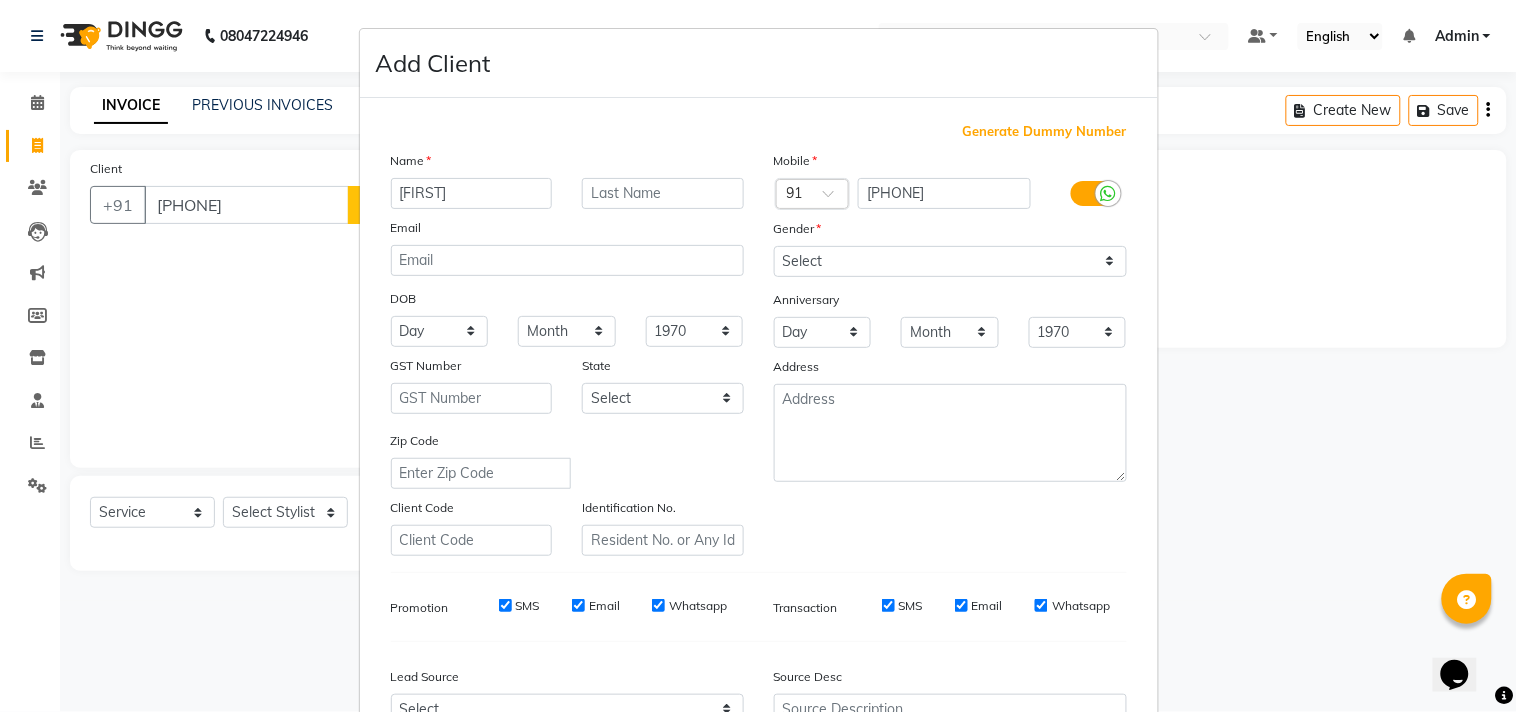 type on "[FIRST]" 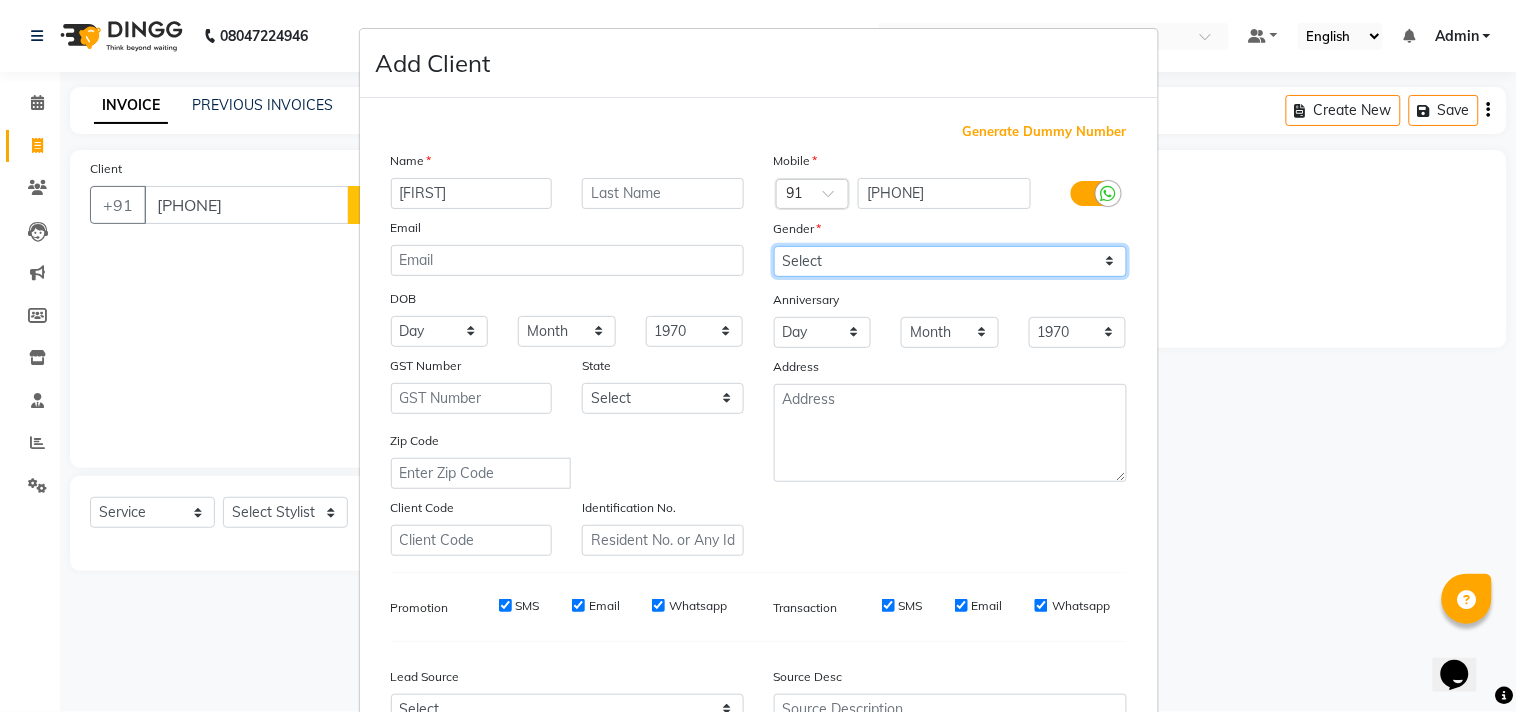 click on "Select Male Female Other Prefer Not To Say" at bounding box center (950, 261) 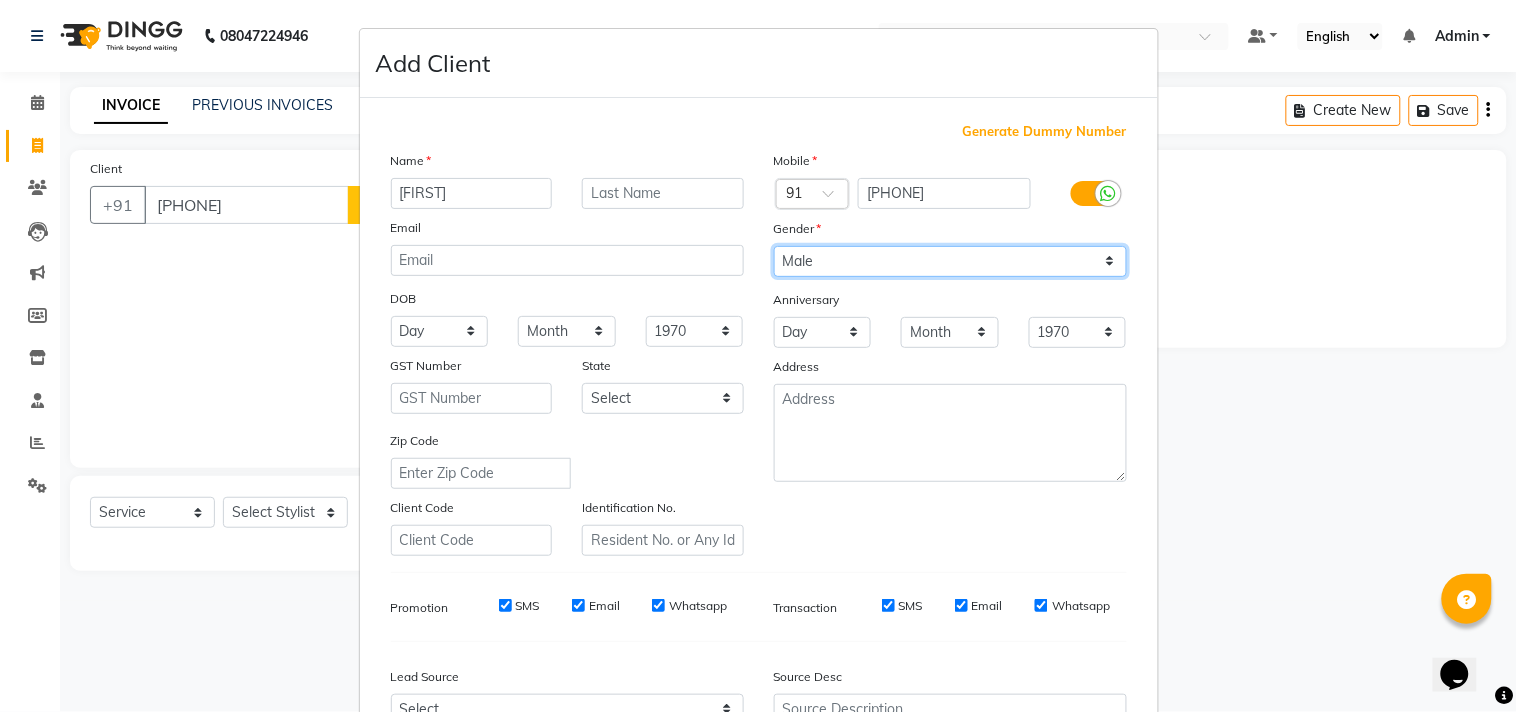 click on "Select Male Female Other Prefer Not To Say" at bounding box center (950, 261) 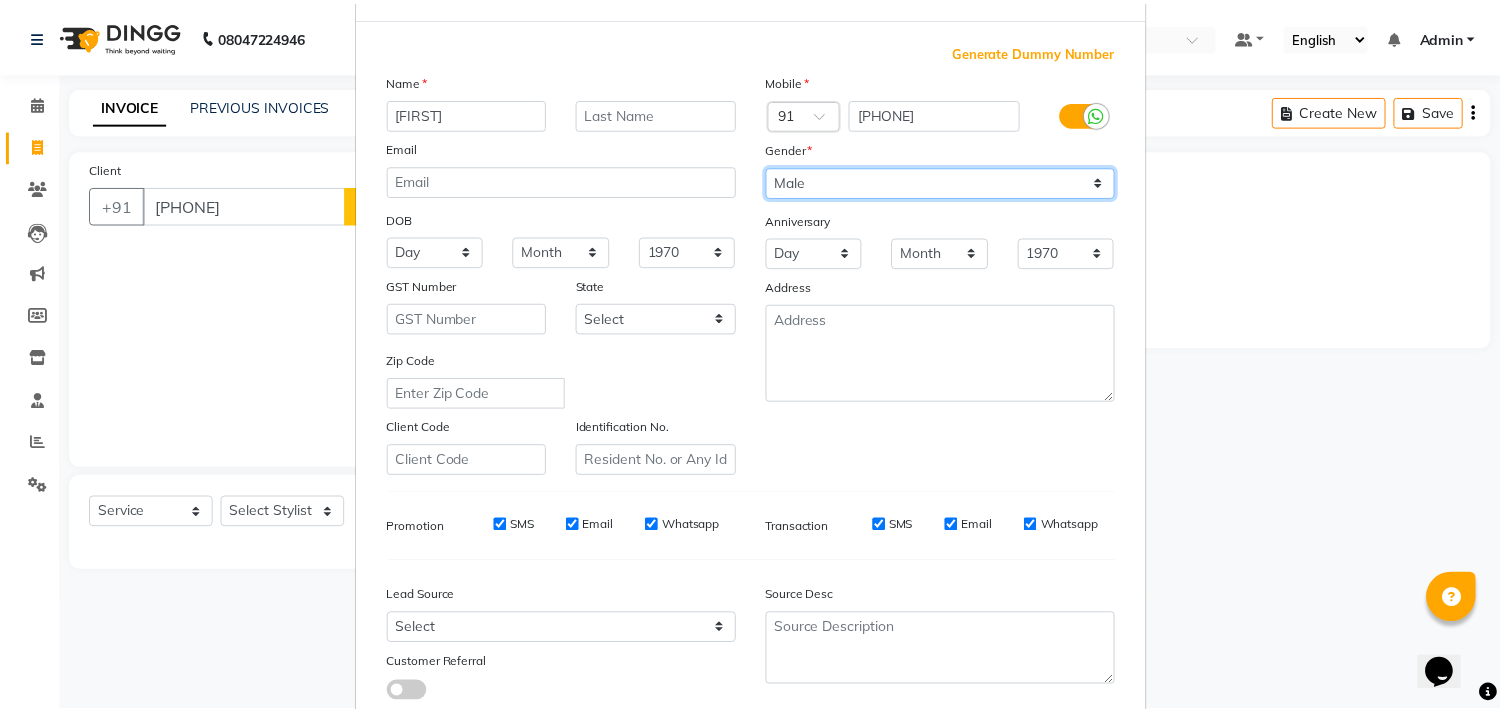 scroll, scrollTop: 212, scrollLeft: 0, axis: vertical 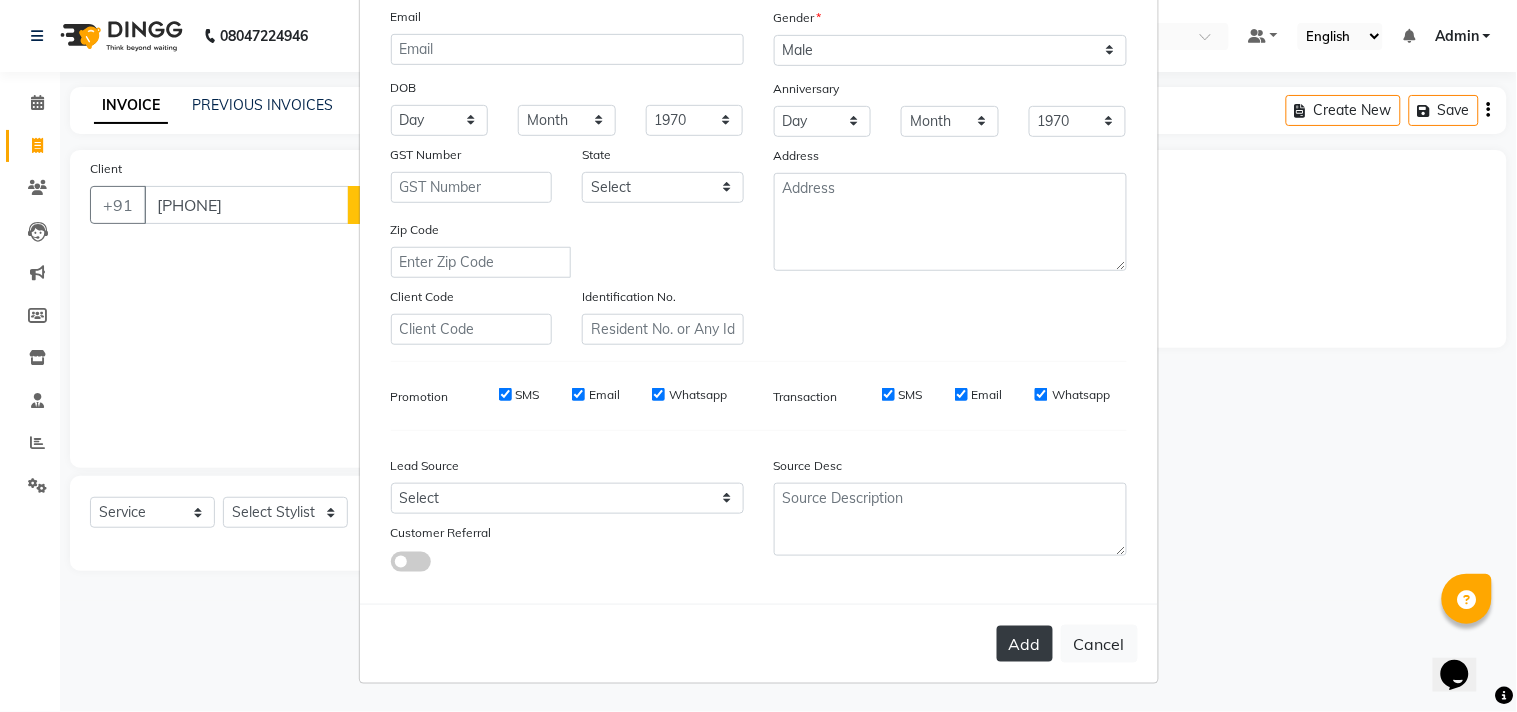click on "Add" at bounding box center [1025, 644] 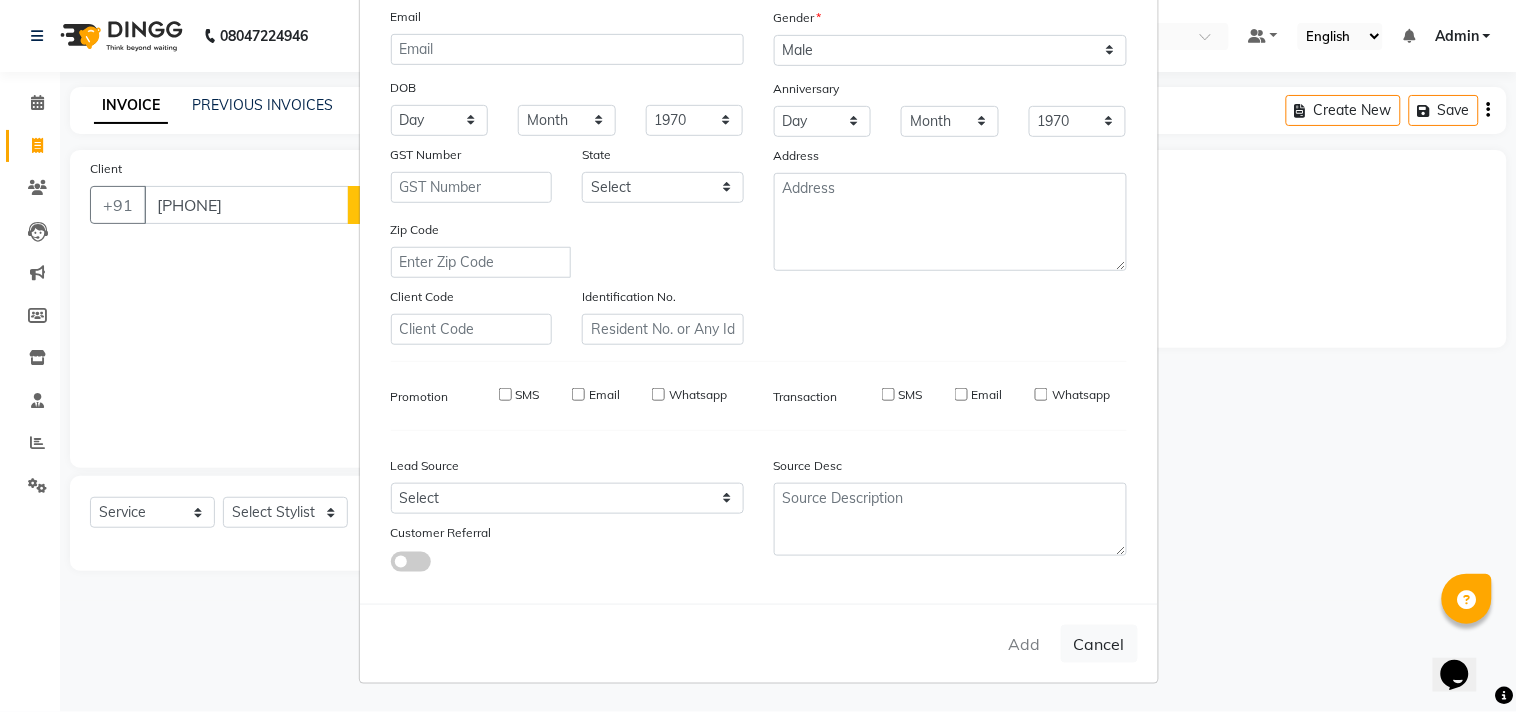 type 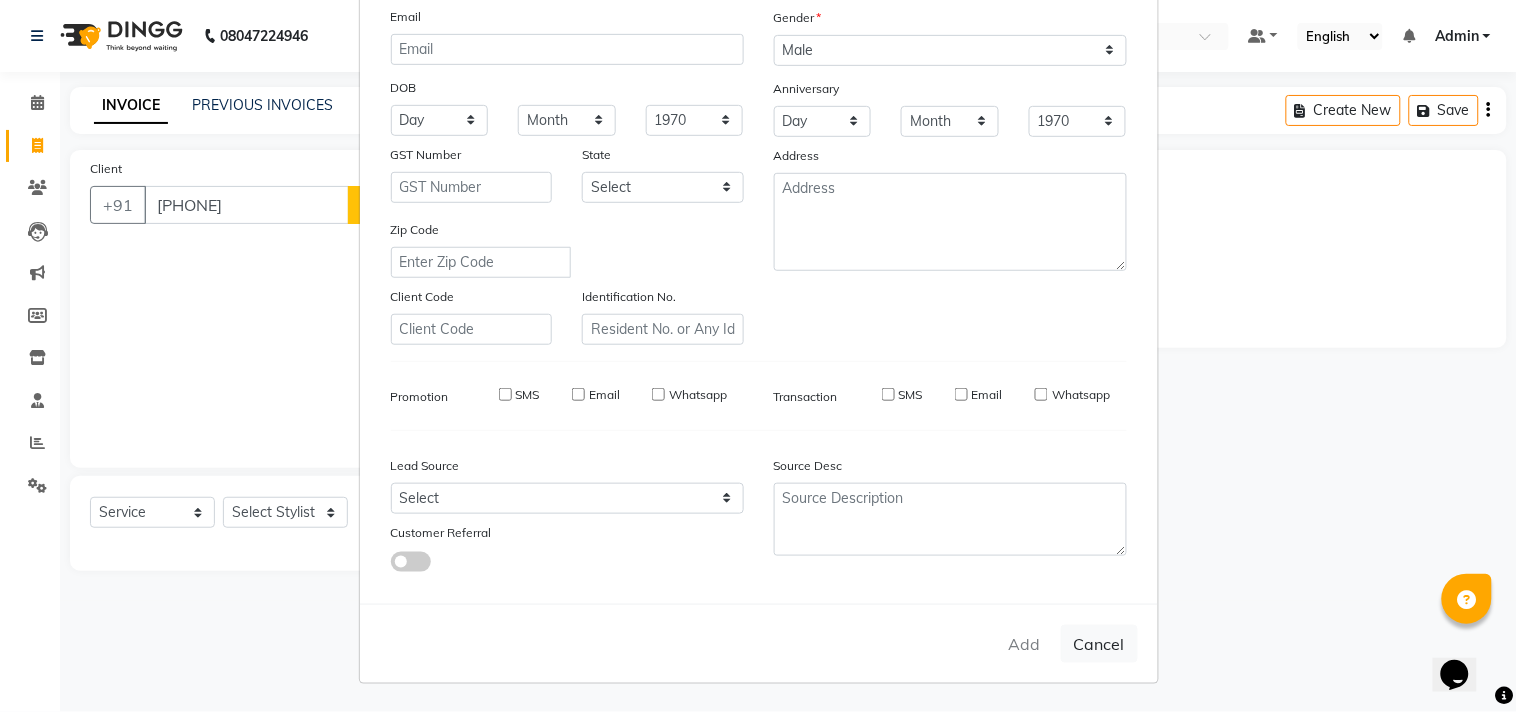 select 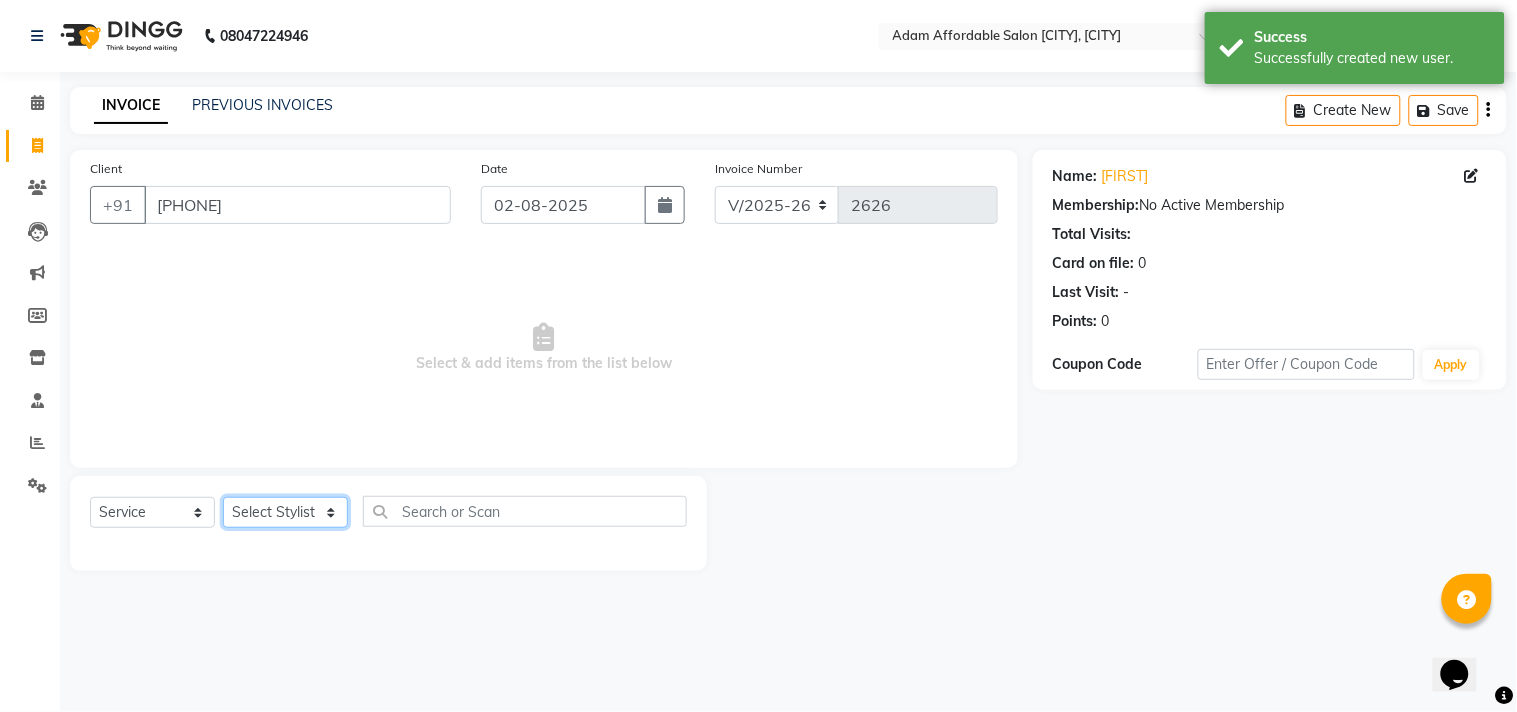 click on "Name  : [FIRST] [LAST]" 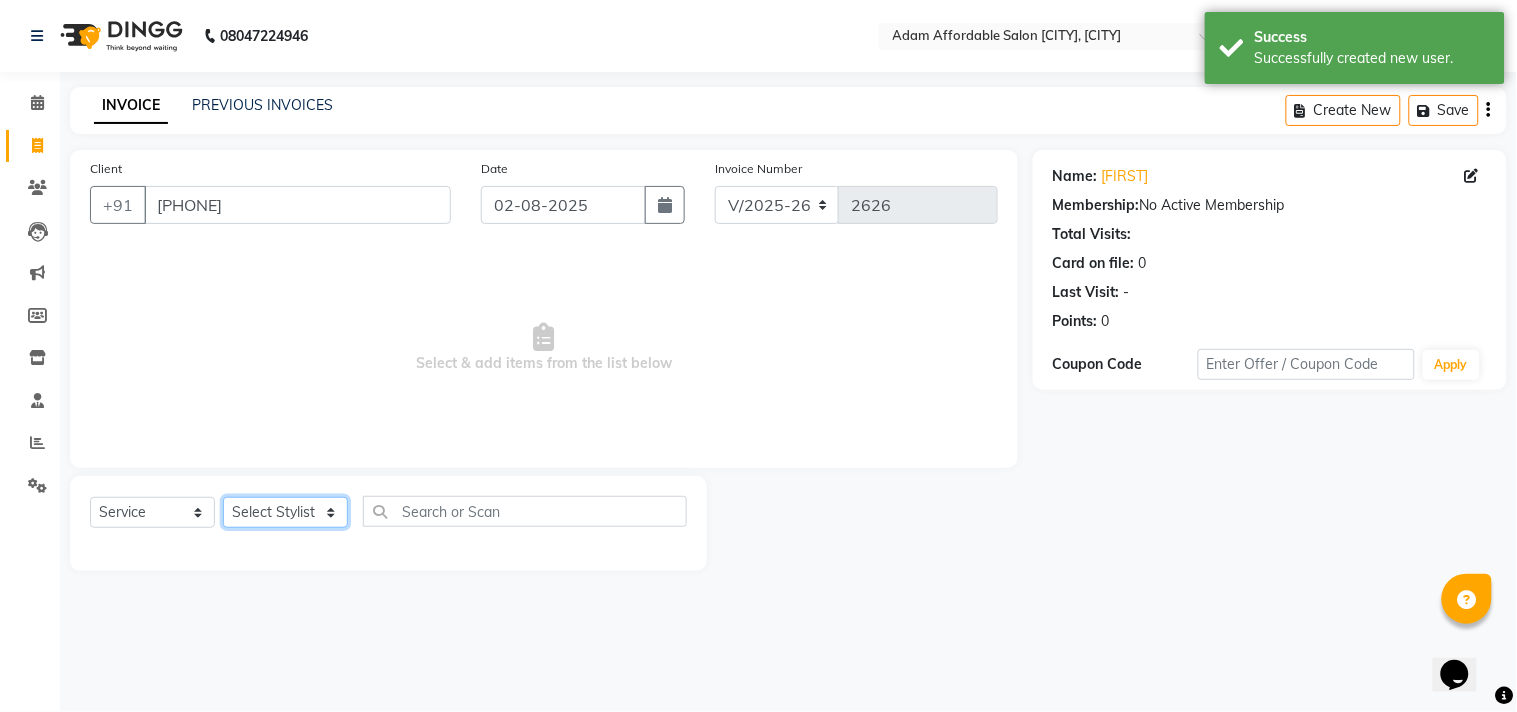 select on "86683" 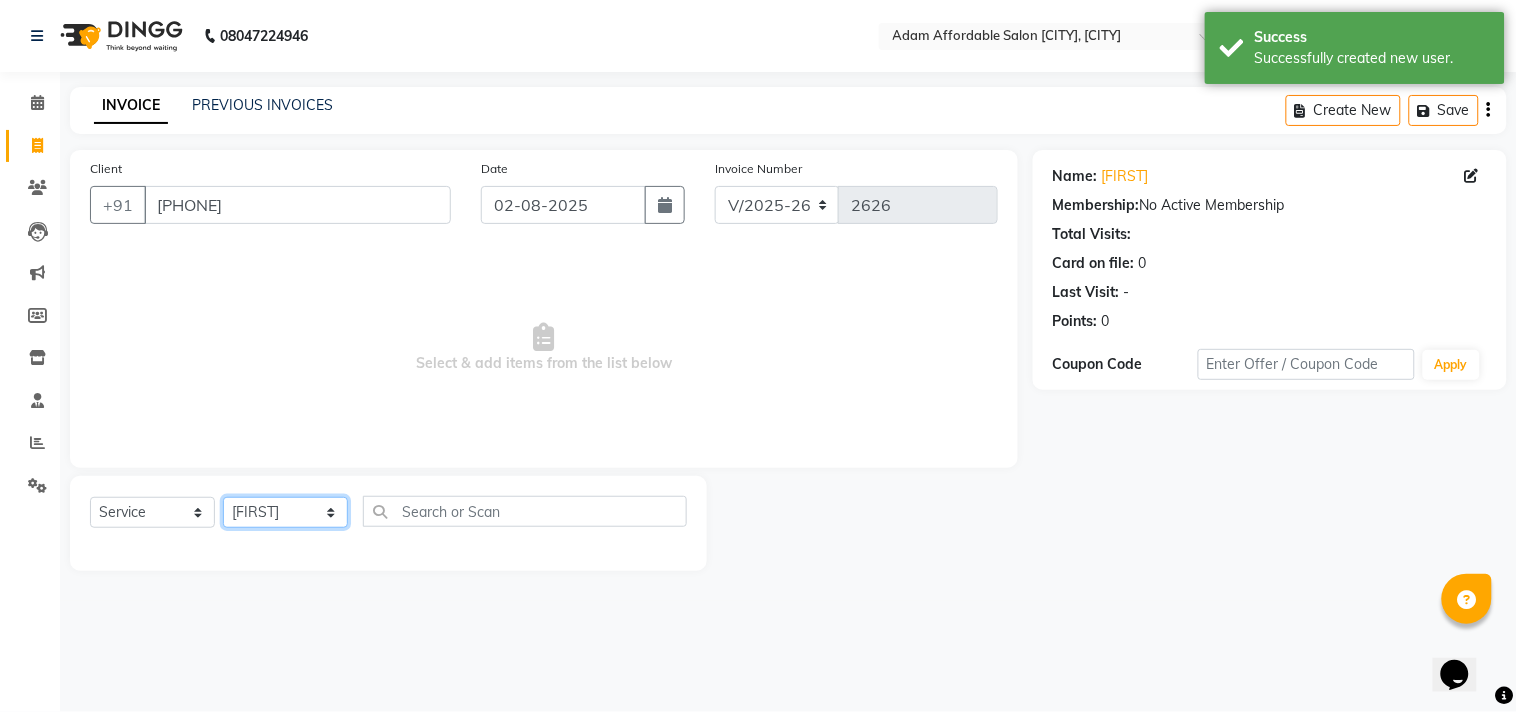 click on "Name  : [FIRST] [LAST]" 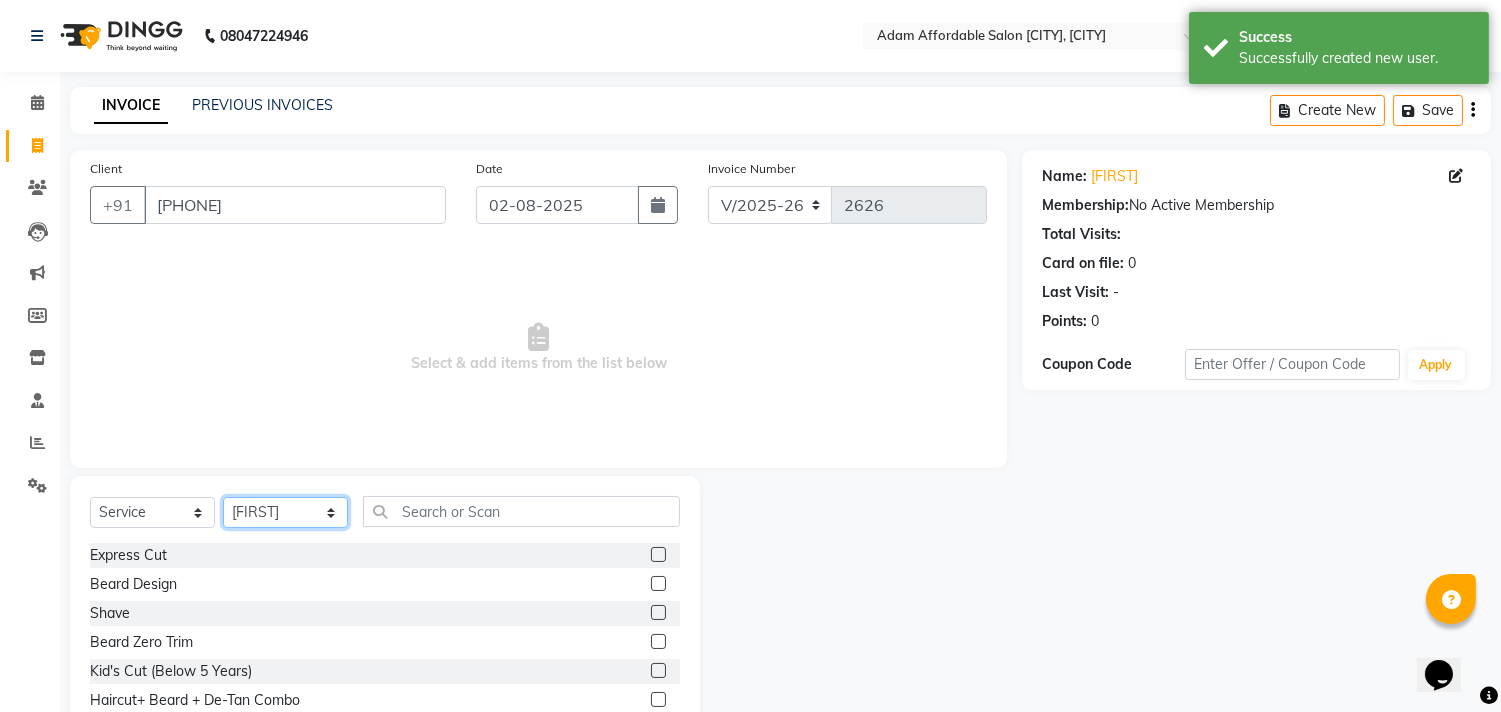 scroll, scrollTop: 222, scrollLeft: 0, axis: vertical 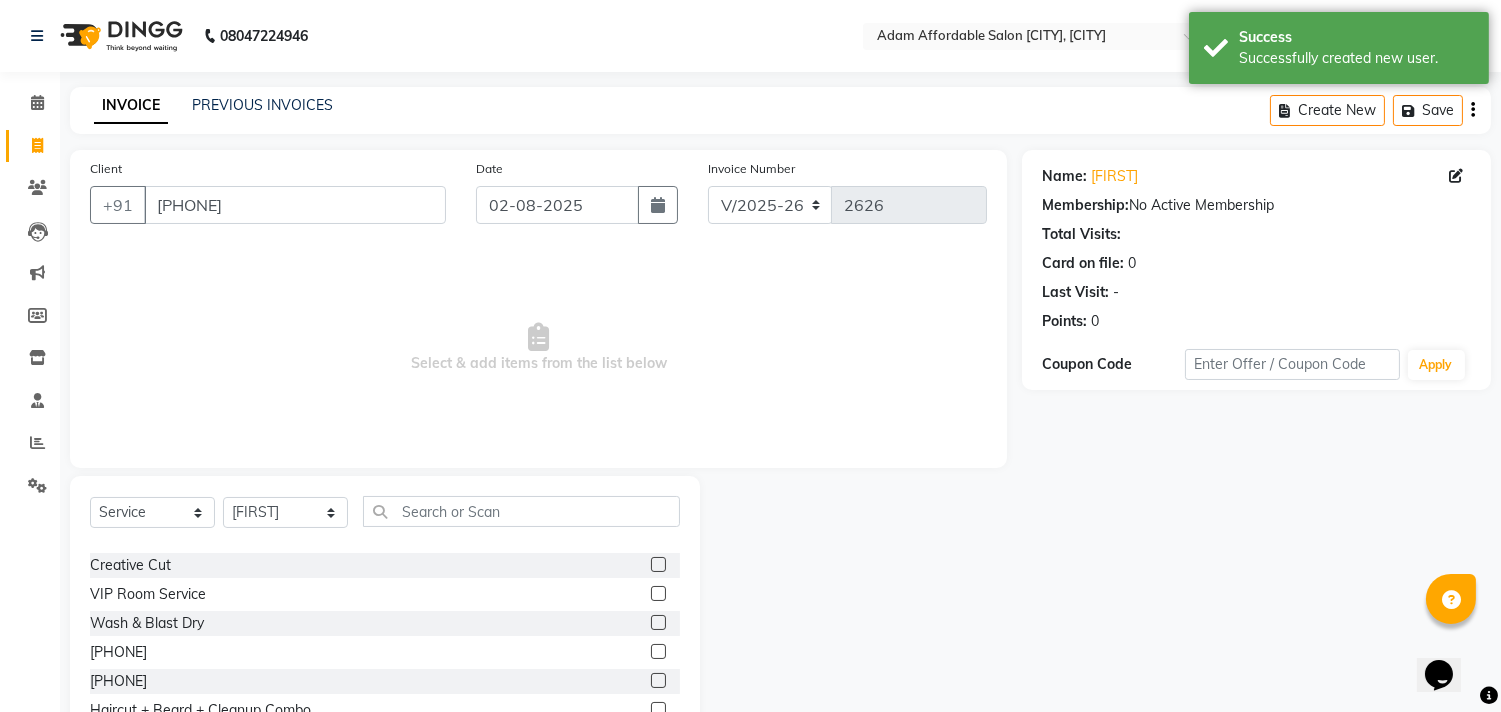 click 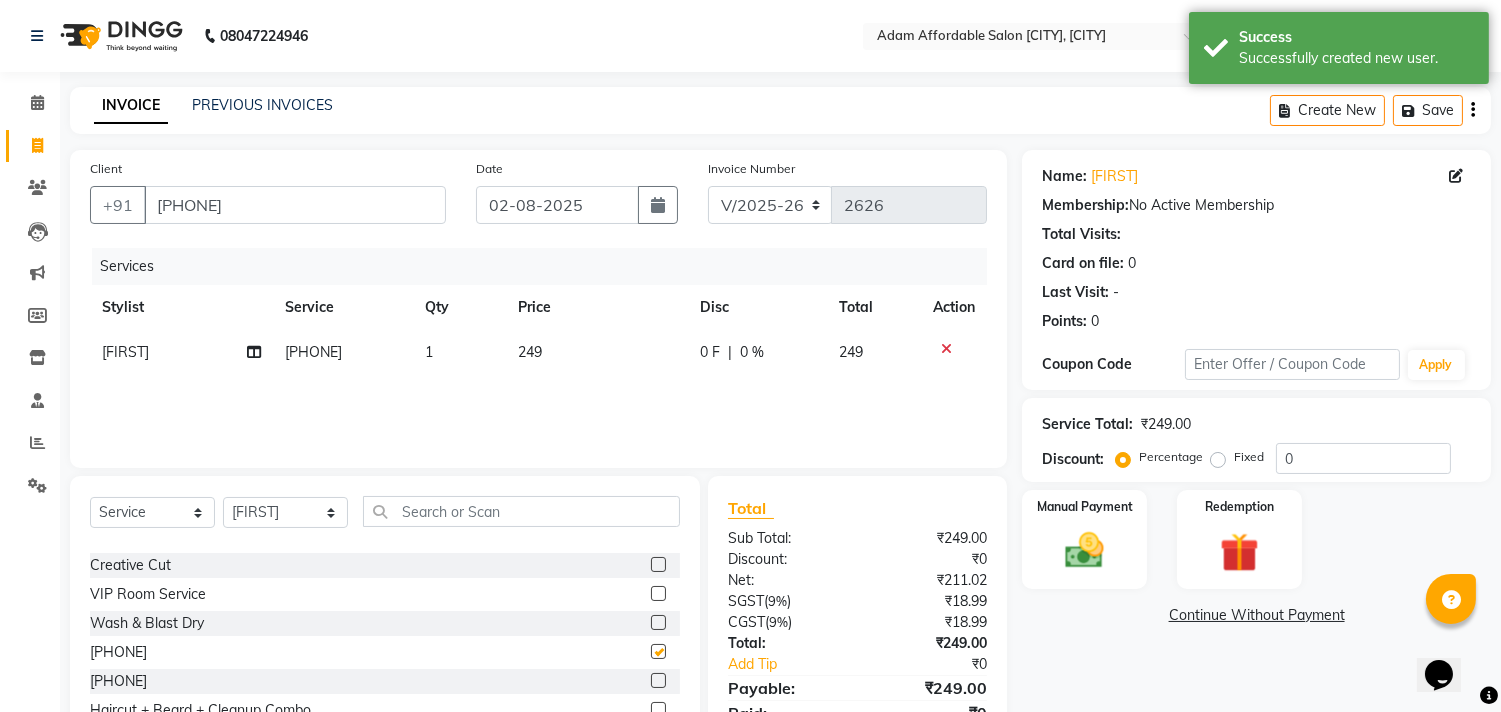 checkbox on "false" 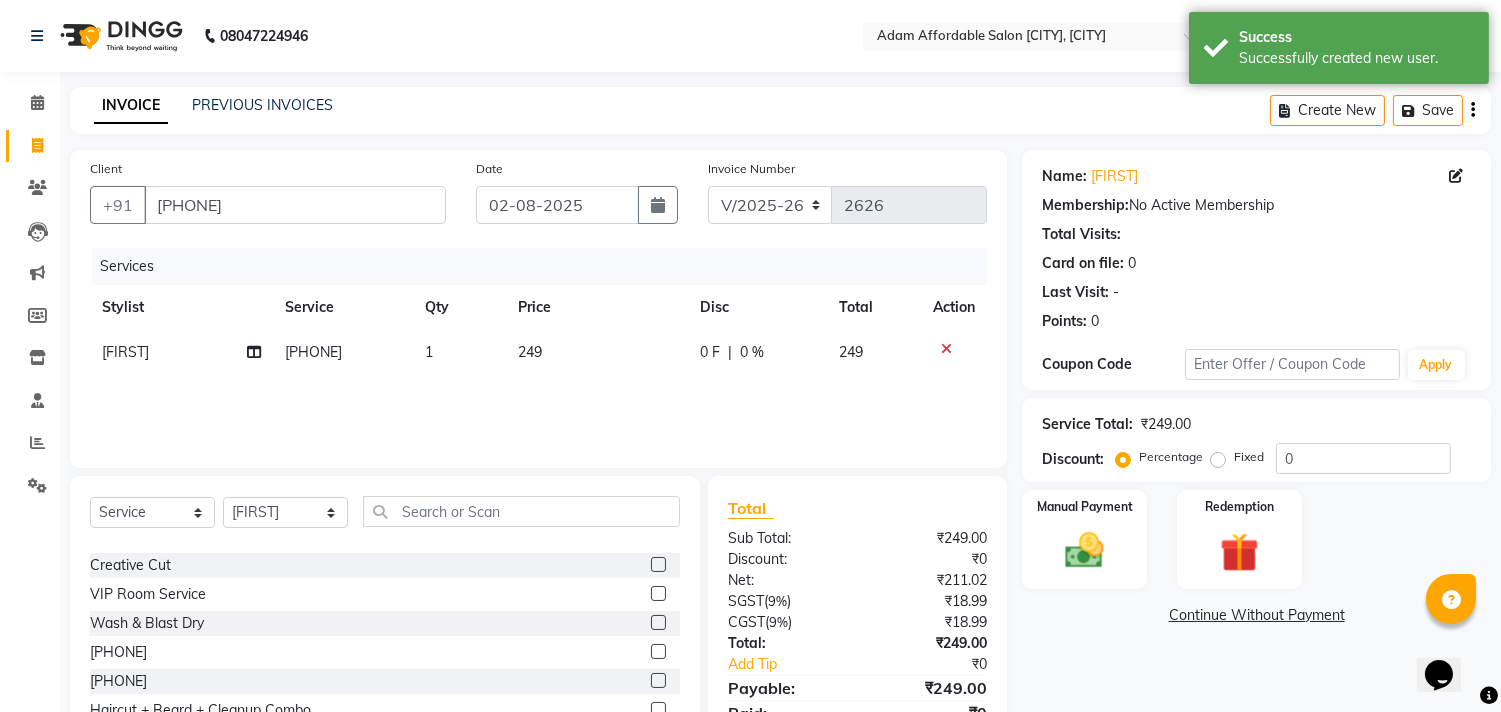 click on "249" 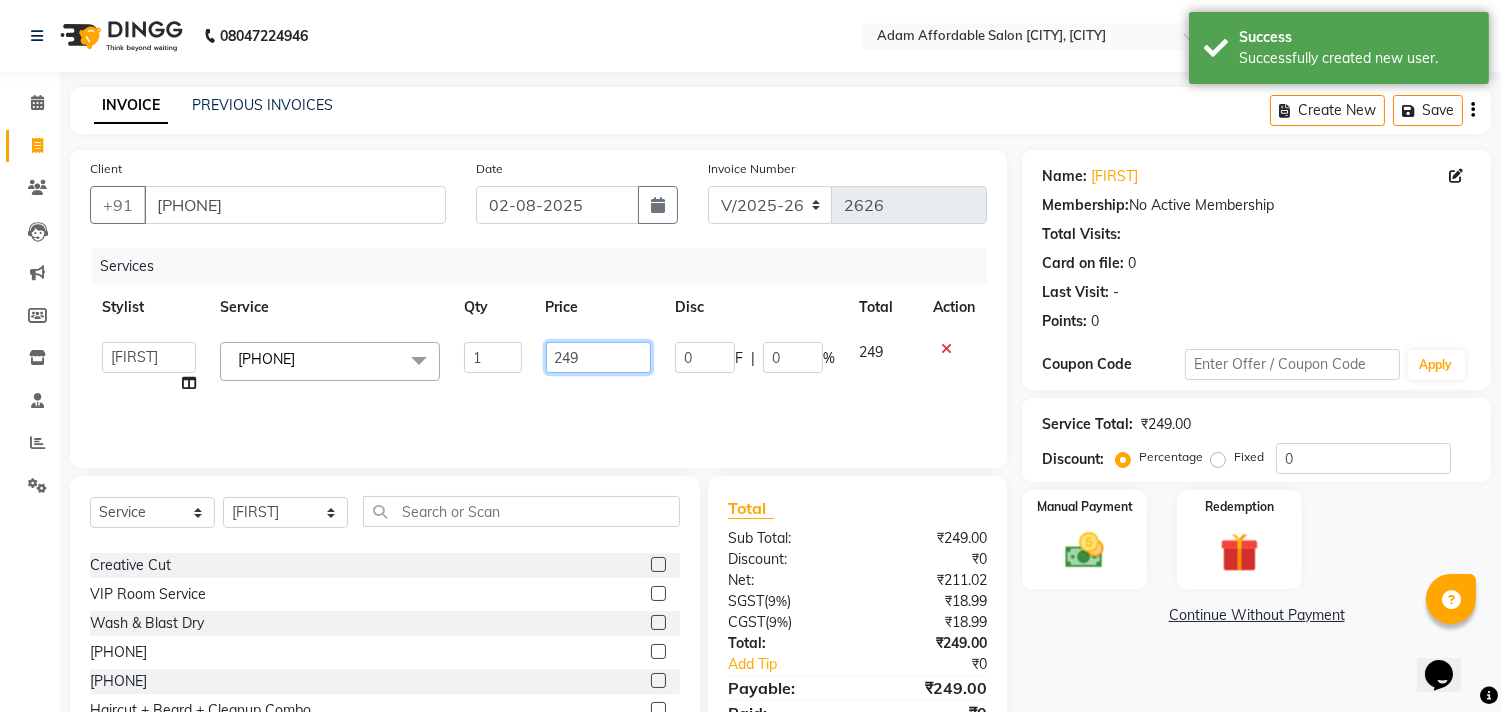 drag, startPoint x: 603, startPoint y: 370, endPoint x: 523, endPoint y: 327, distance: 90.824005 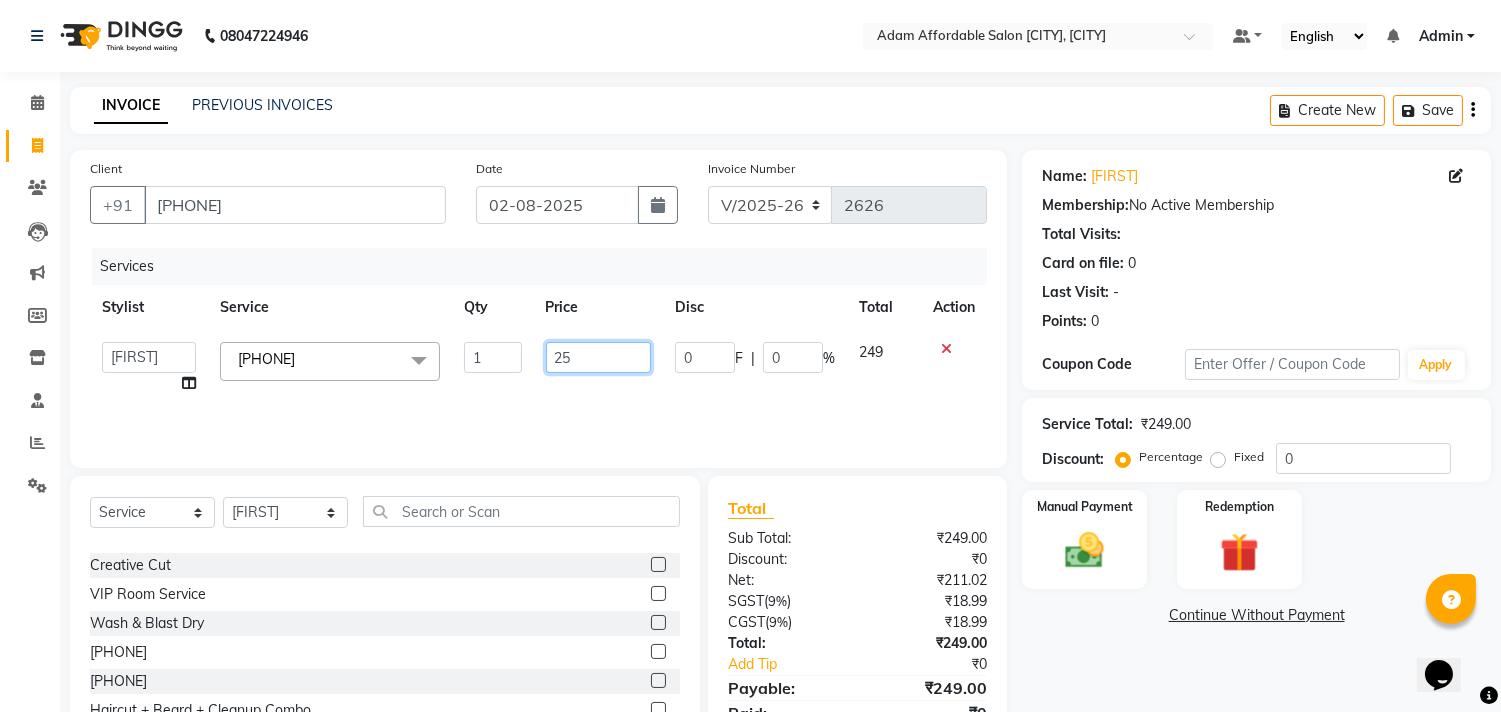 type on "250" 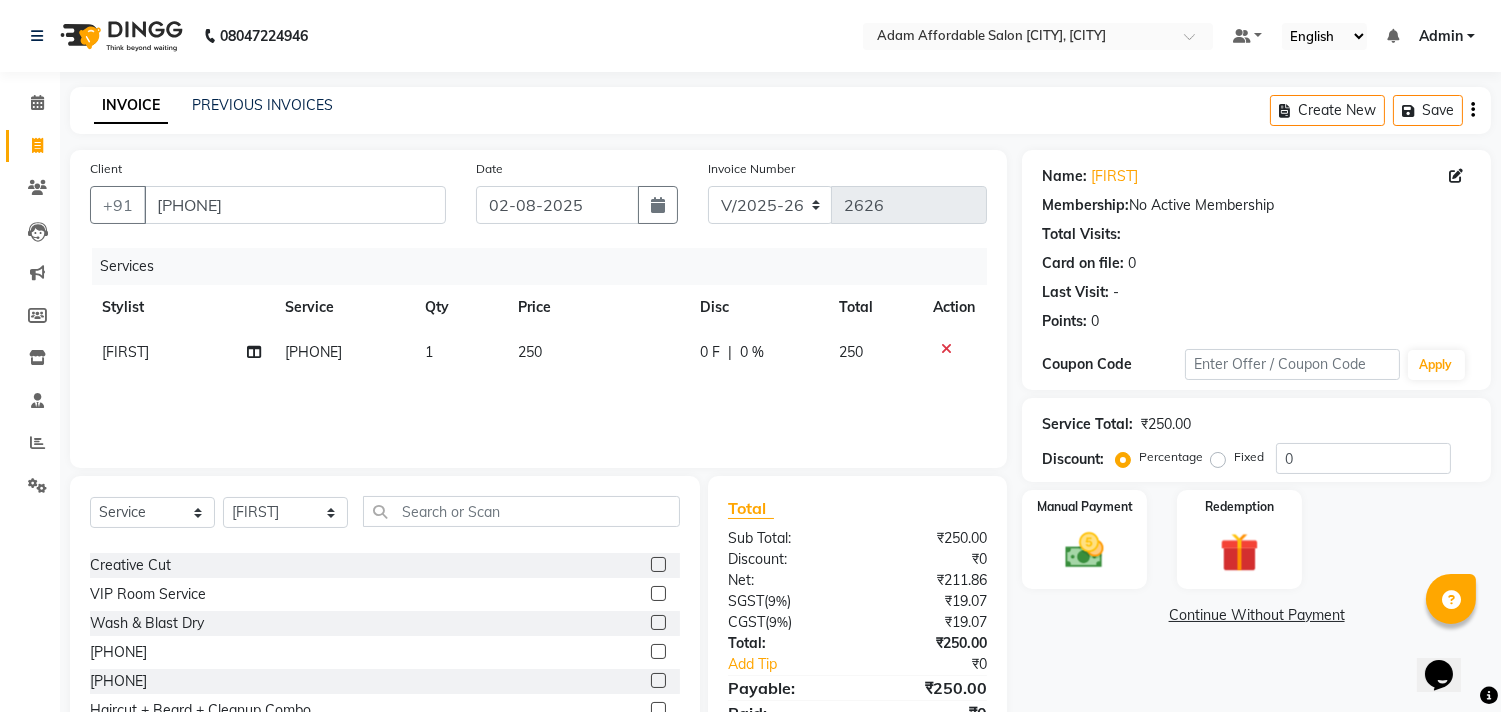 click on "250" 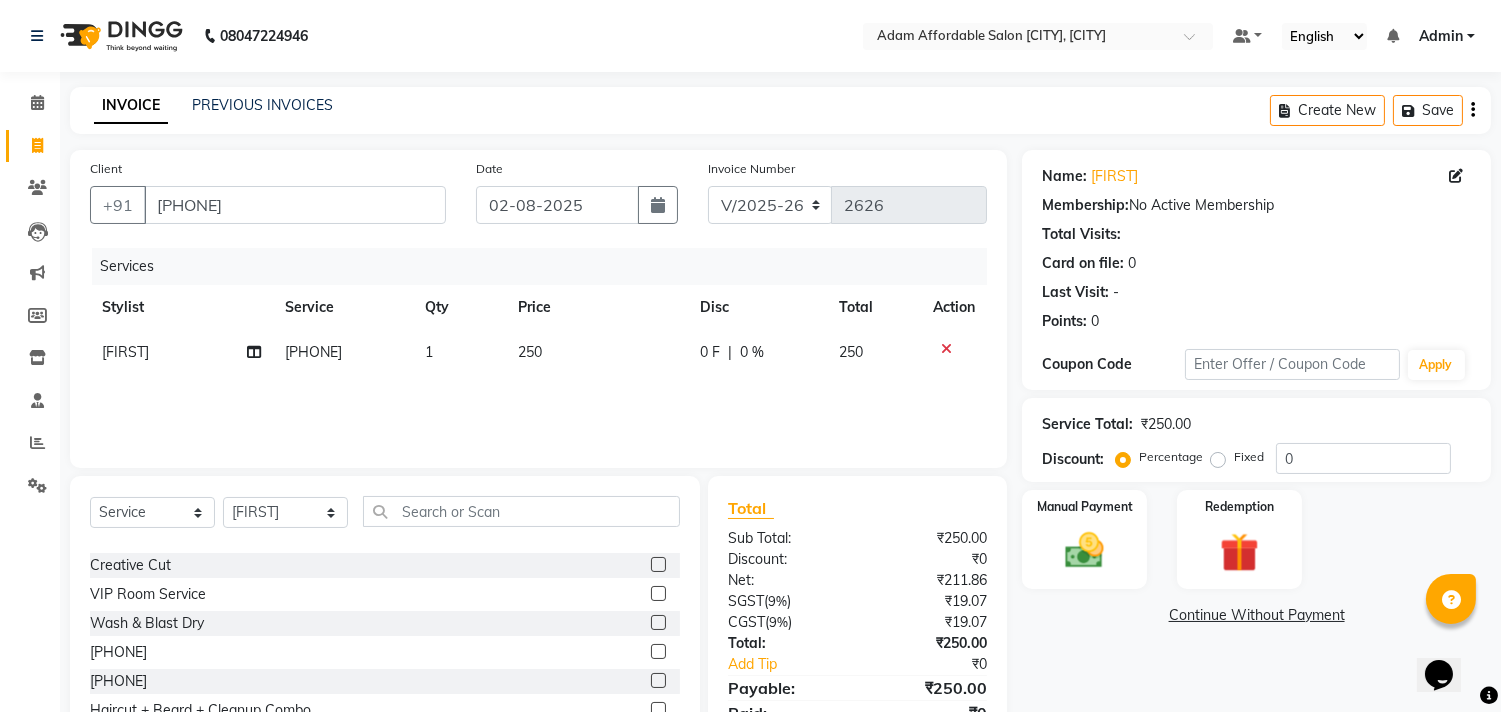 select on "86683" 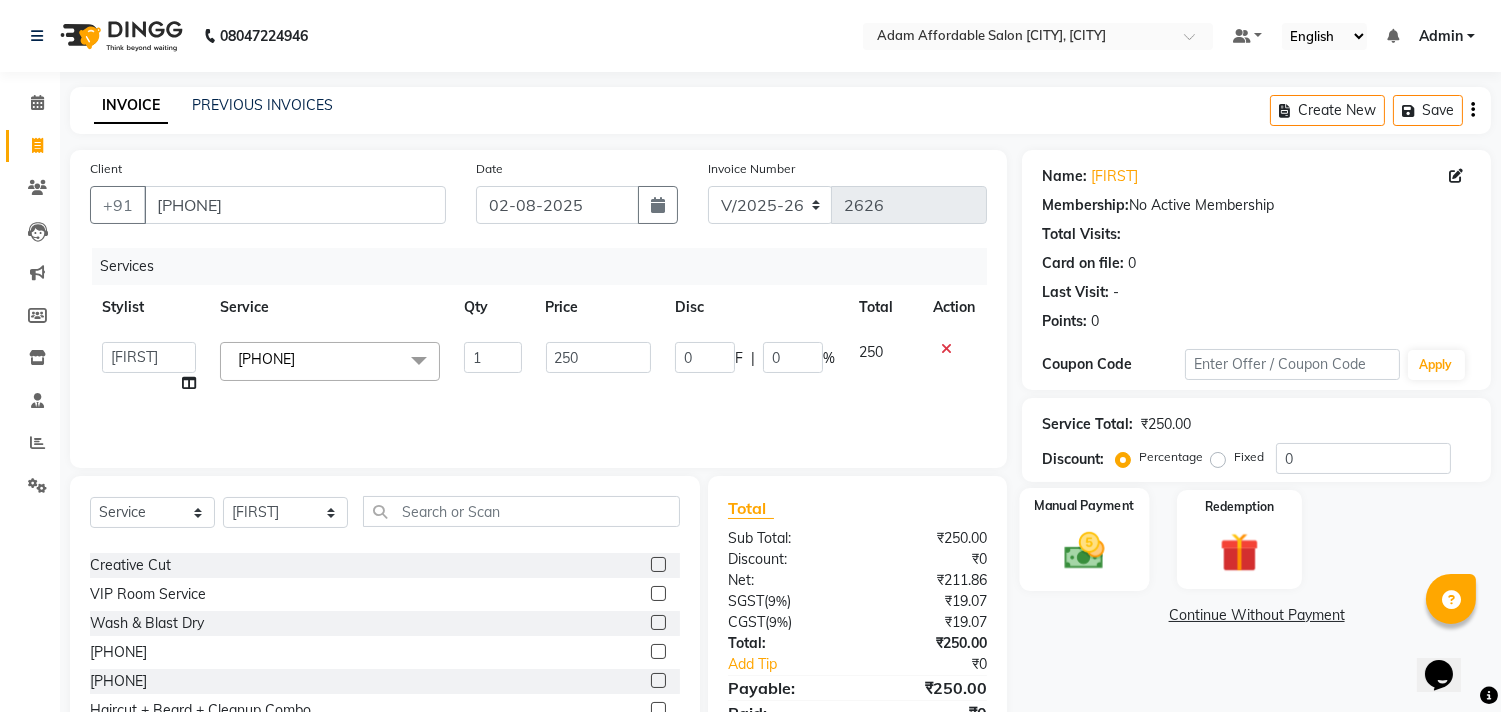 click 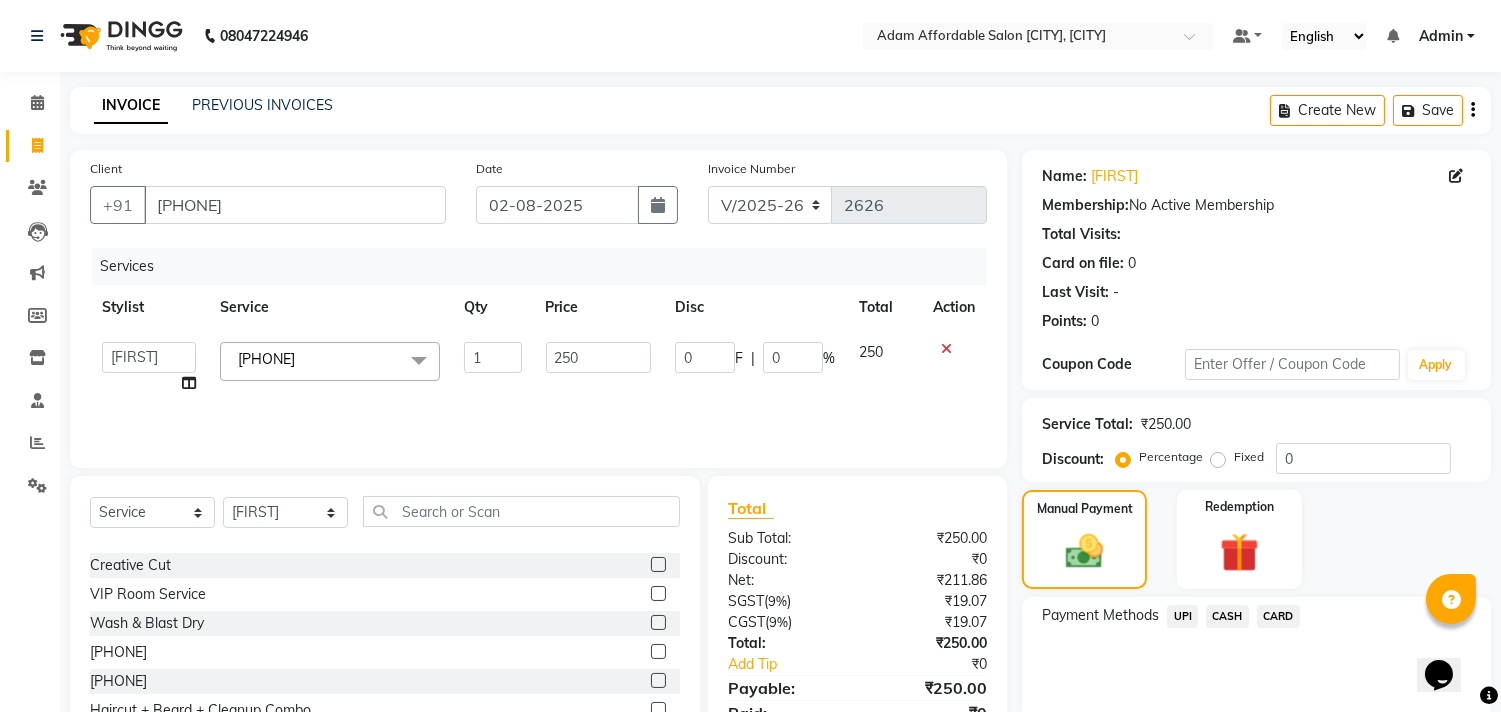 click on "UPI" 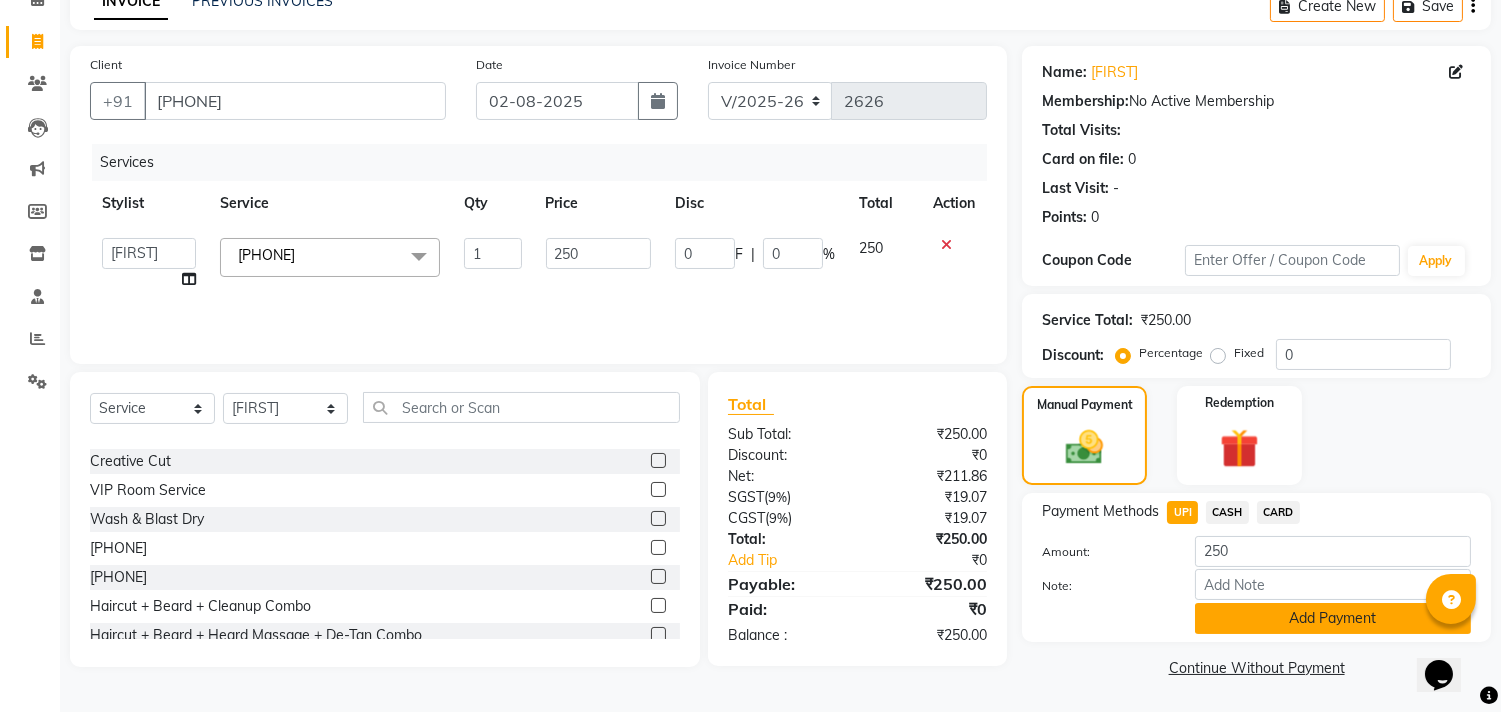 click on "Add Payment" 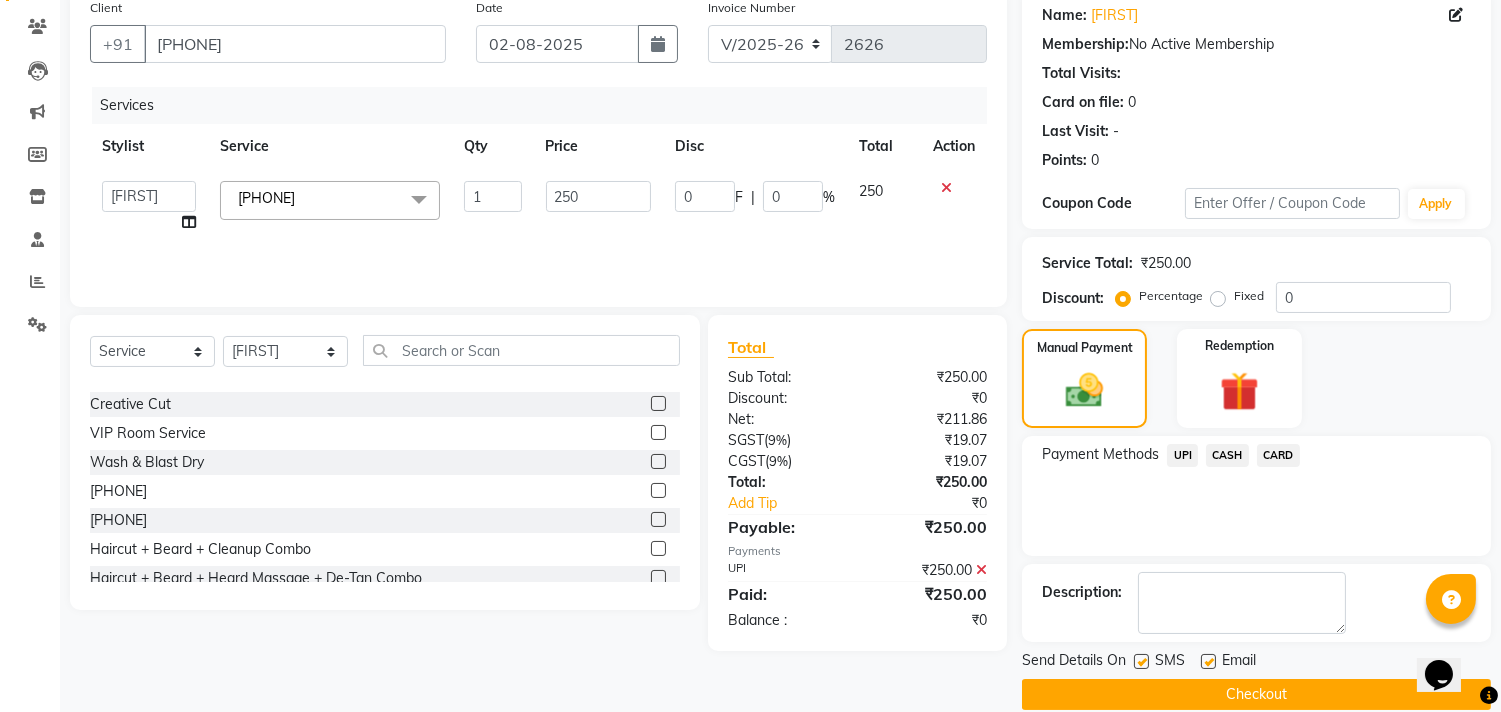 scroll, scrollTop: 187, scrollLeft: 0, axis: vertical 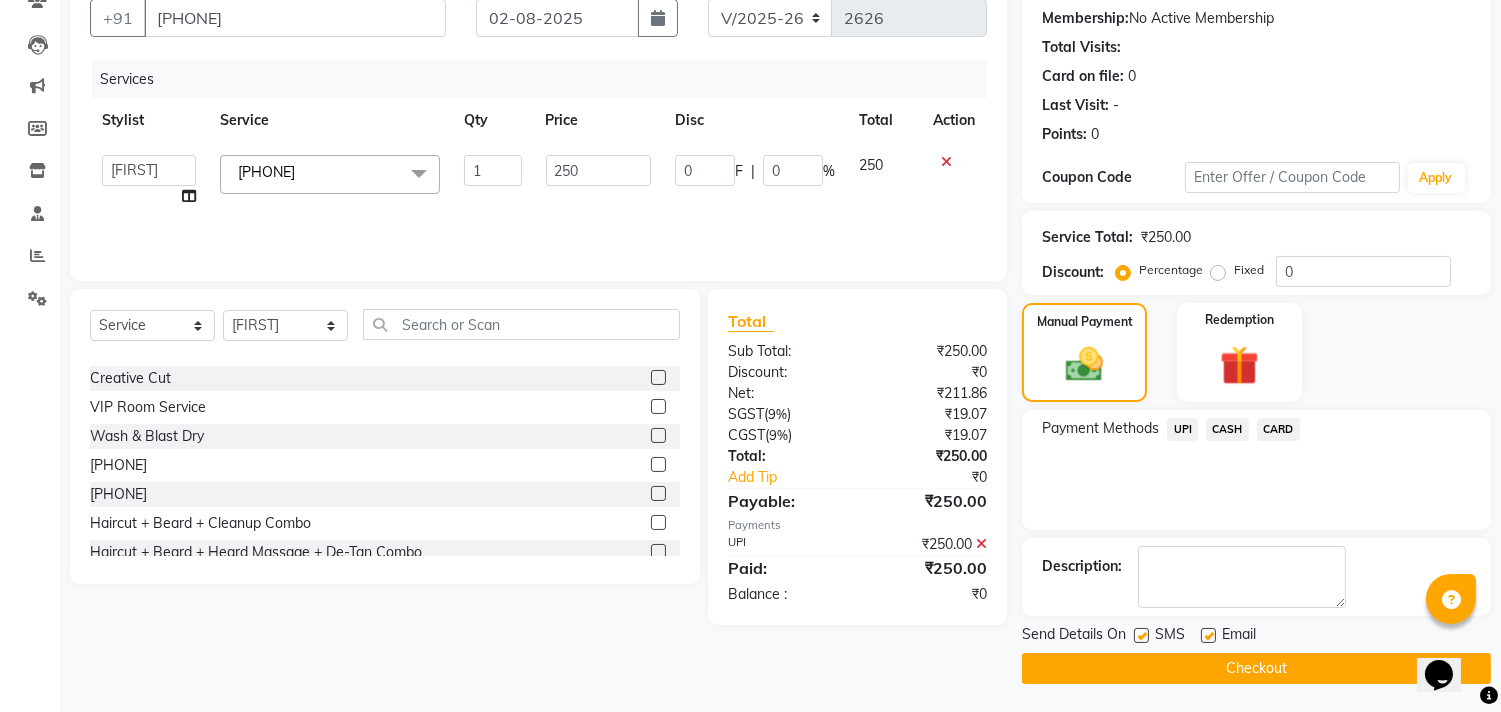 click on "Checkout" 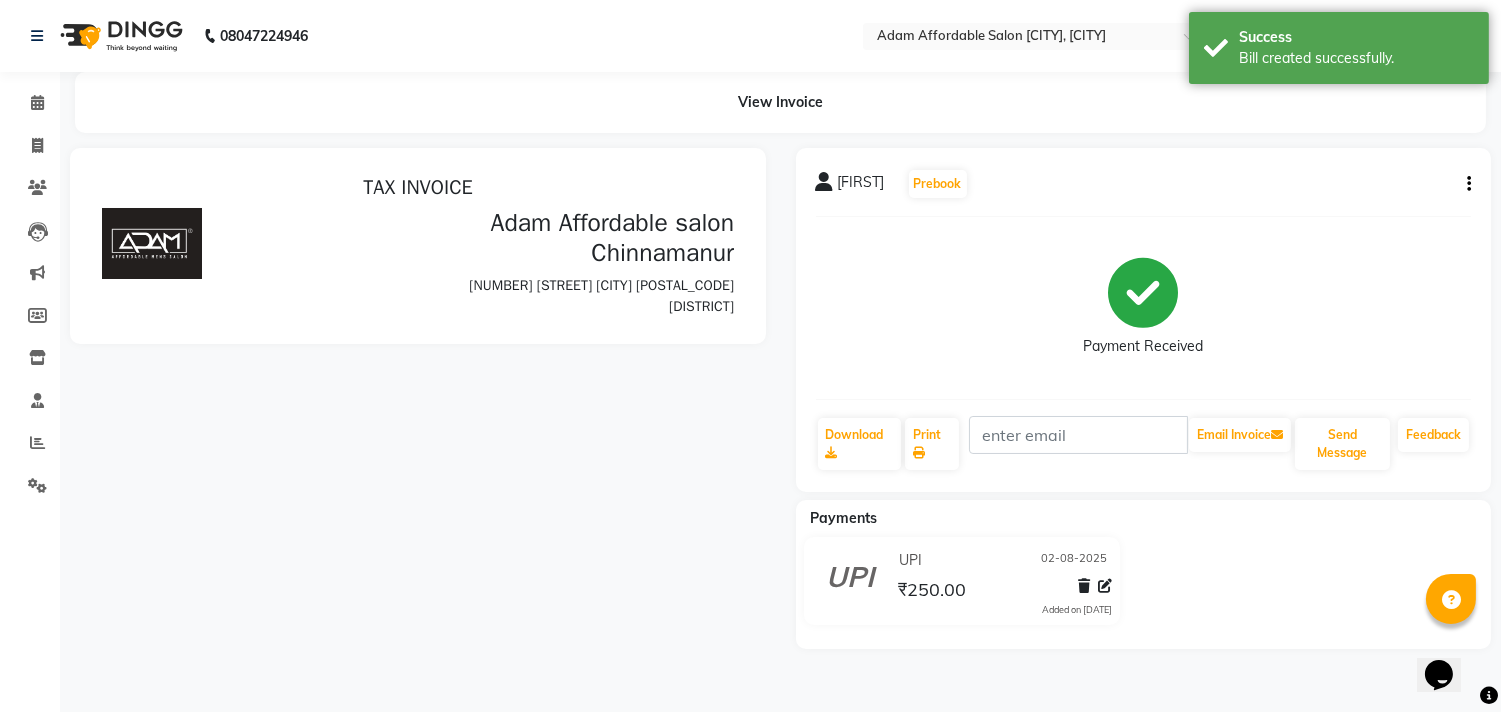 scroll, scrollTop: 0, scrollLeft: 0, axis: both 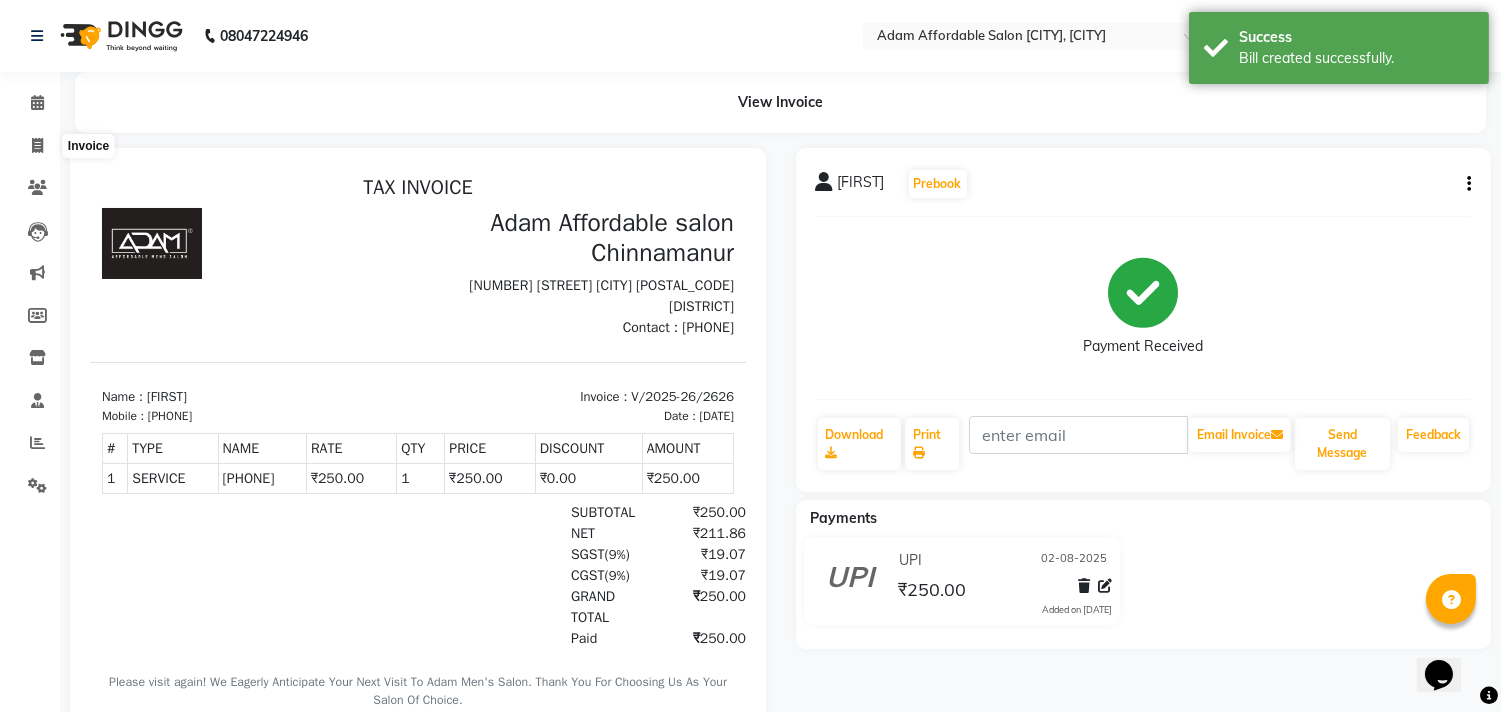 click on "Invoice" 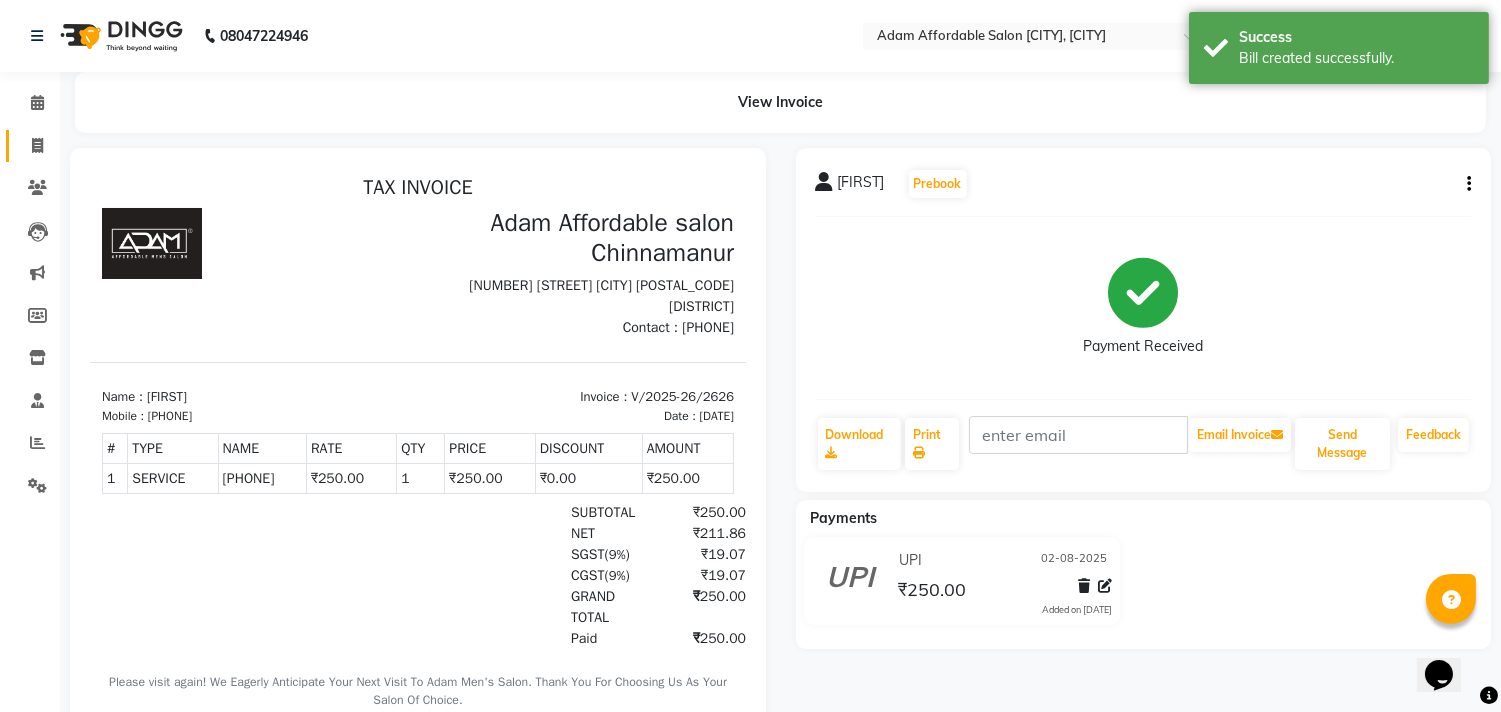 click on "Invoice" 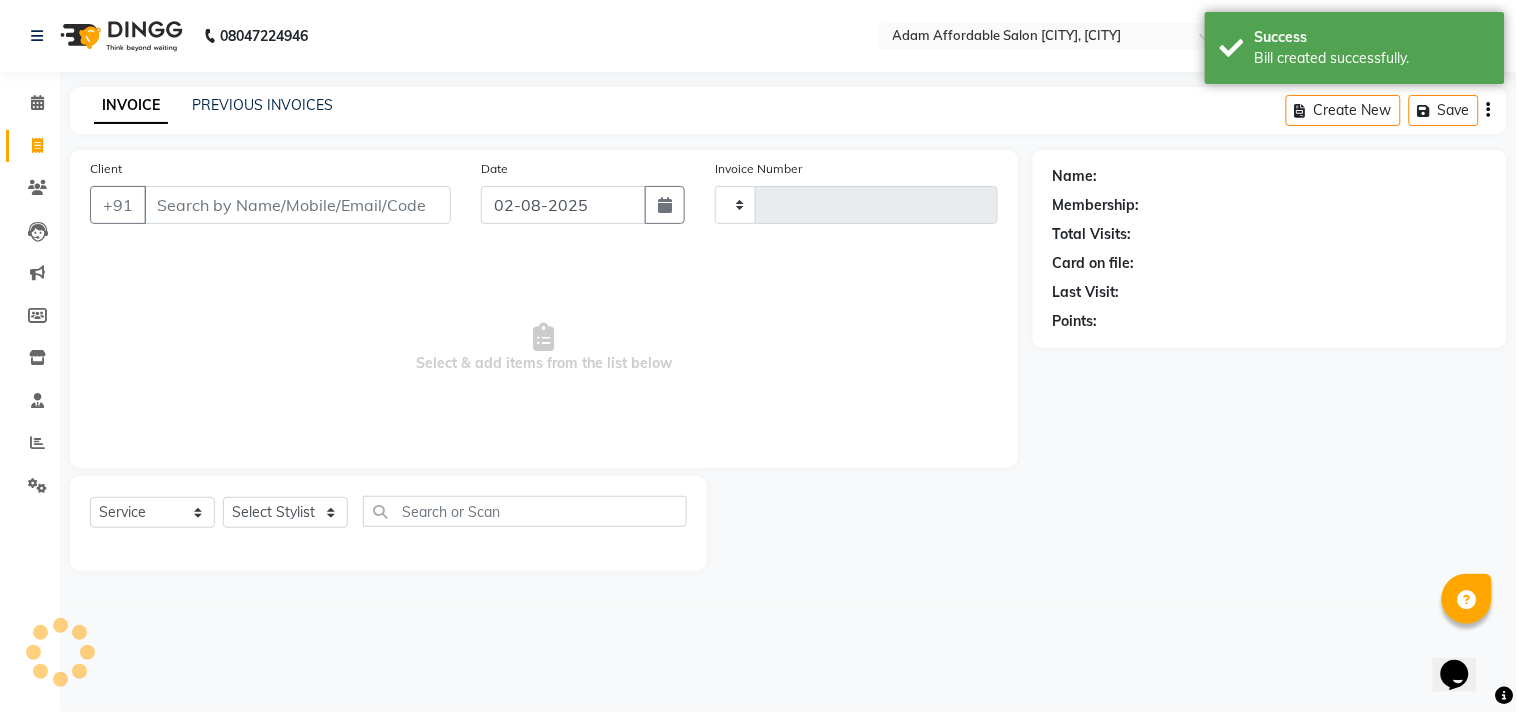 type on "2627" 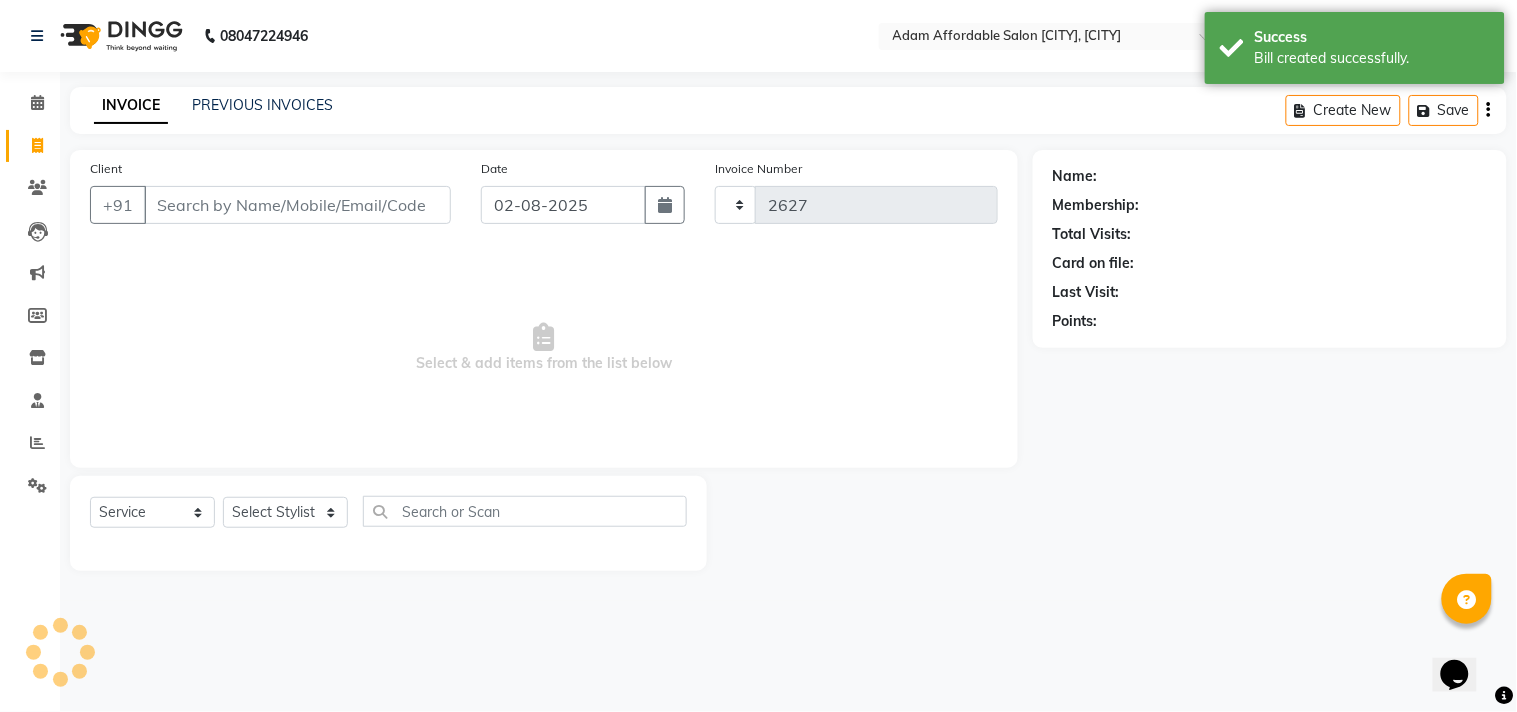 select on "8329" 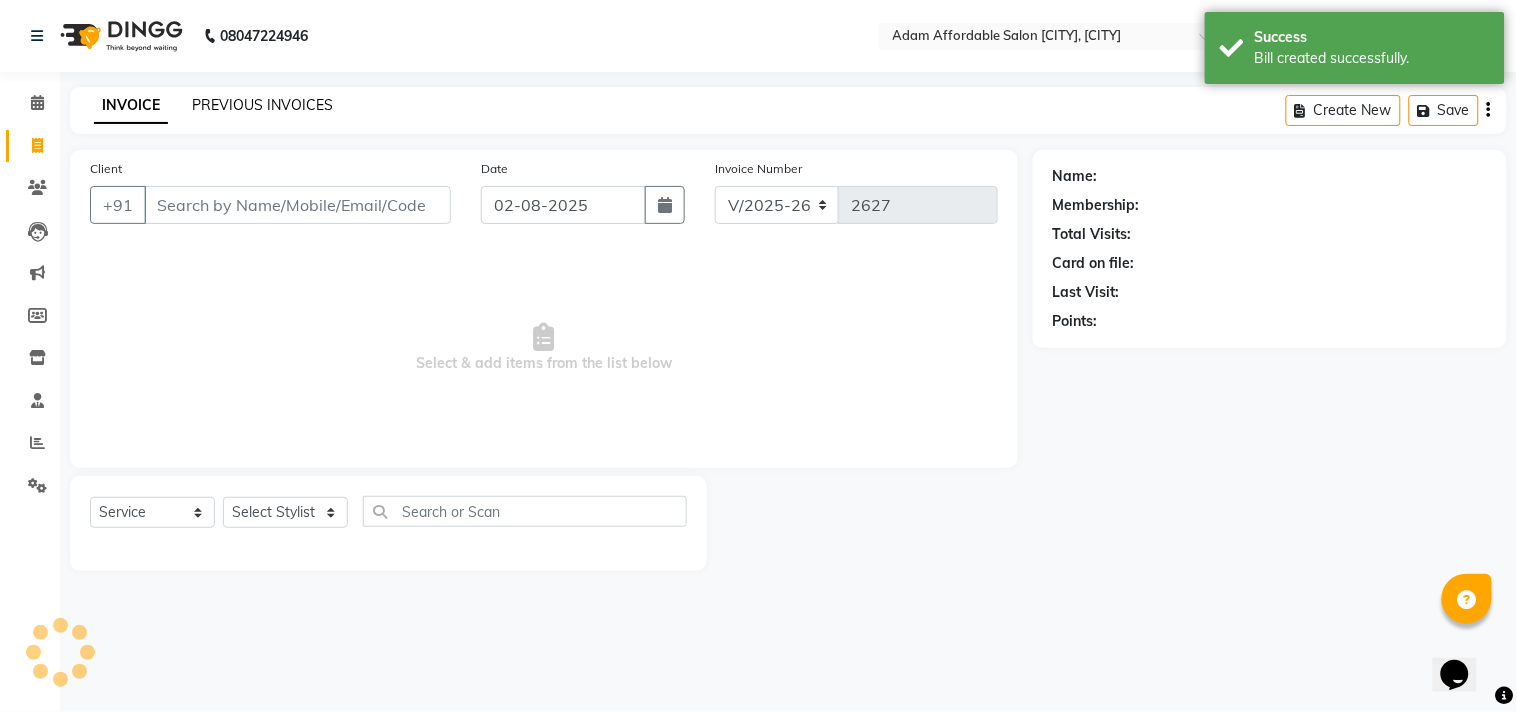 click on "PREVIOUS INVOICES" 